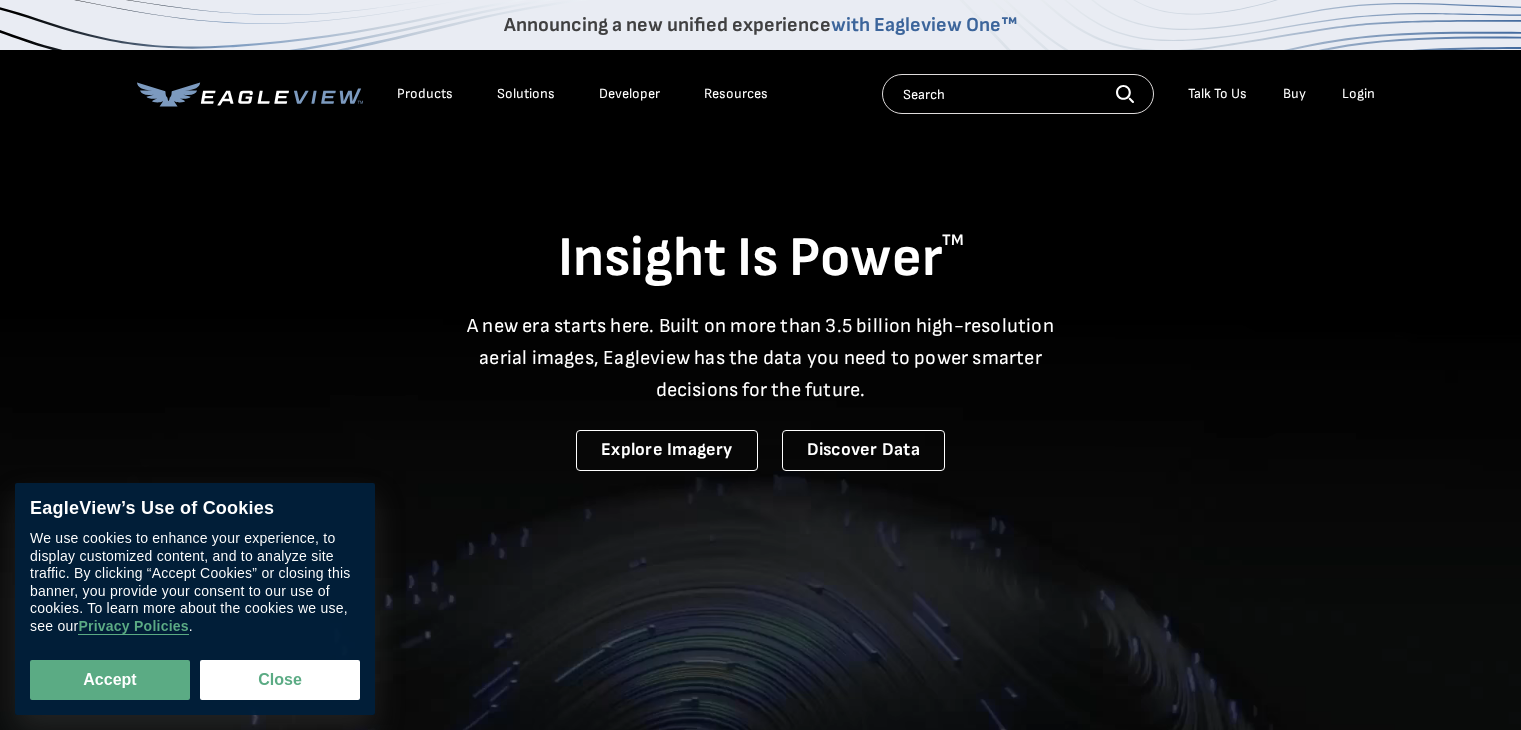 scroll, scrollTop: 0, scrollLeft: 0, axis: both 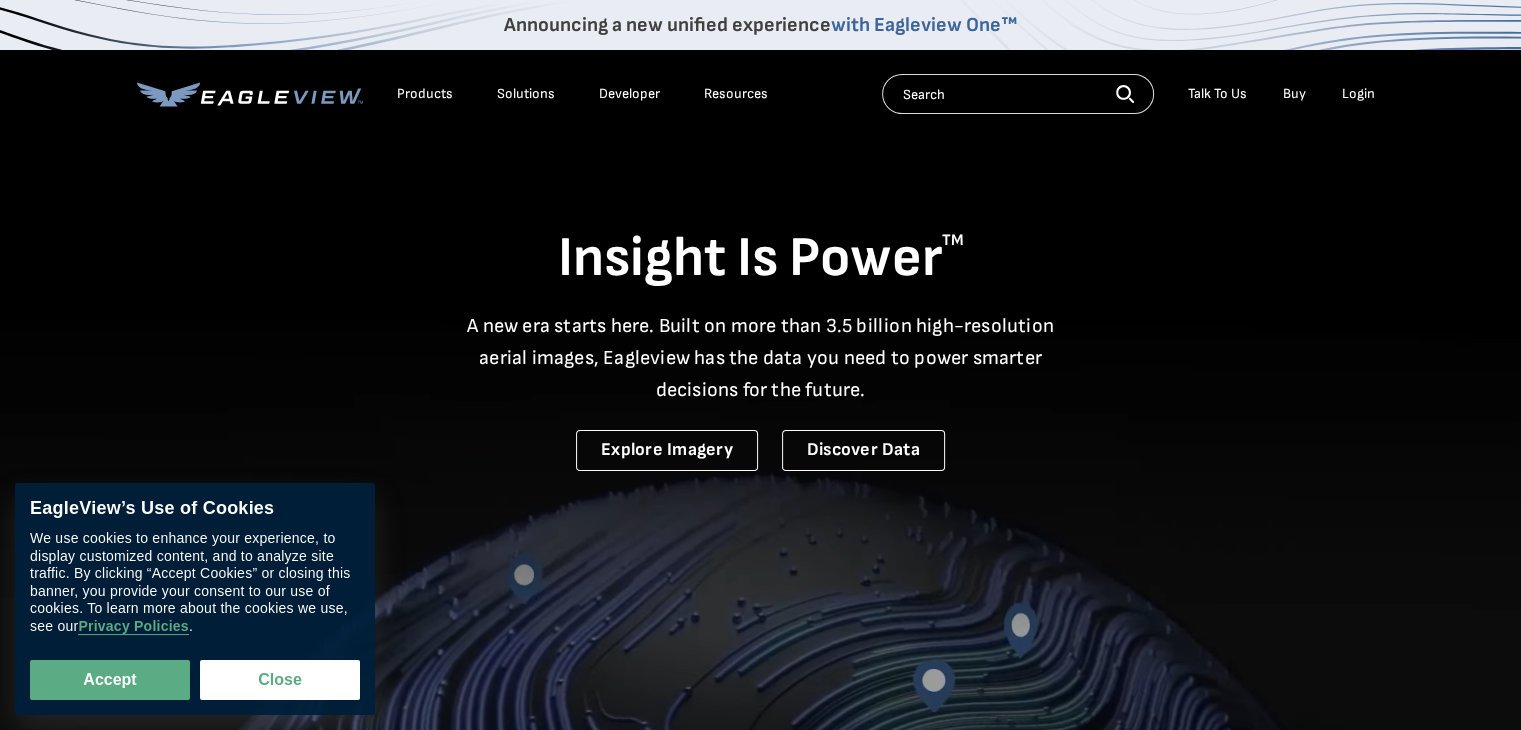 click on "Login" at bounding box center [1358, 94] 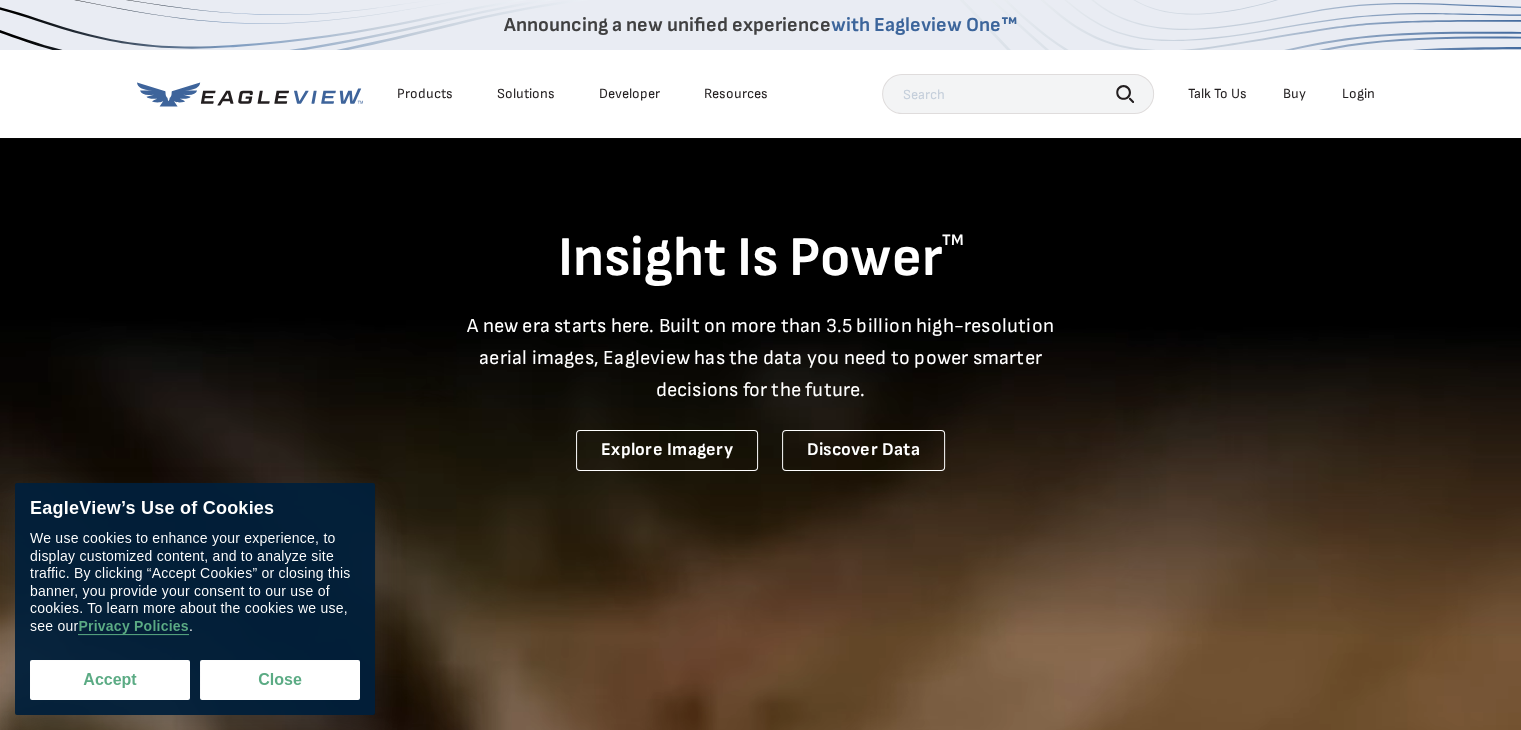 click on "Accept" at bounding box center [110, 680] 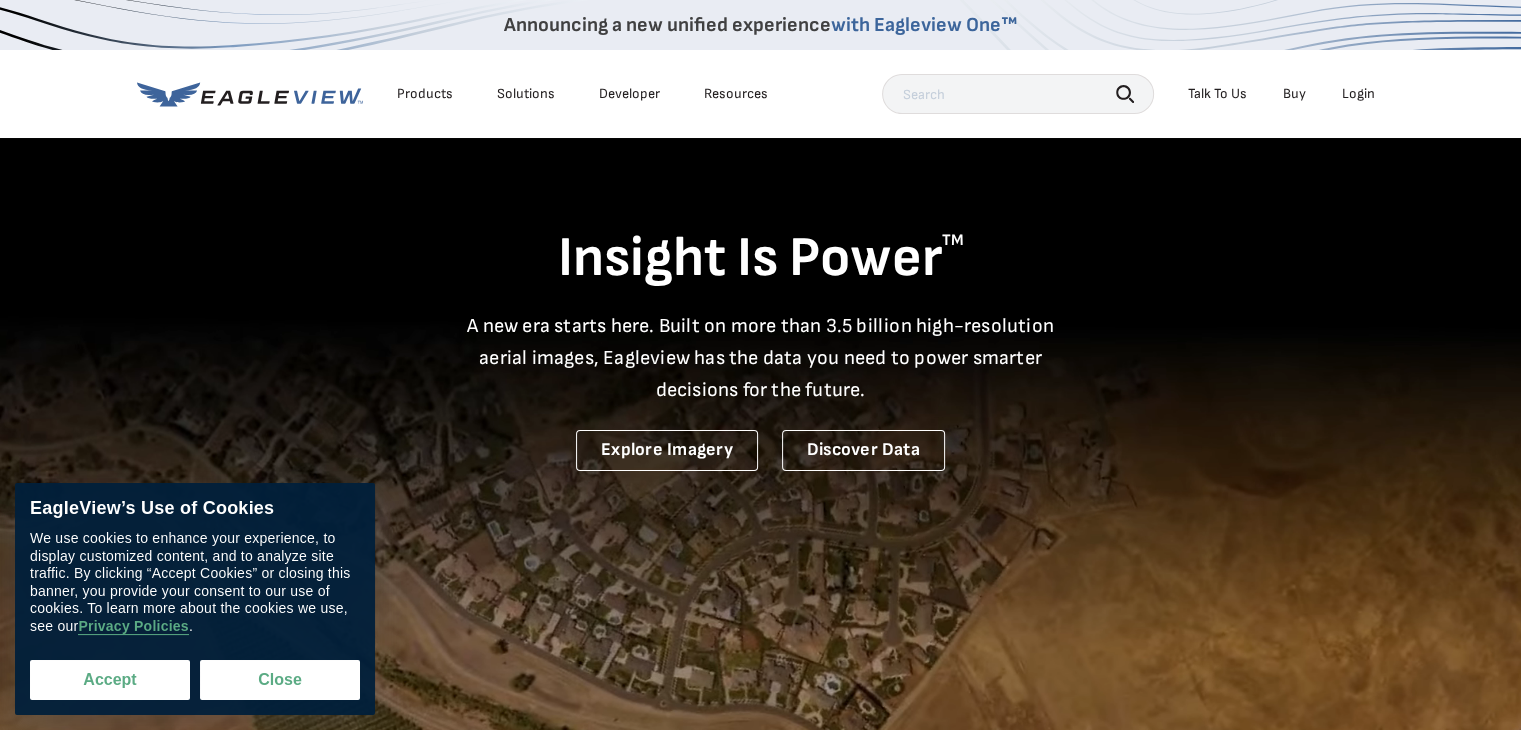 checkbox on "true" 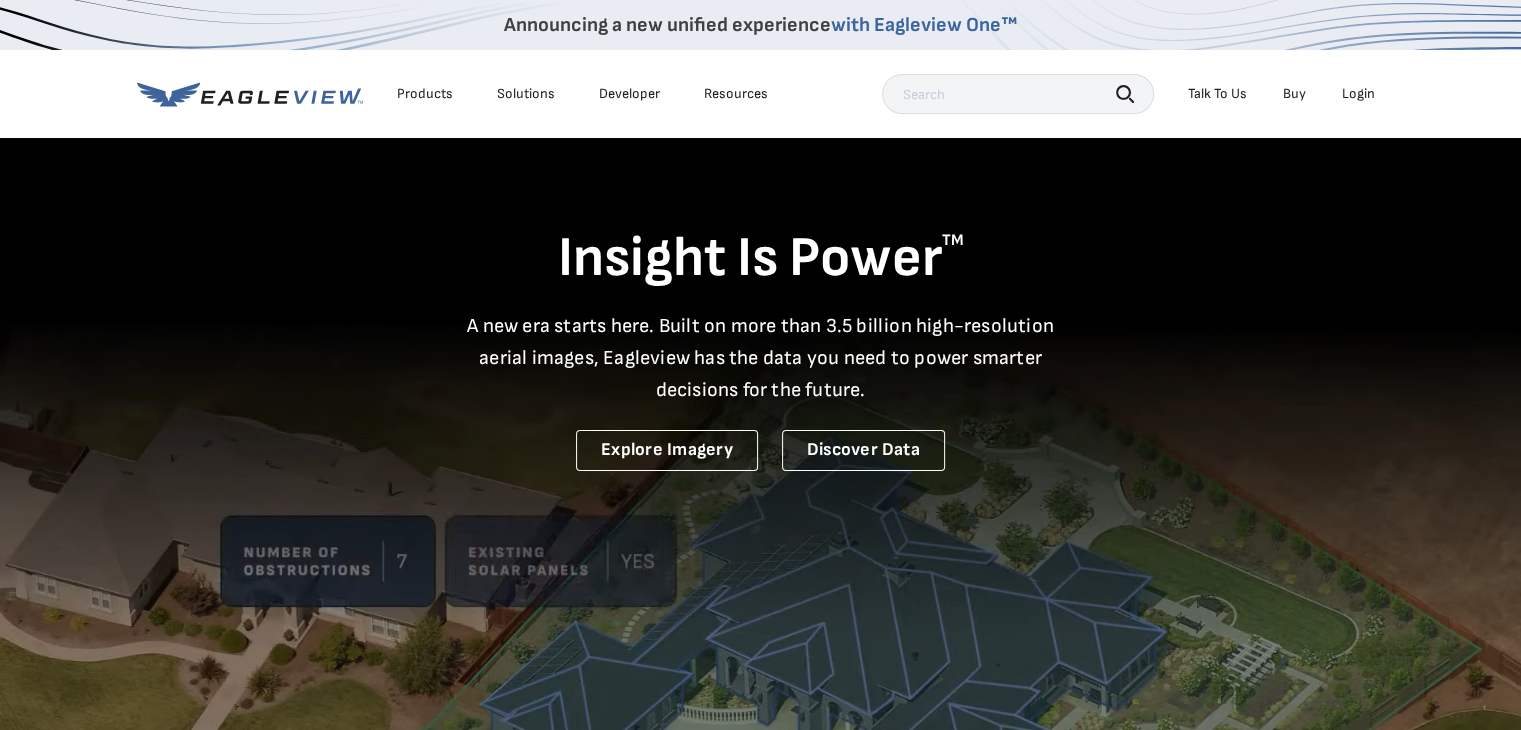 click on "Login" at bounding box center [1358, 94] 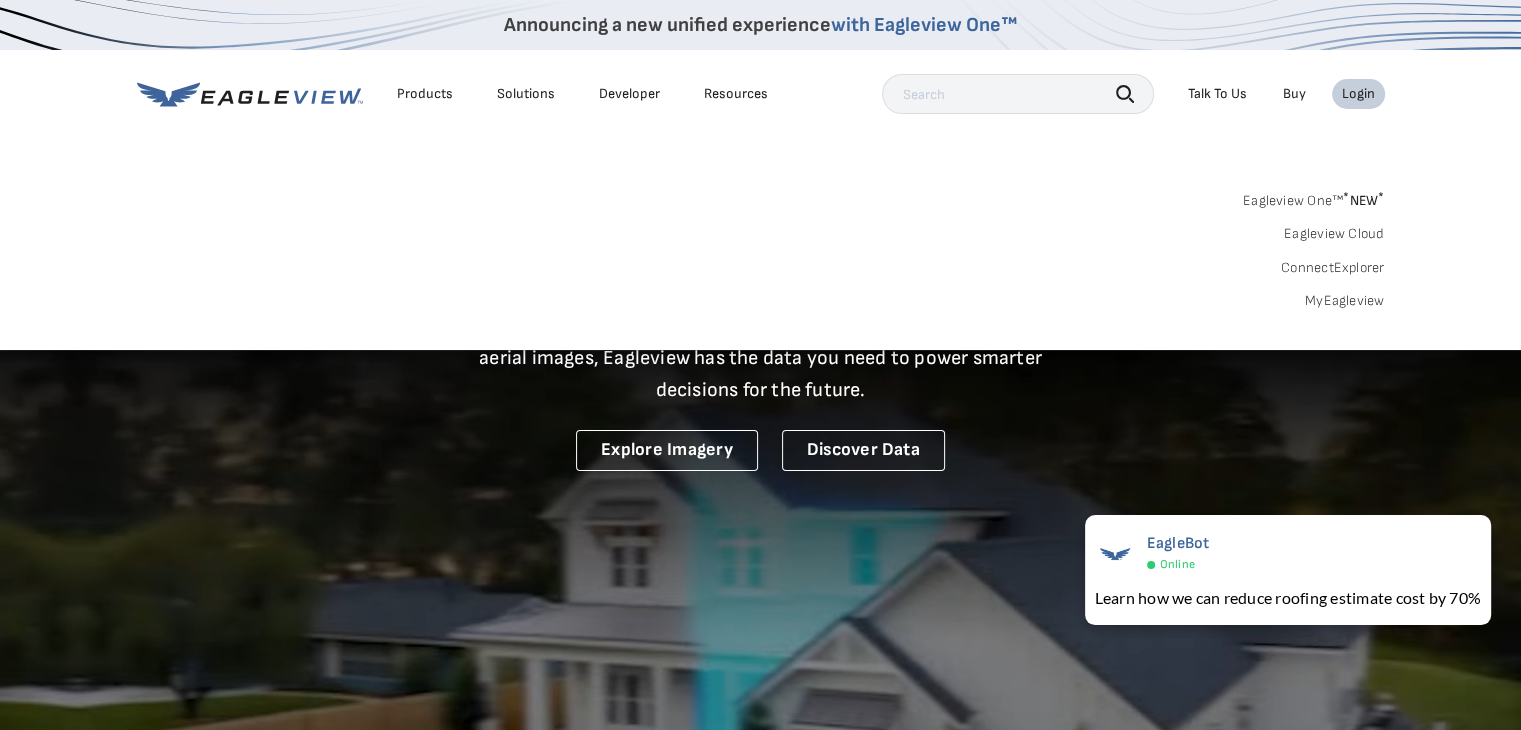 click on "Login" at bounding box center (1358, 94) 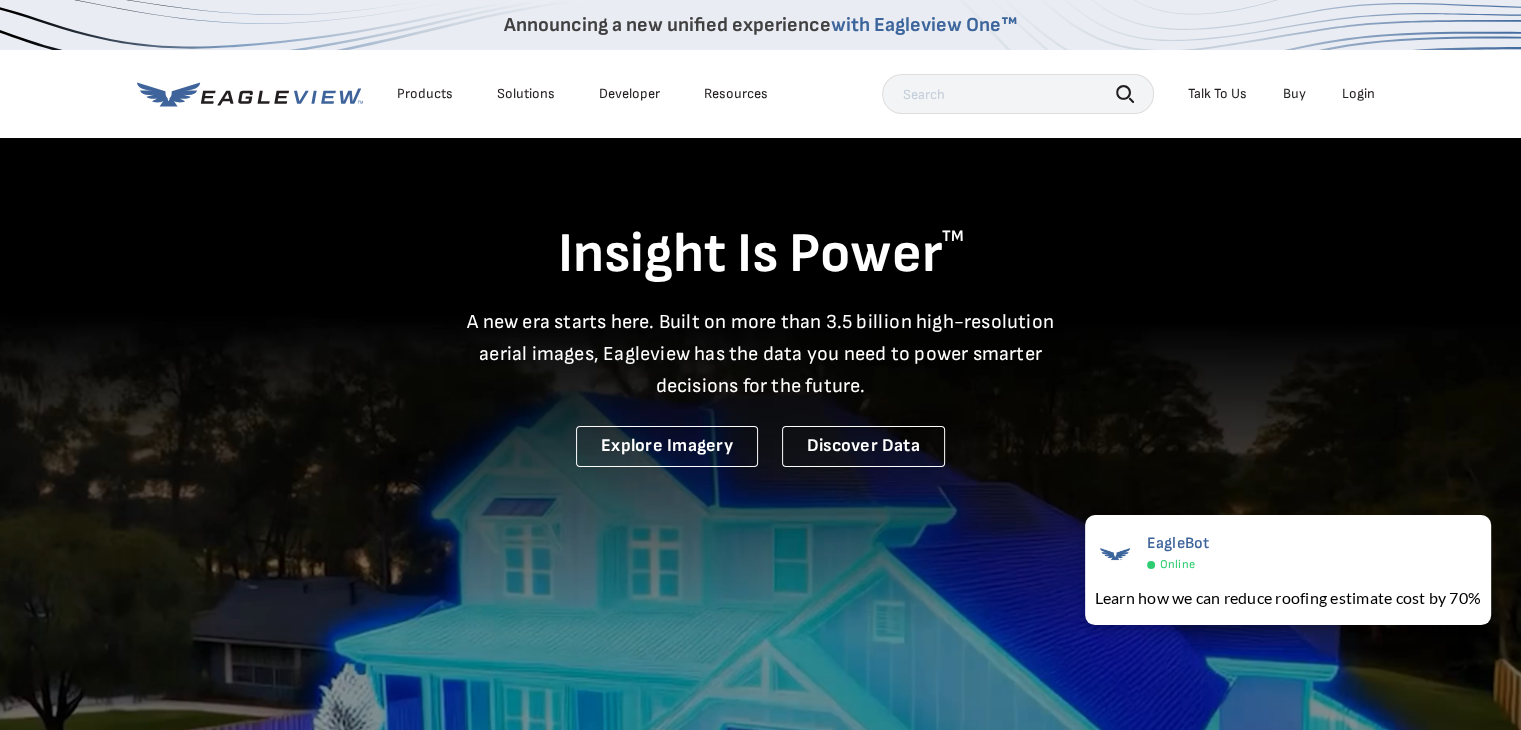 scroll, scrollTop: 0, scrollLeft: 0, axis: both 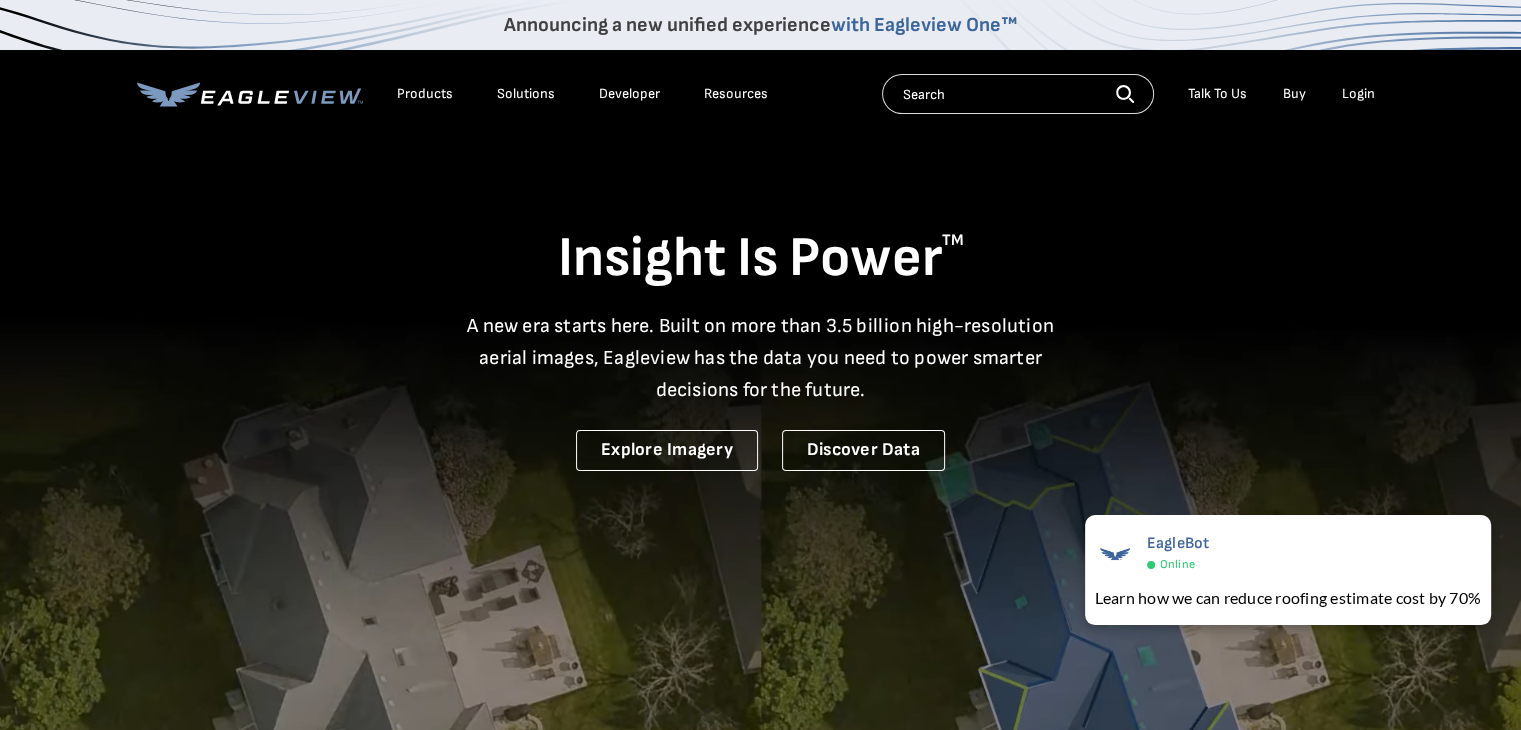 click on "Buy" at bounding box center (1294, 94) 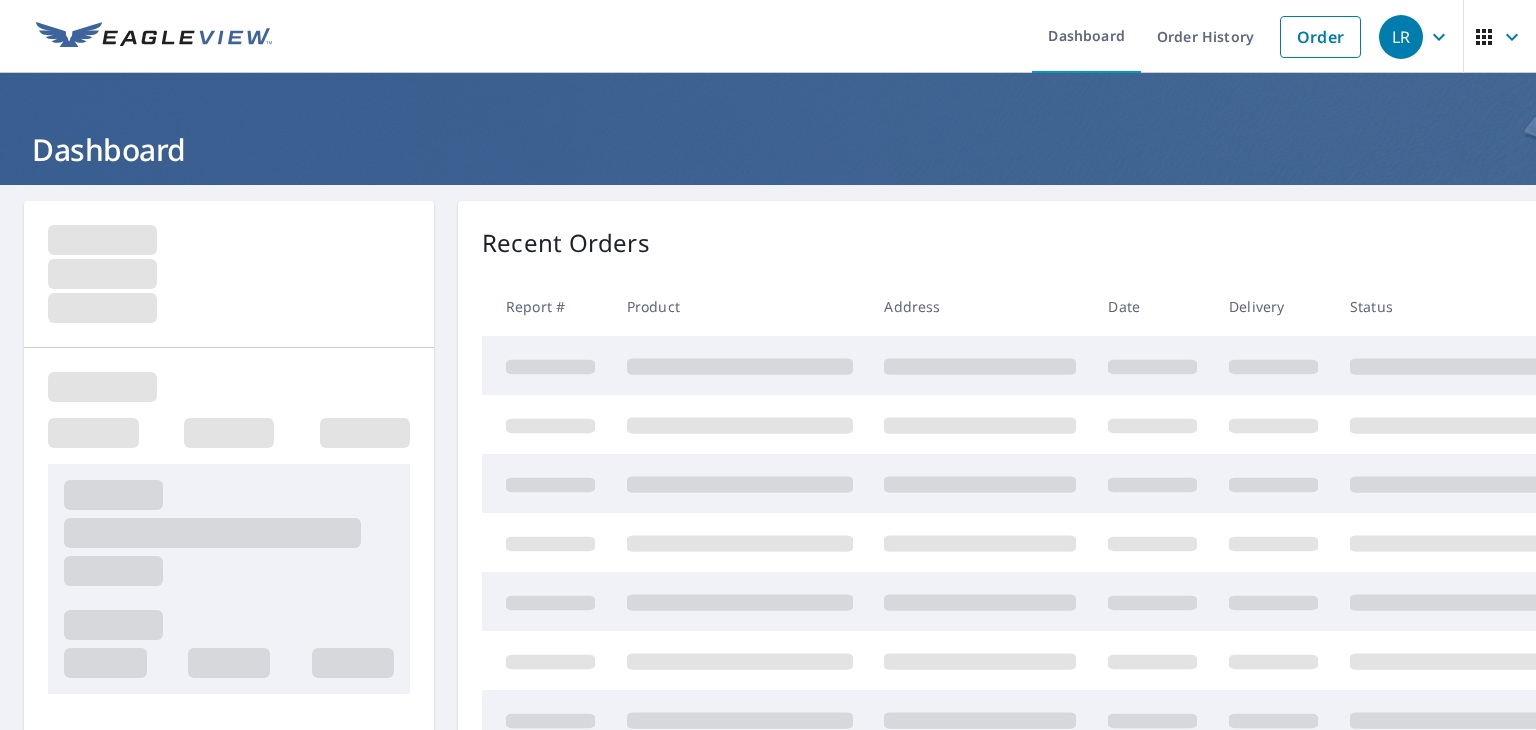 scroll, scrollTop: 0, scrollLeft: 0, axis: both 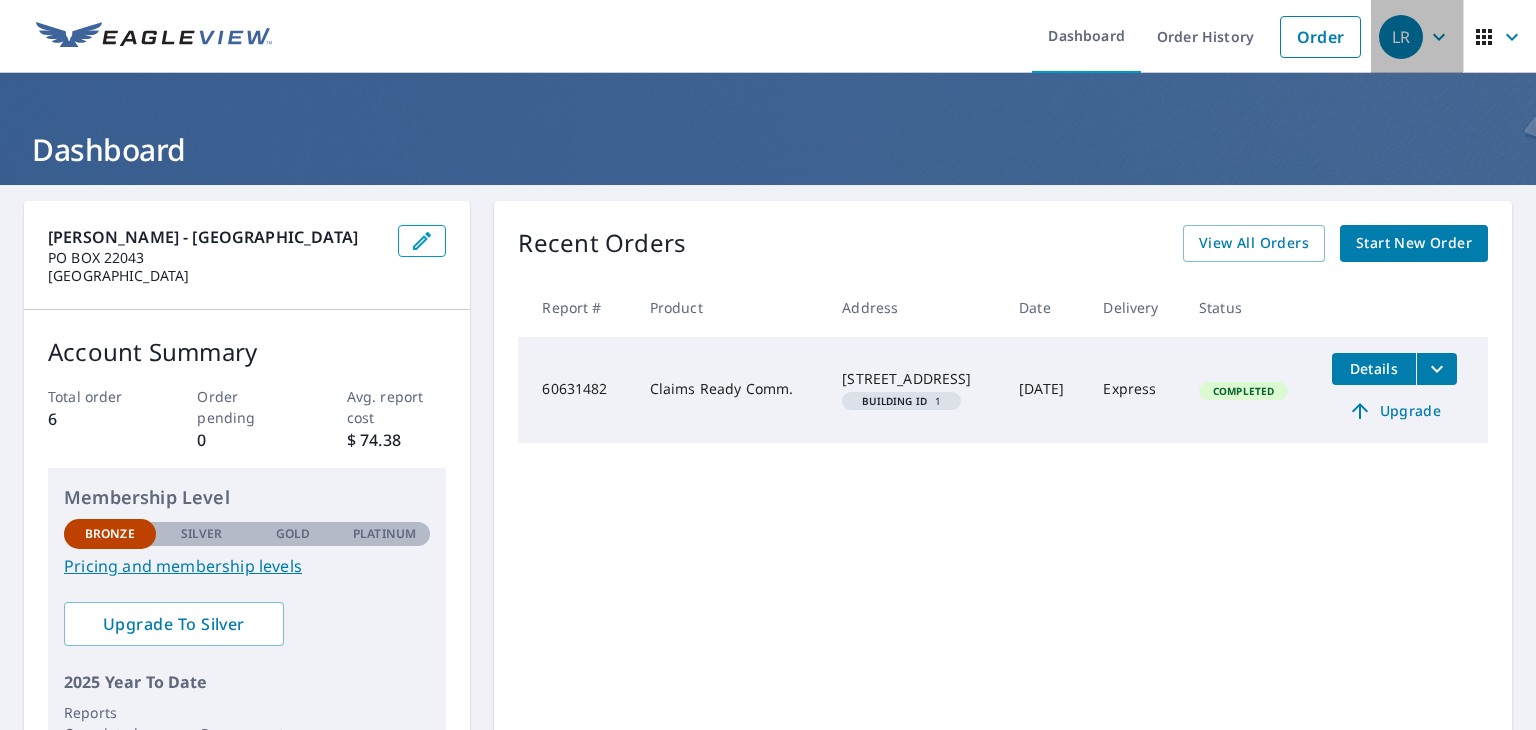 click 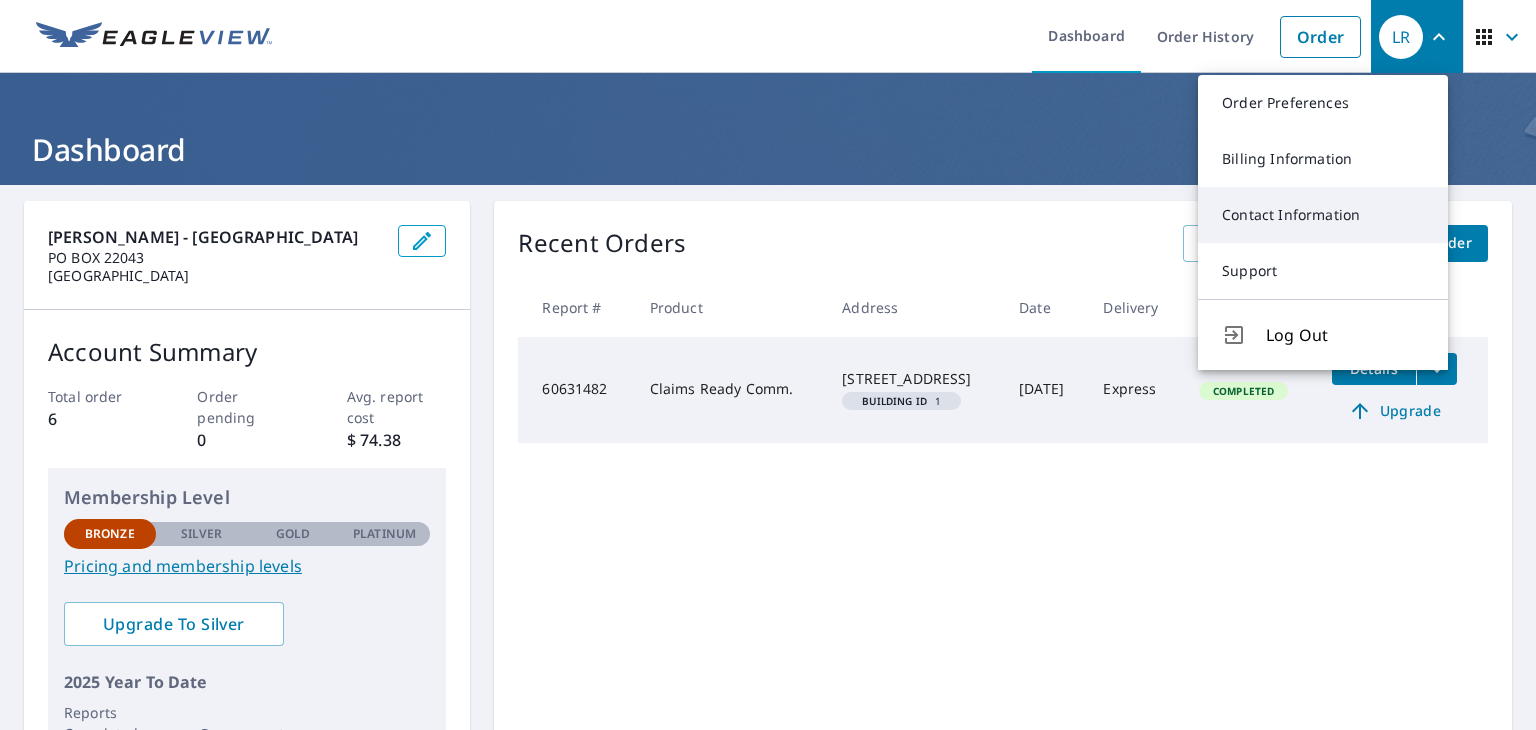 click on "Contact Information" at bounding box center (1323, 215) 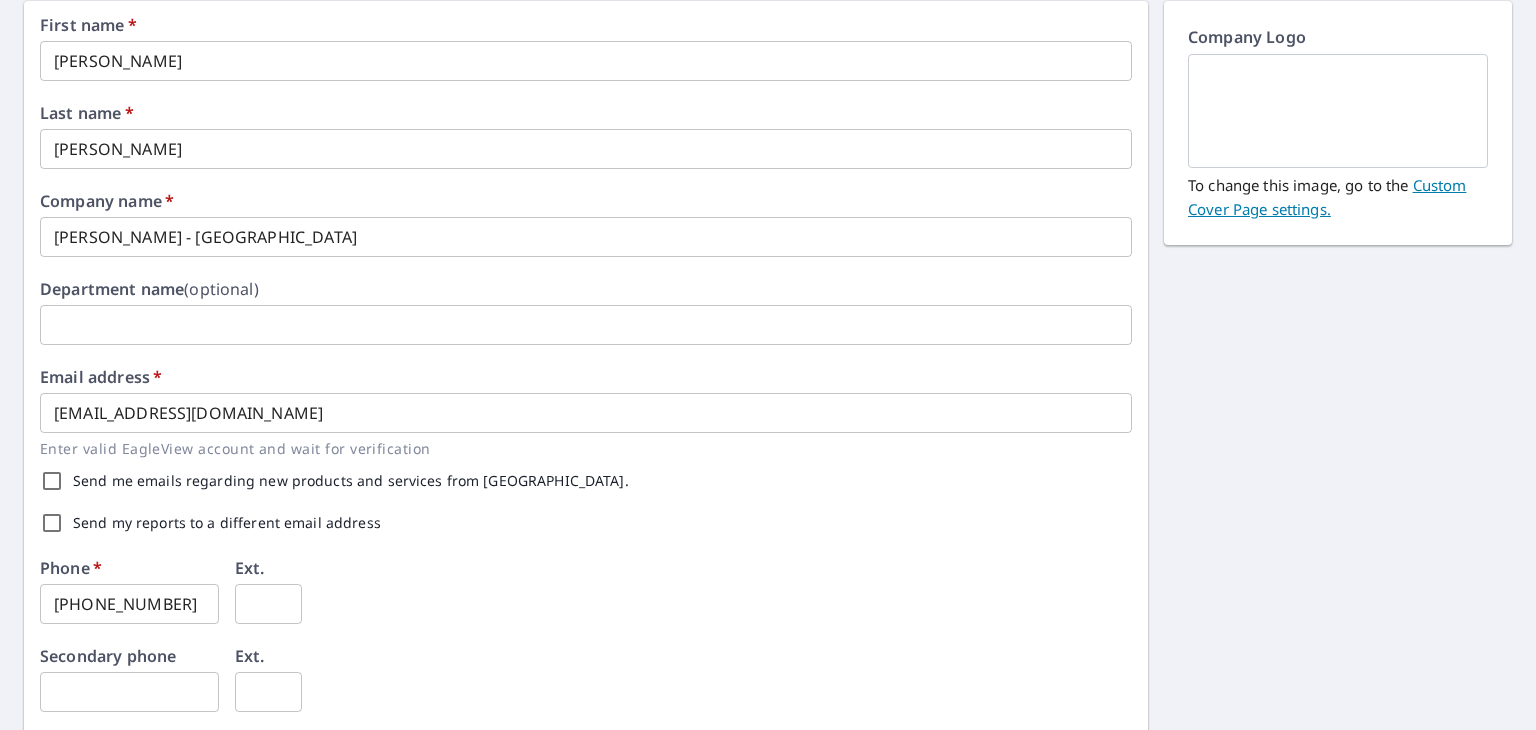 scroll, scrollTop: 300, scrollLeft: 0, axis: vertical 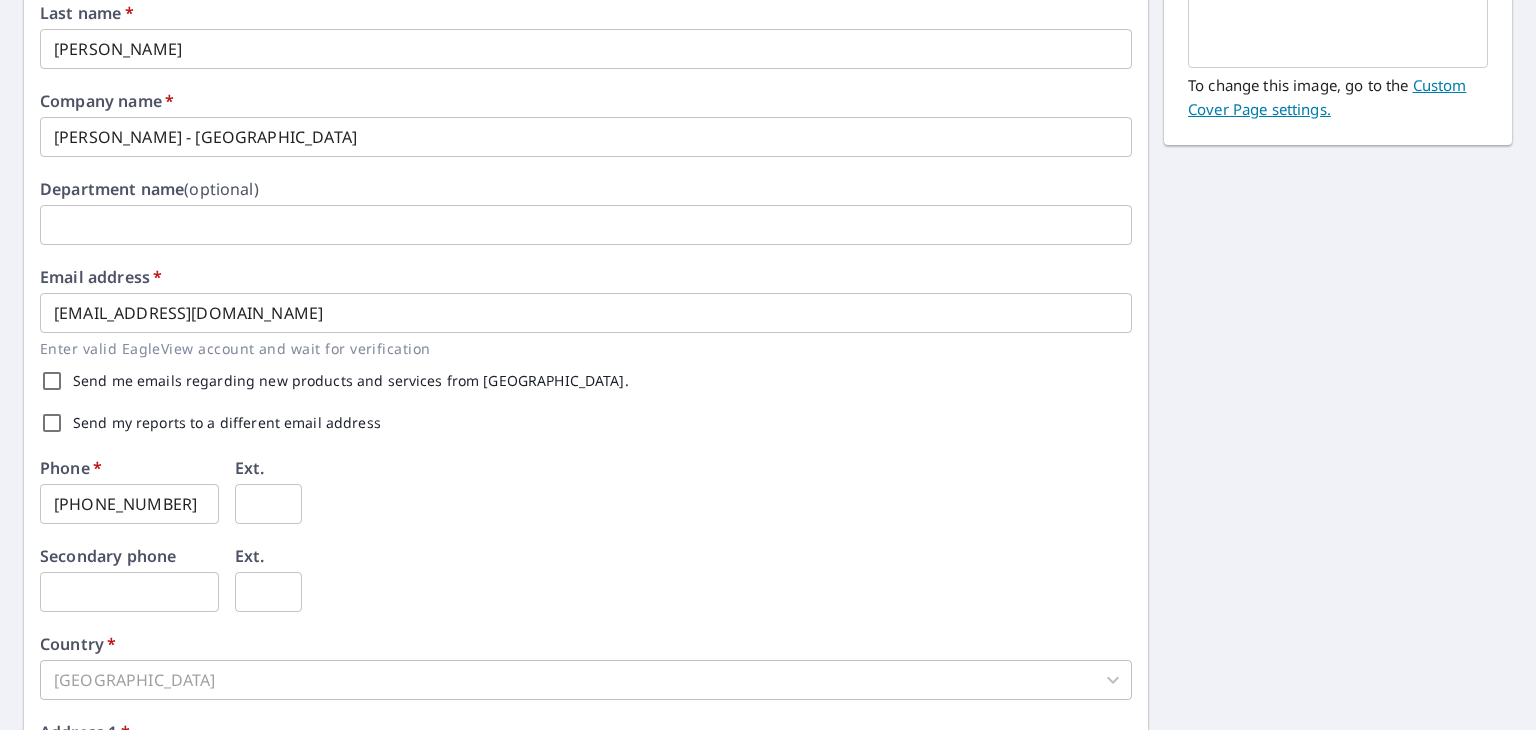 click on "[EMAIL_ADDRESS][DOMAIN_NAME]" at bounding box center (586, 313) 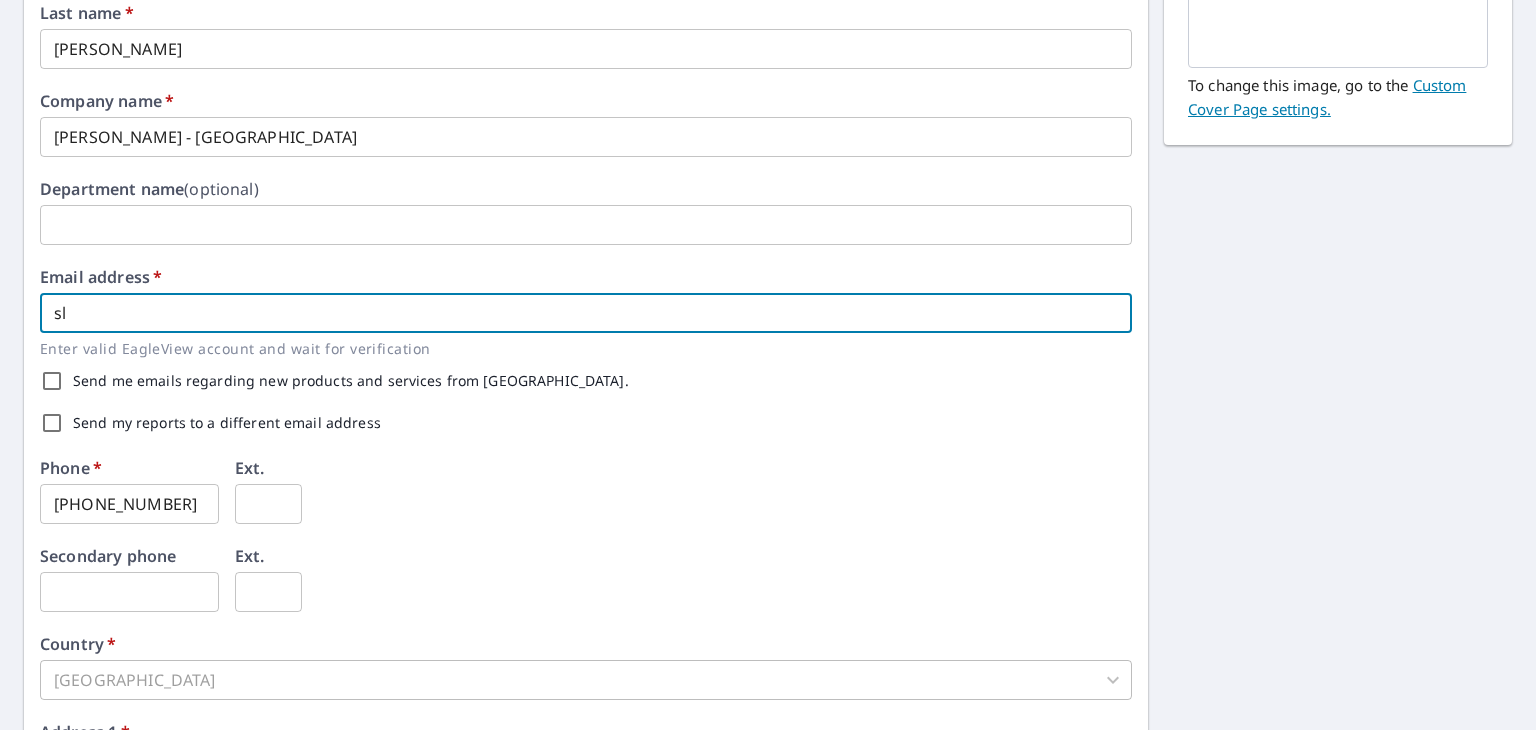 type on "s" 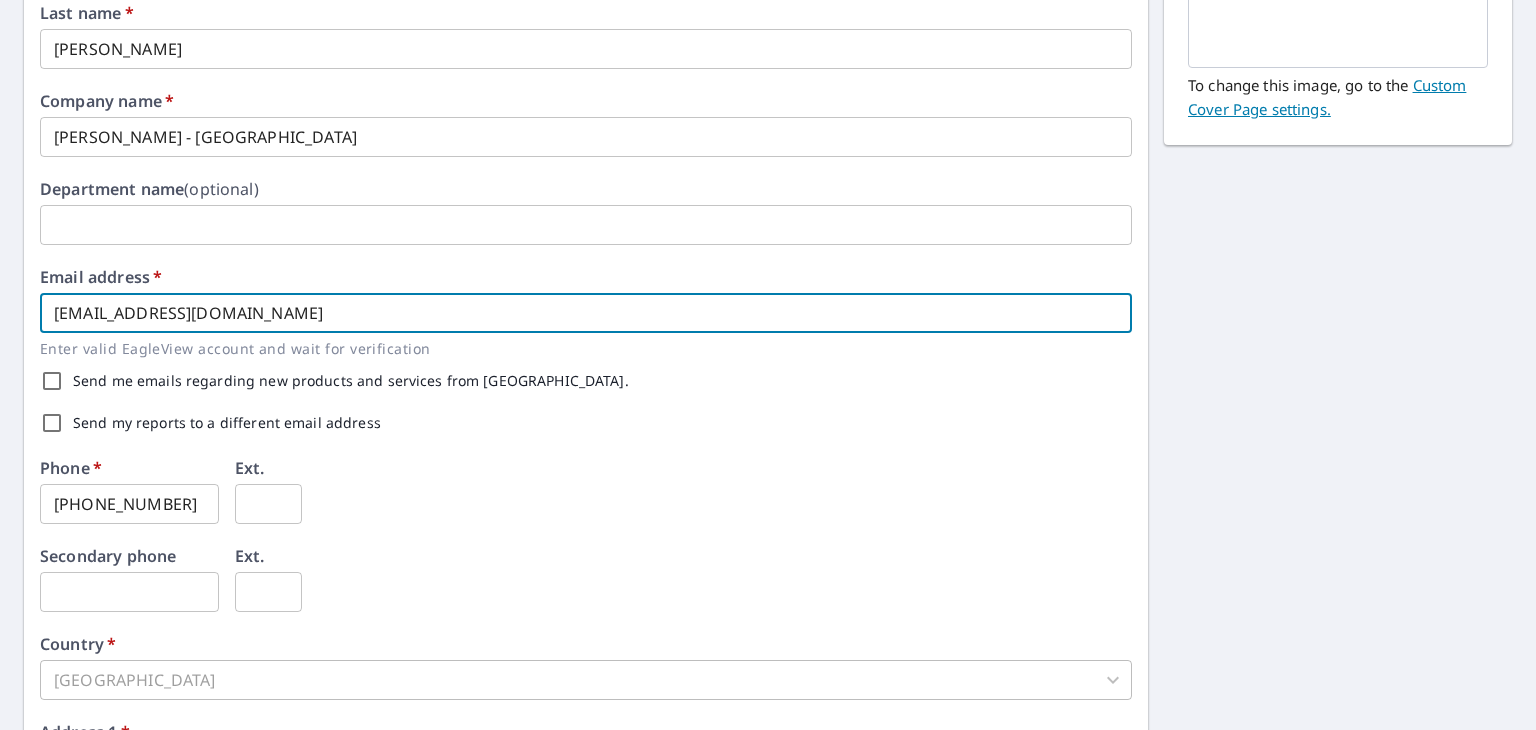 type on "[EMAIL_ADDRESS][DOMAIN_NAME]" 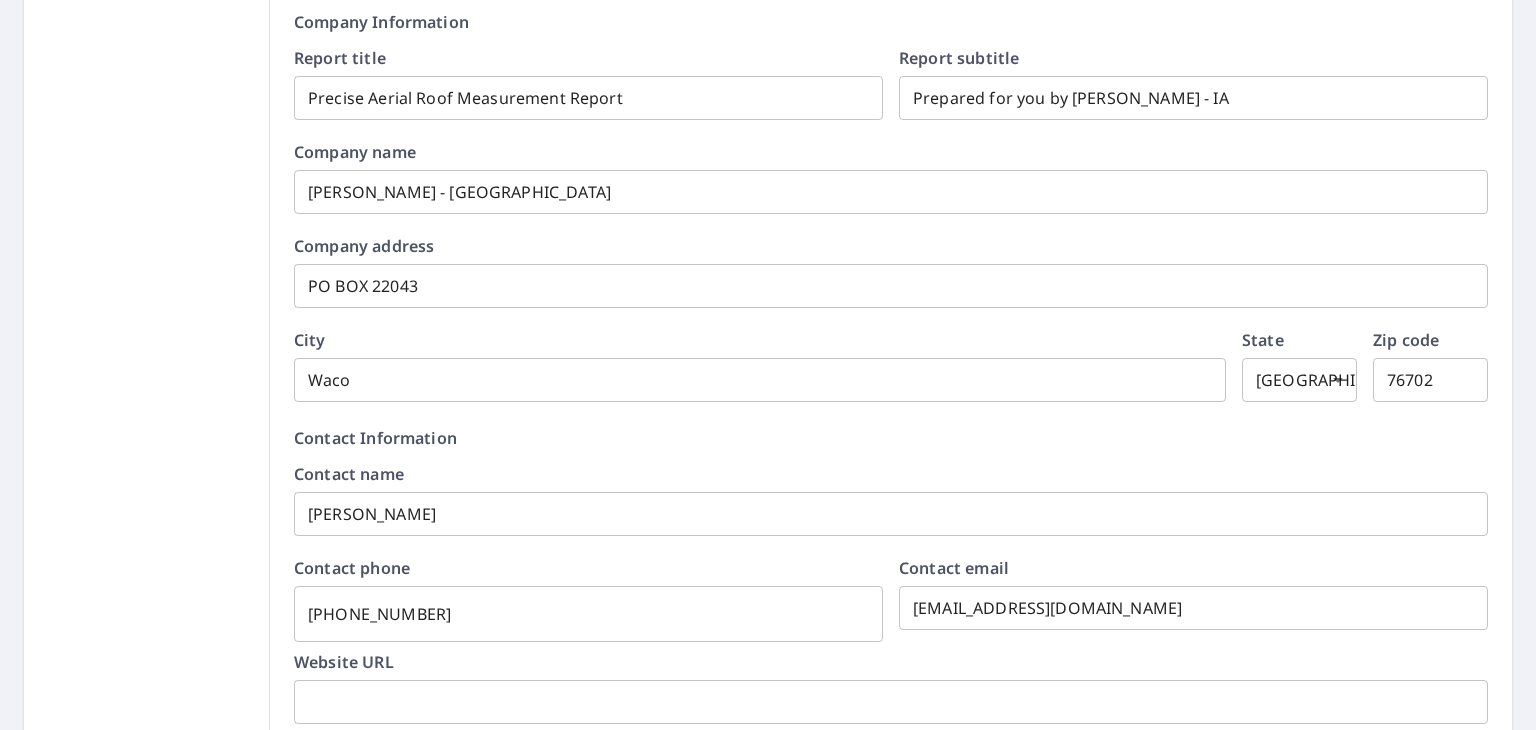 scroll, scrollTop: 700, scrollLeft: 0, axis: vertical 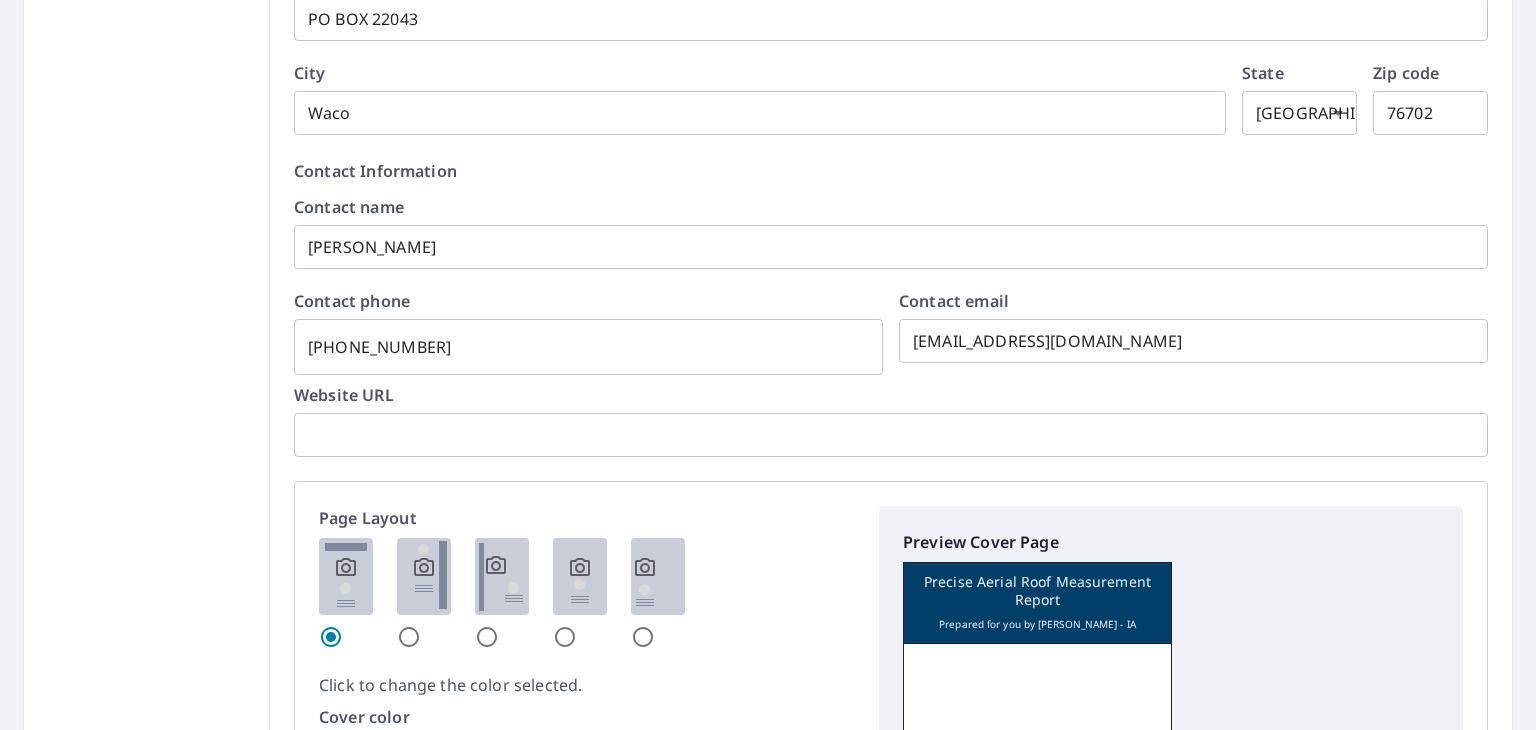 click on "slr7074@aol.com" at bounding box center (1193, 341) 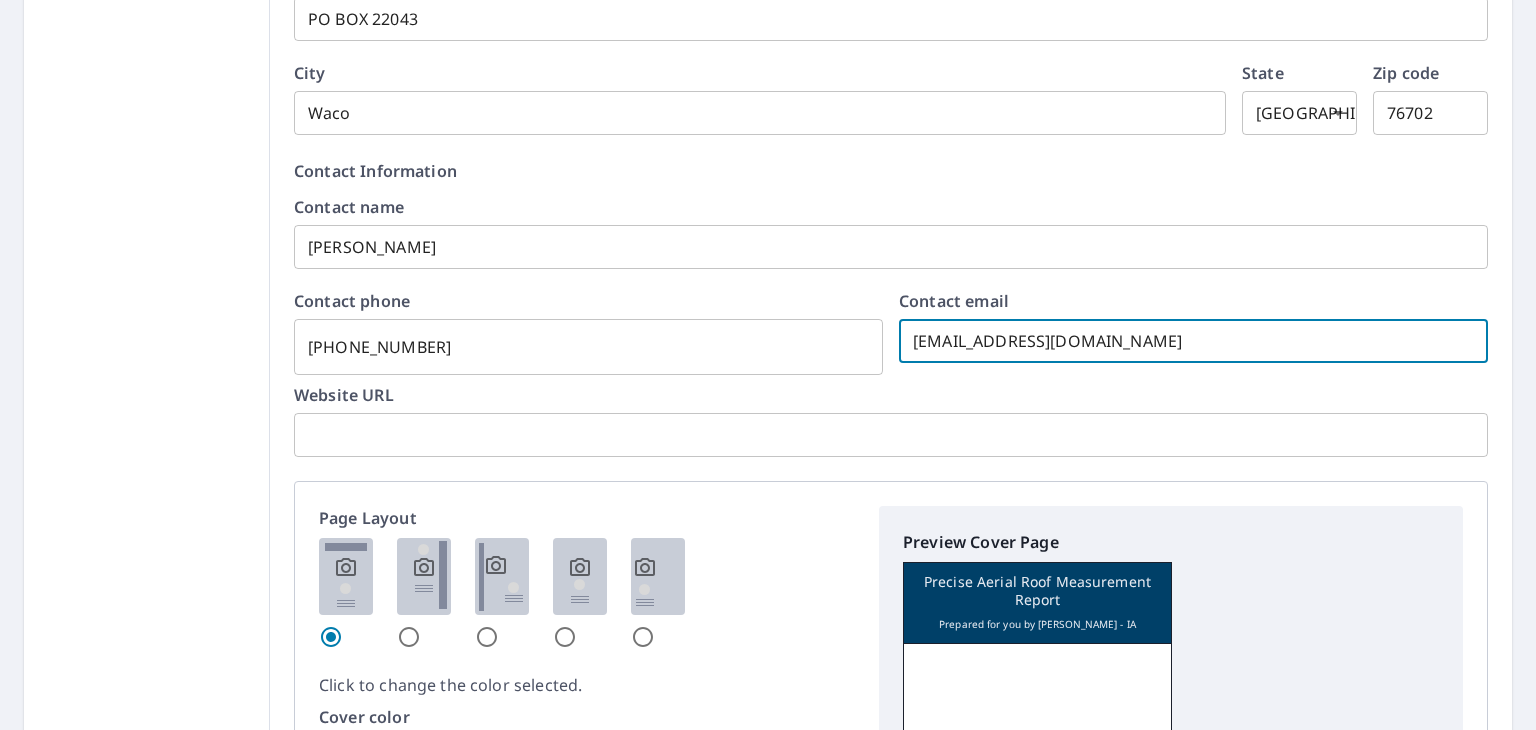 drag, startPoint x: 1073, startPoint y: 345, endPoint x: 530, endPoint y: 389, distance: 544.7798 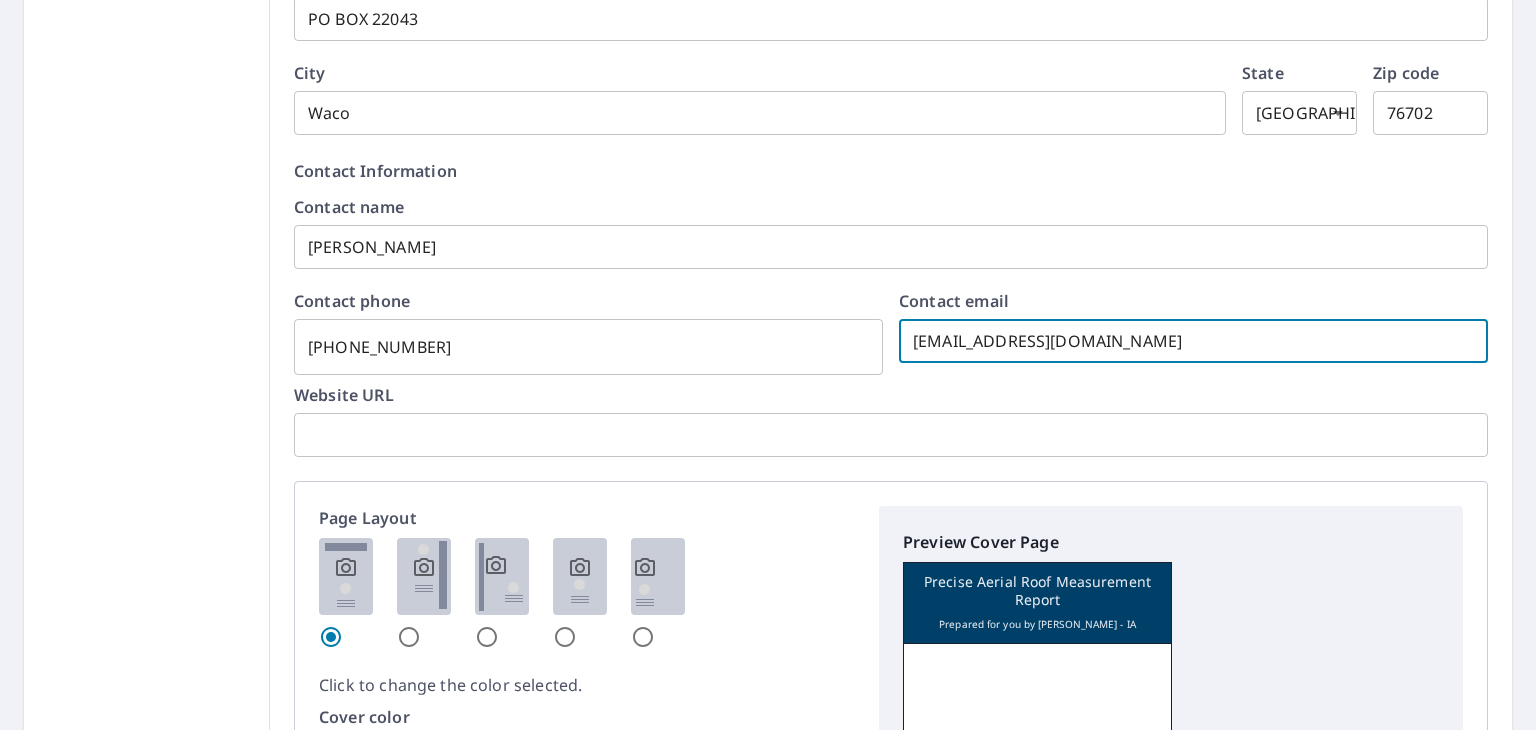 type on "reasoner7074@gmail.com" 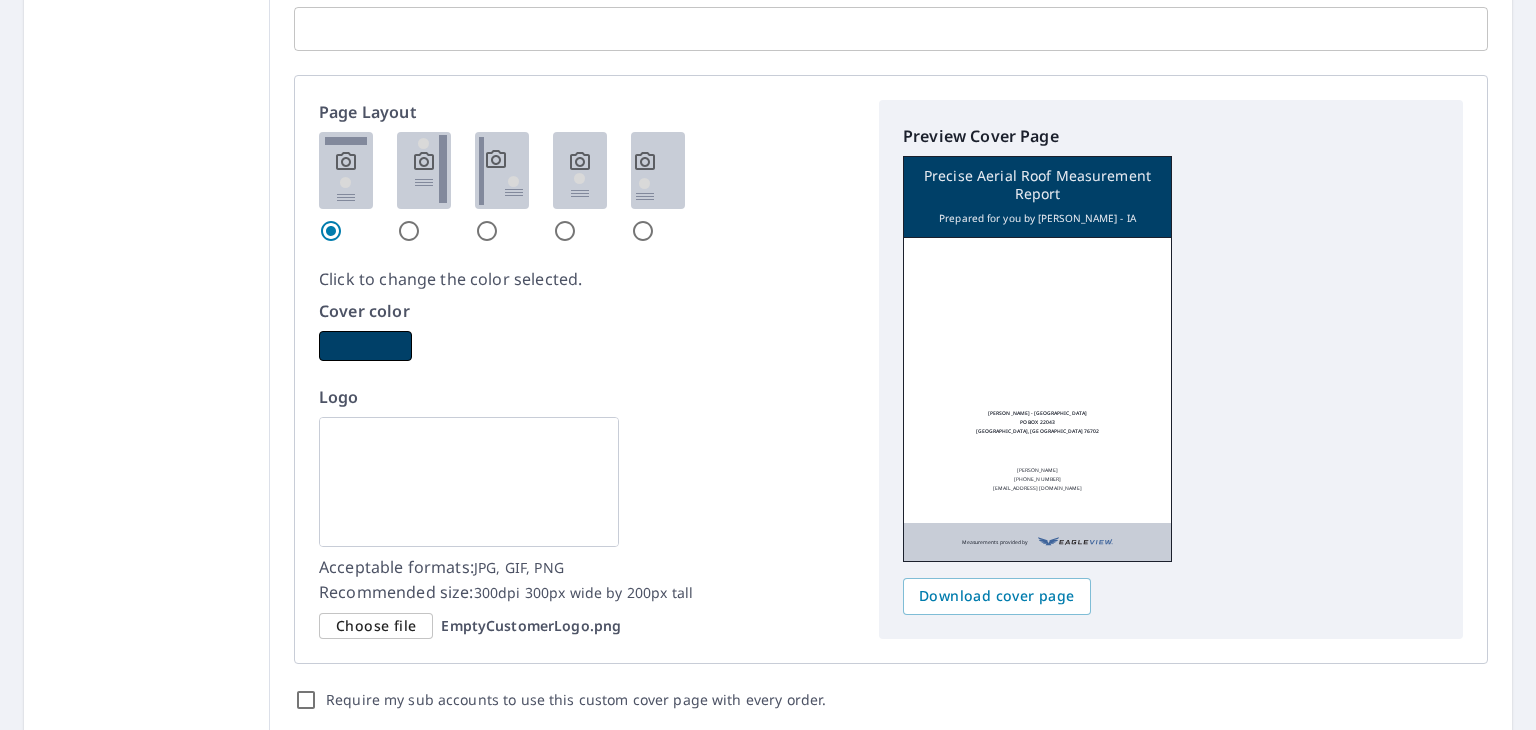 scroll, scrollTop: 1247, scrollLeft: 0, axis: vertical 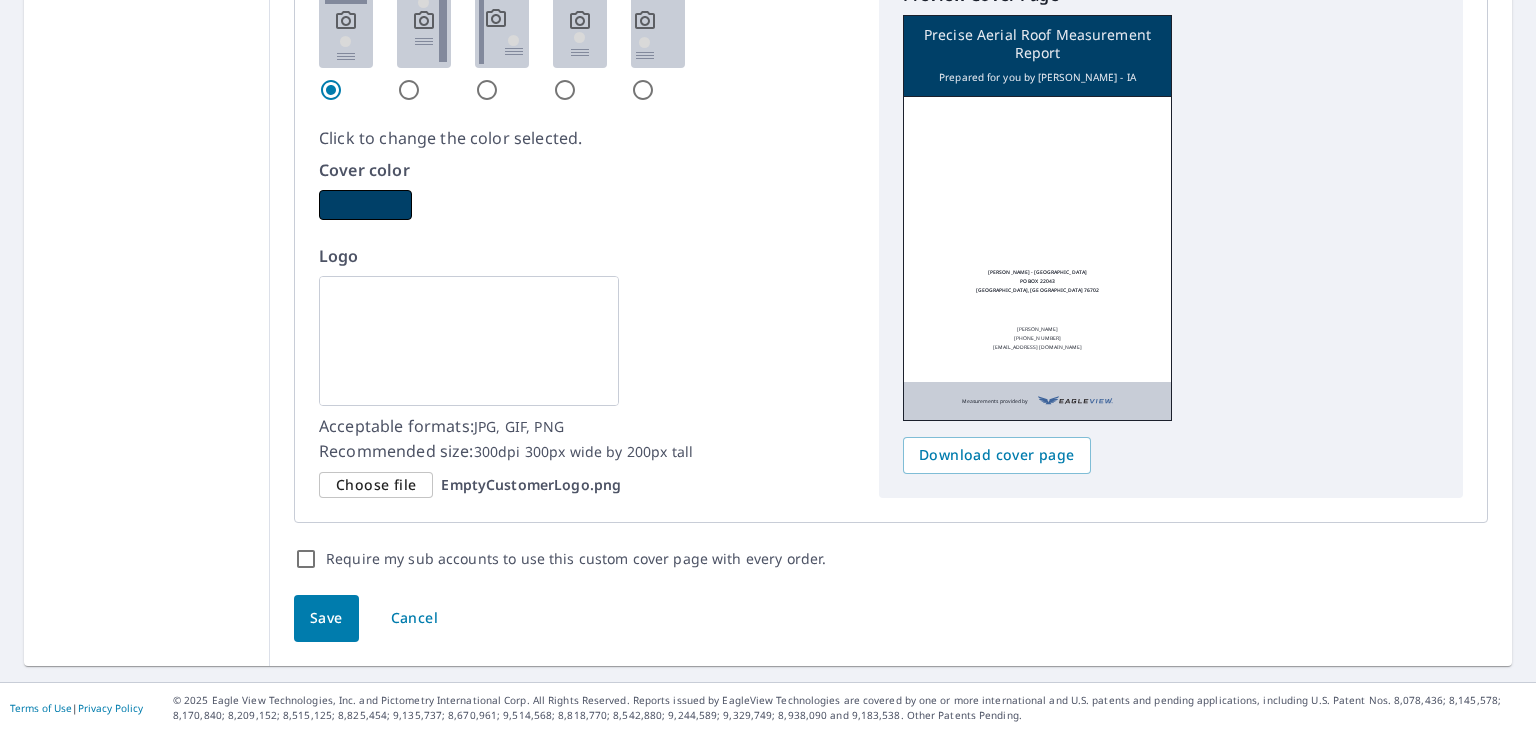 click on "Save" at bounding box center (326, 618) 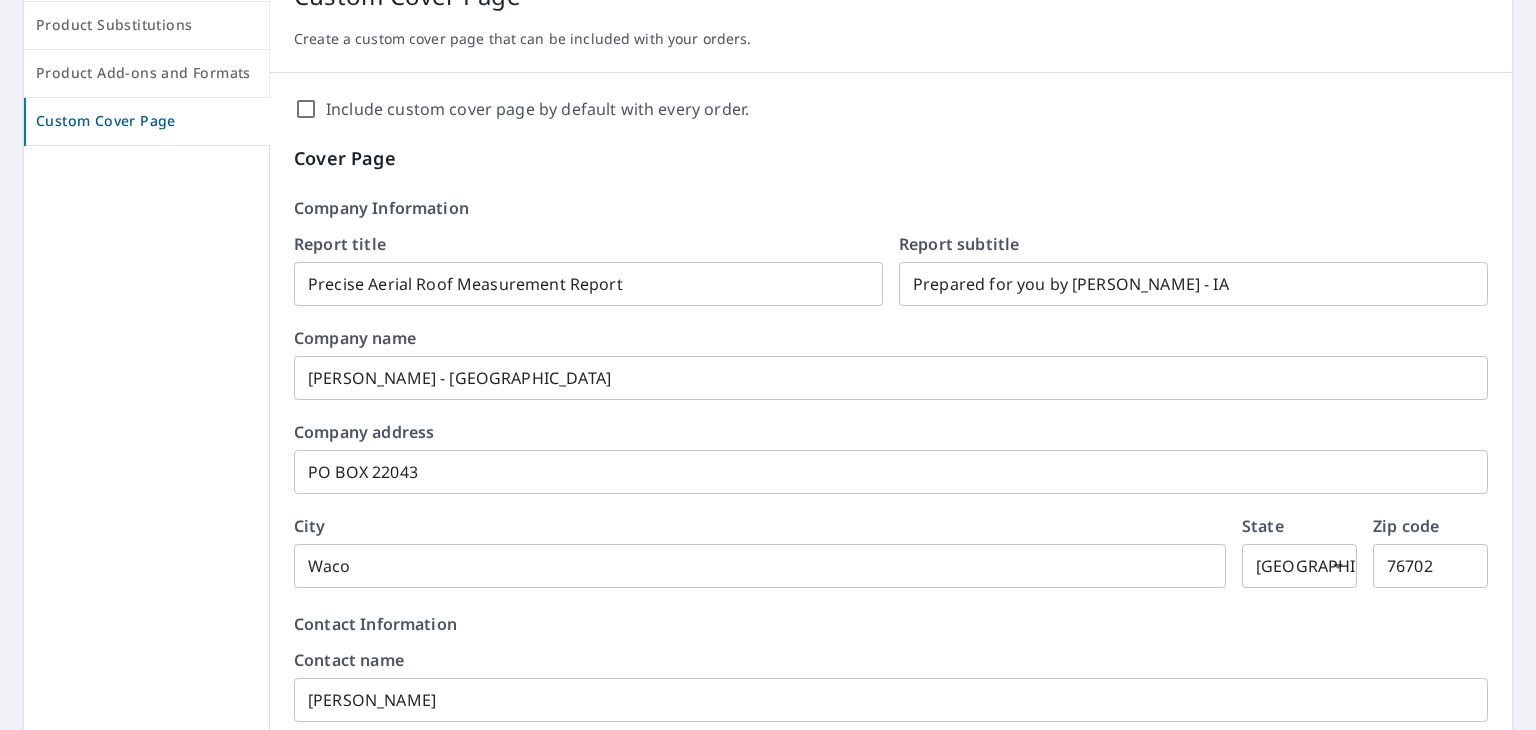 scroll, scrollTop: 400, scrollLeft: 0, axis: vertical 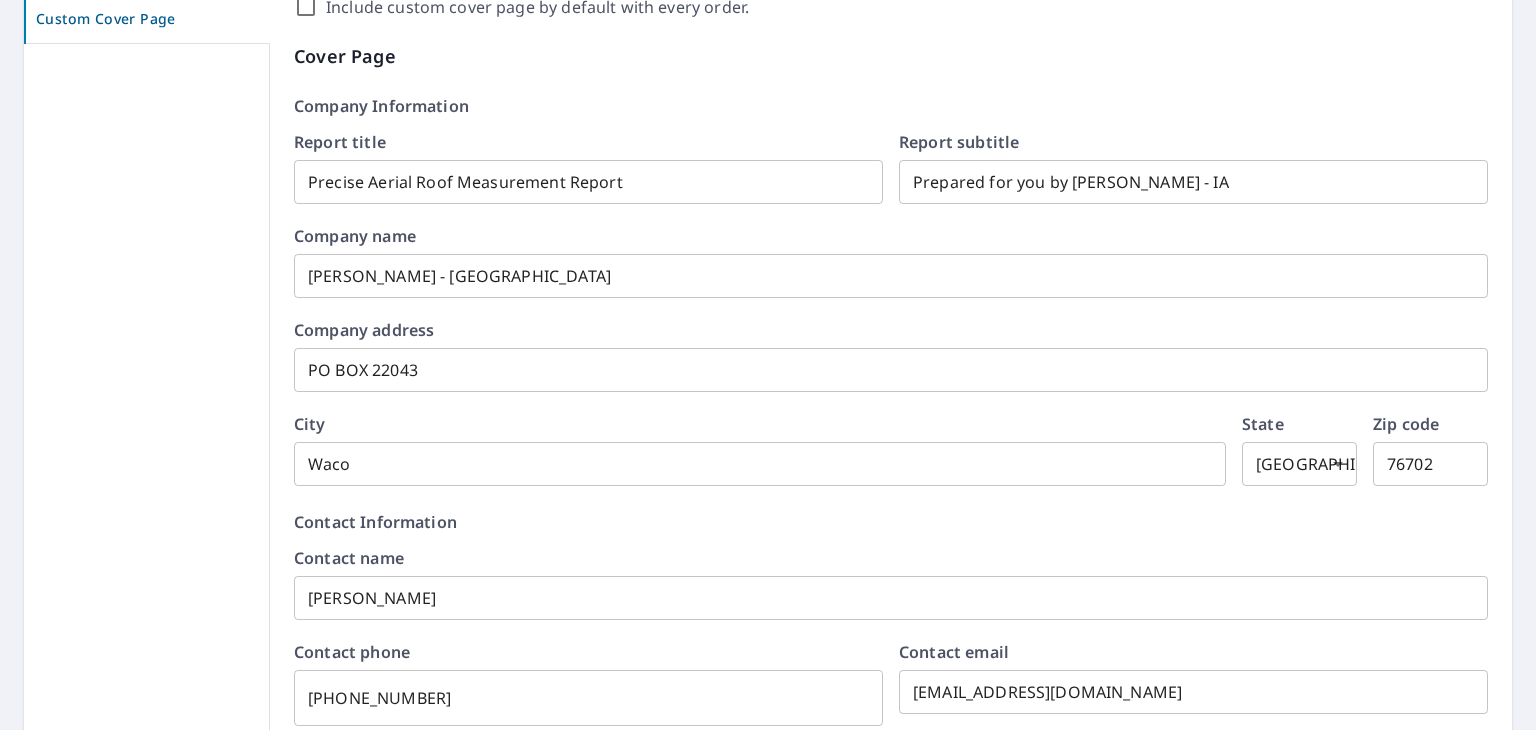 click on "PO BOX 22043" at bounding box center (891, 370) 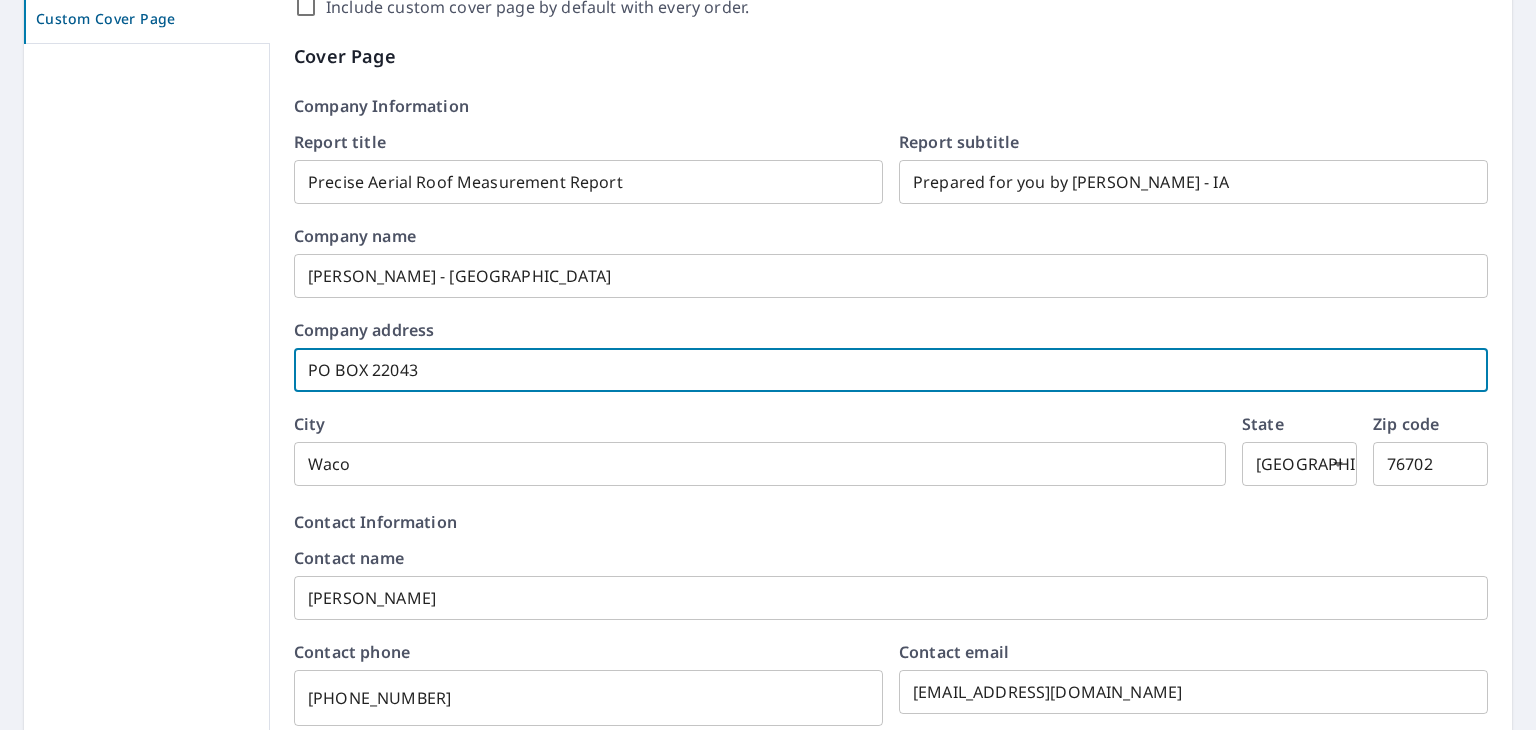 drag, startPoint x: 436, startPoint y: 373, endPoint x: -36, endPoint y: 361, distance: 472.15253 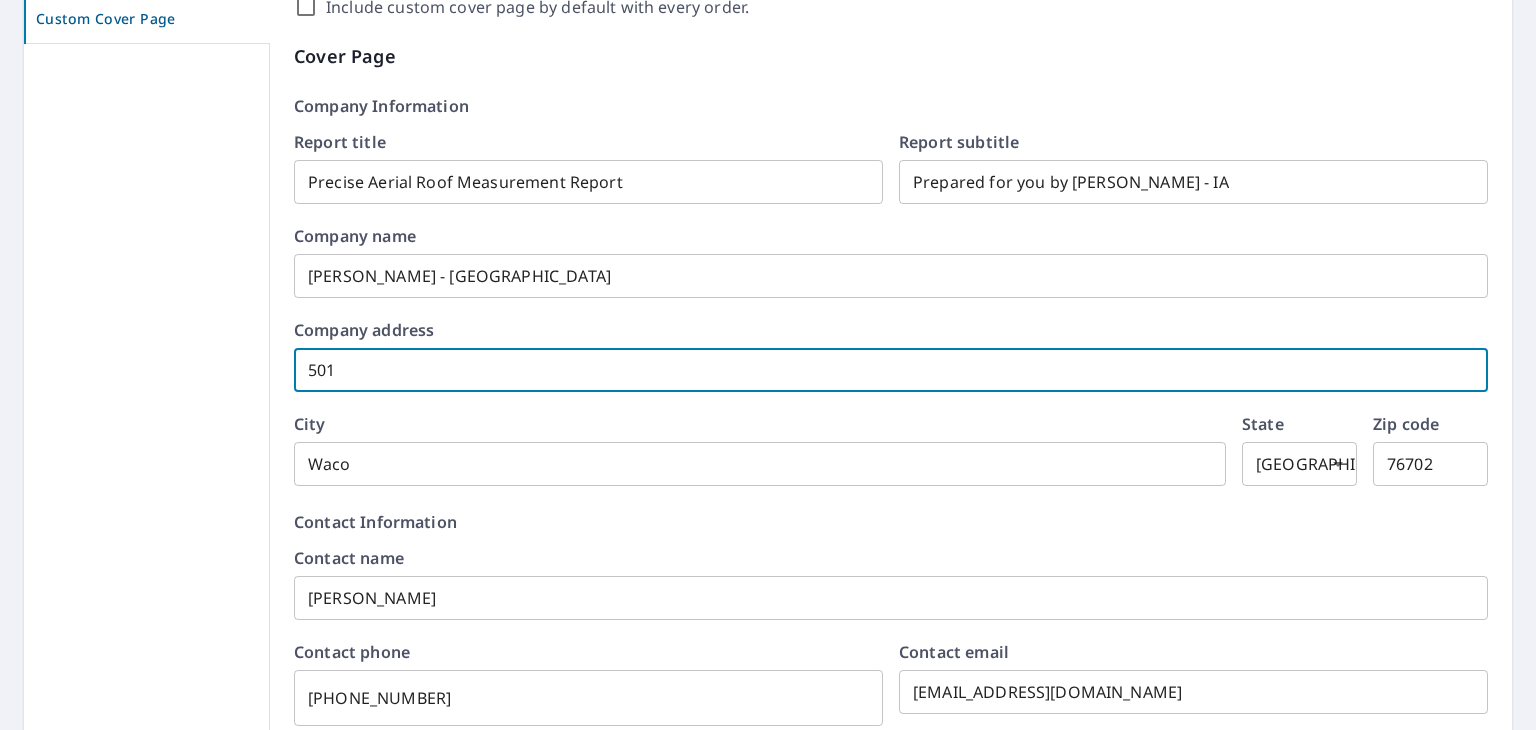 type on "501 Meadowland Dr" 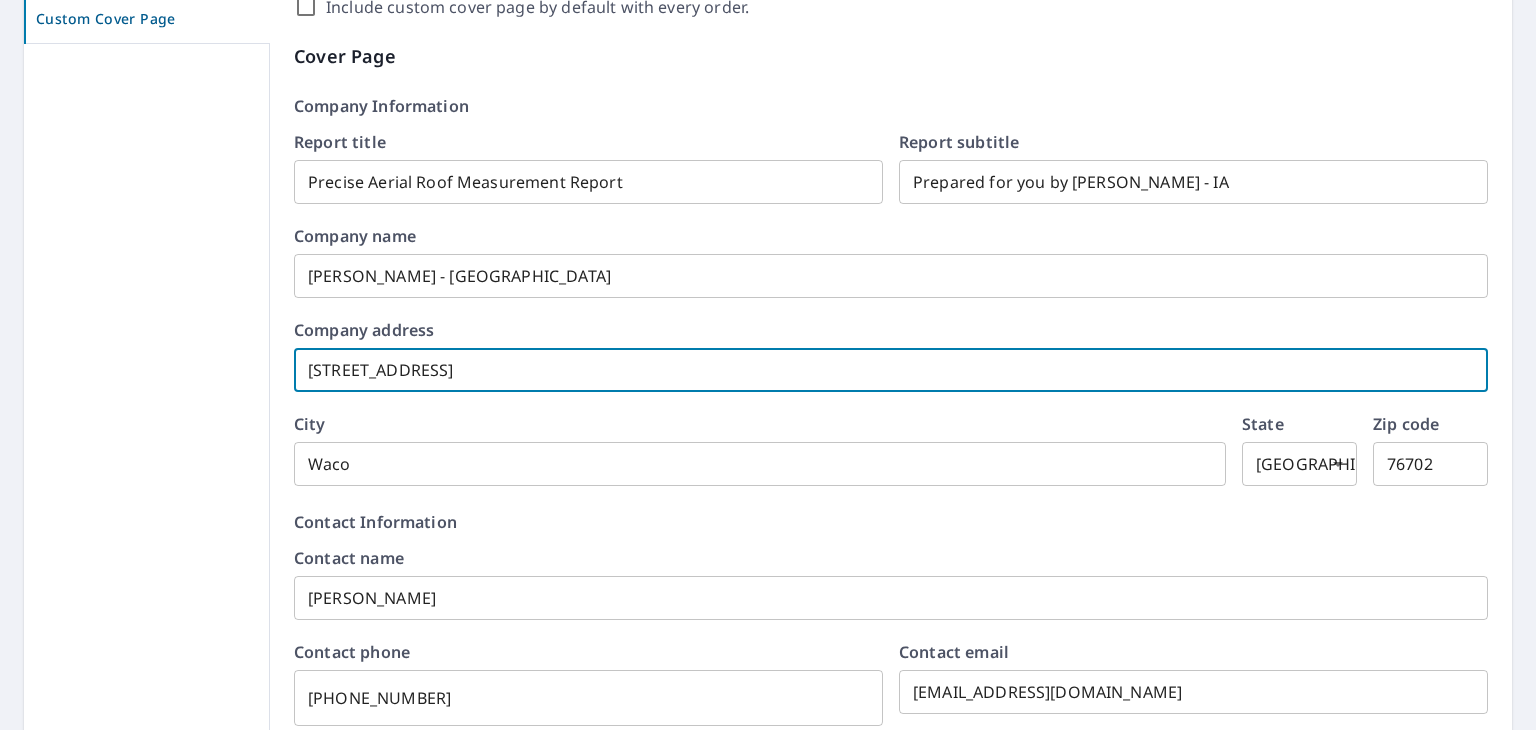 click on "Waco" at bounding box center [760, 464] 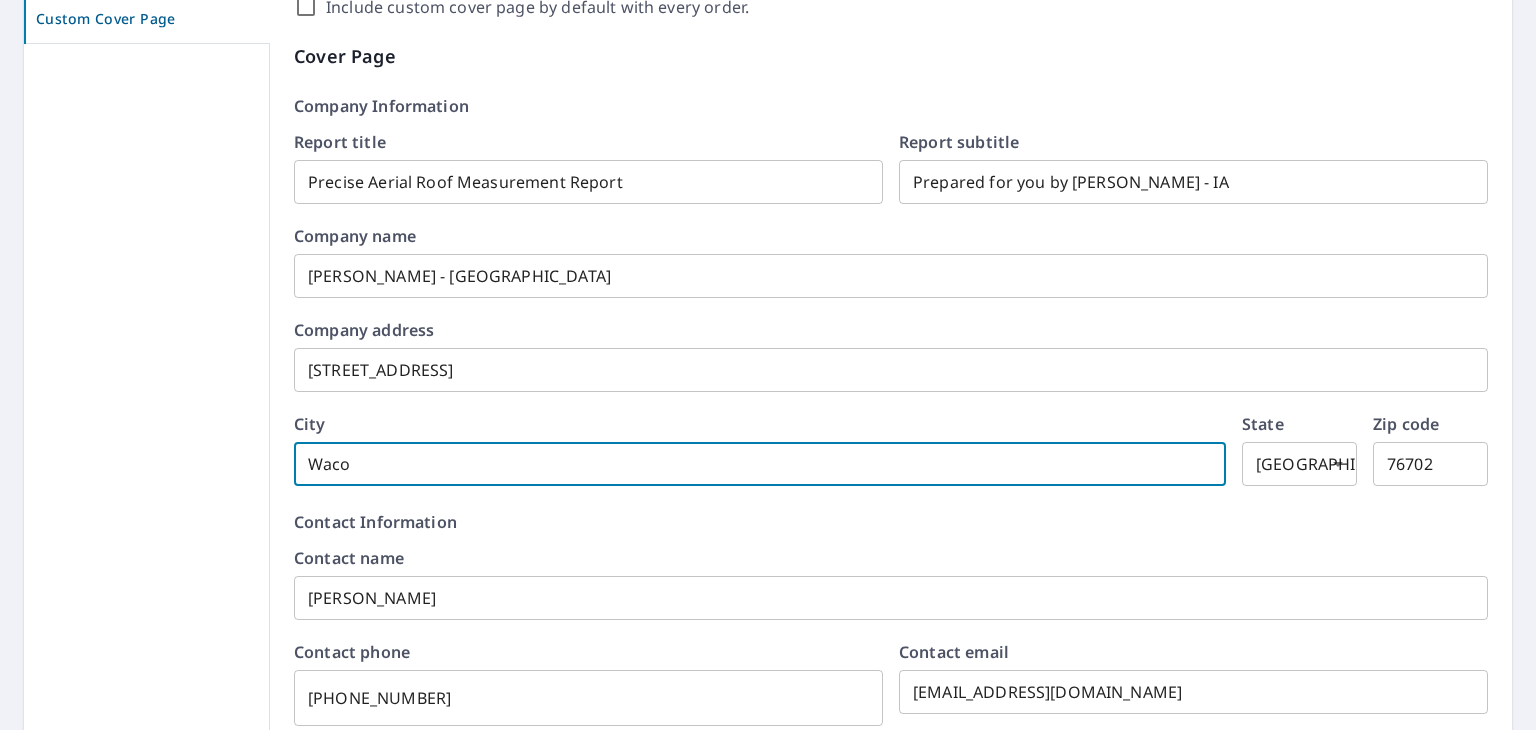 drag, startPoint x: 360, startPoint y: 459, endPoint x: 128, endPoint y: 457, distance: 232.00862 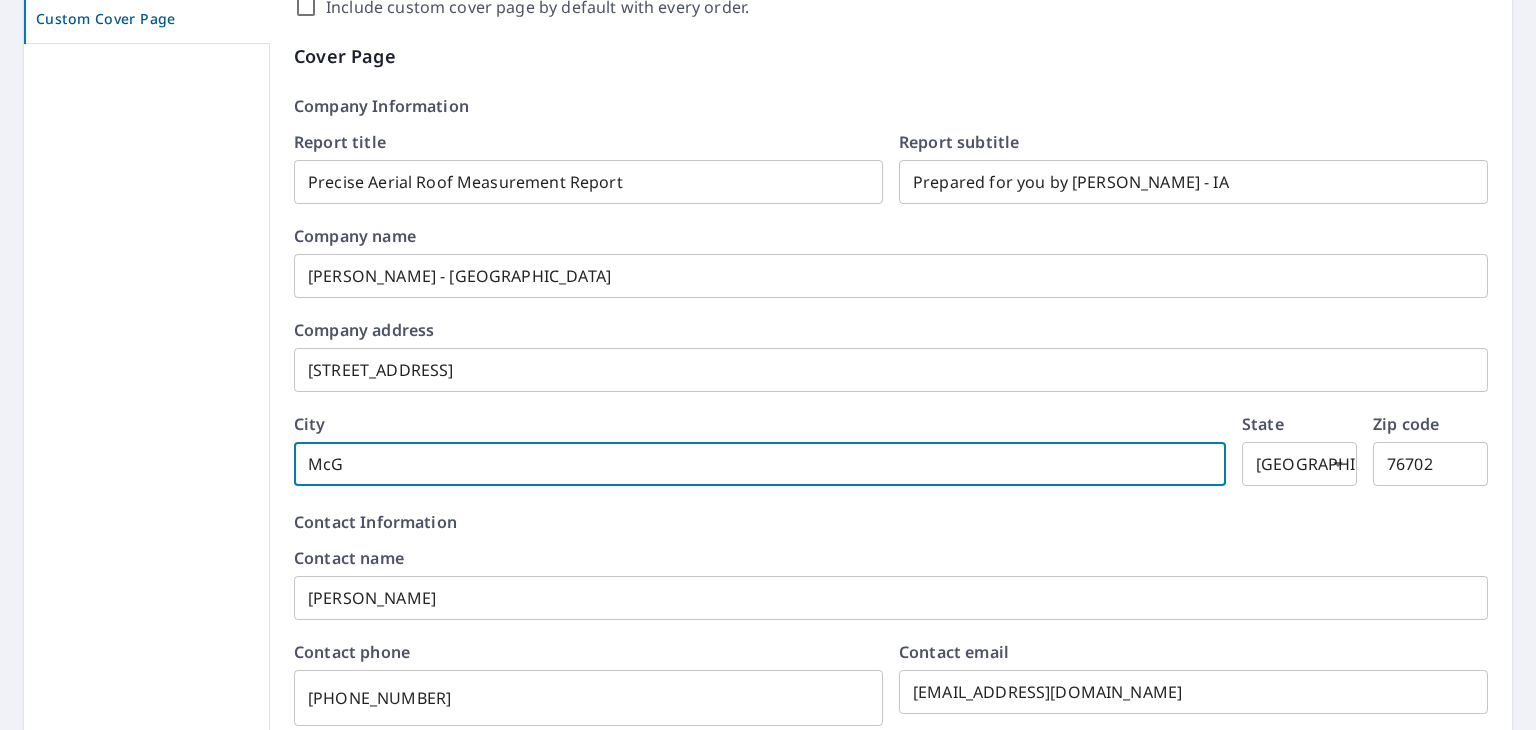 type on "McGregor" 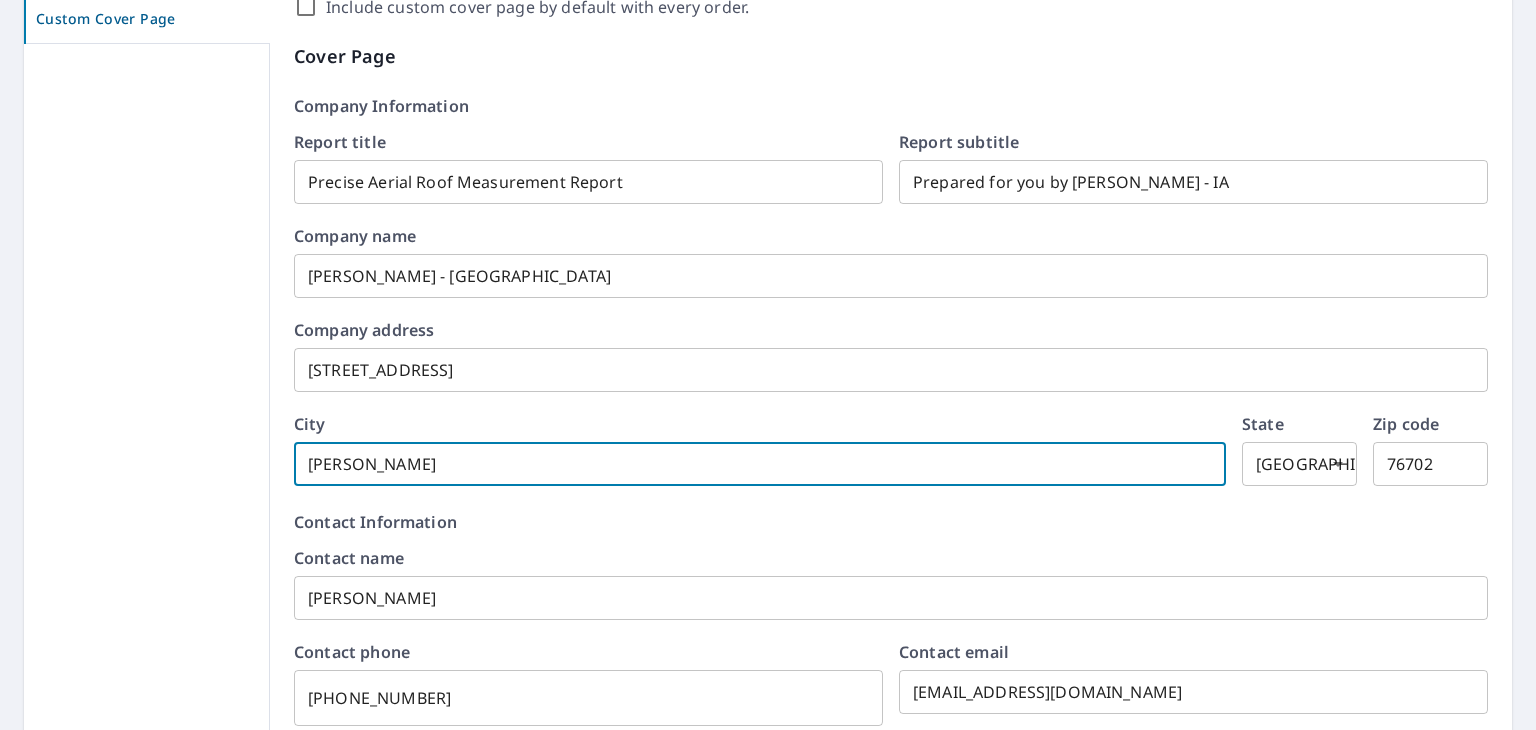 click on "76702" at bounding box center (1430, 464) 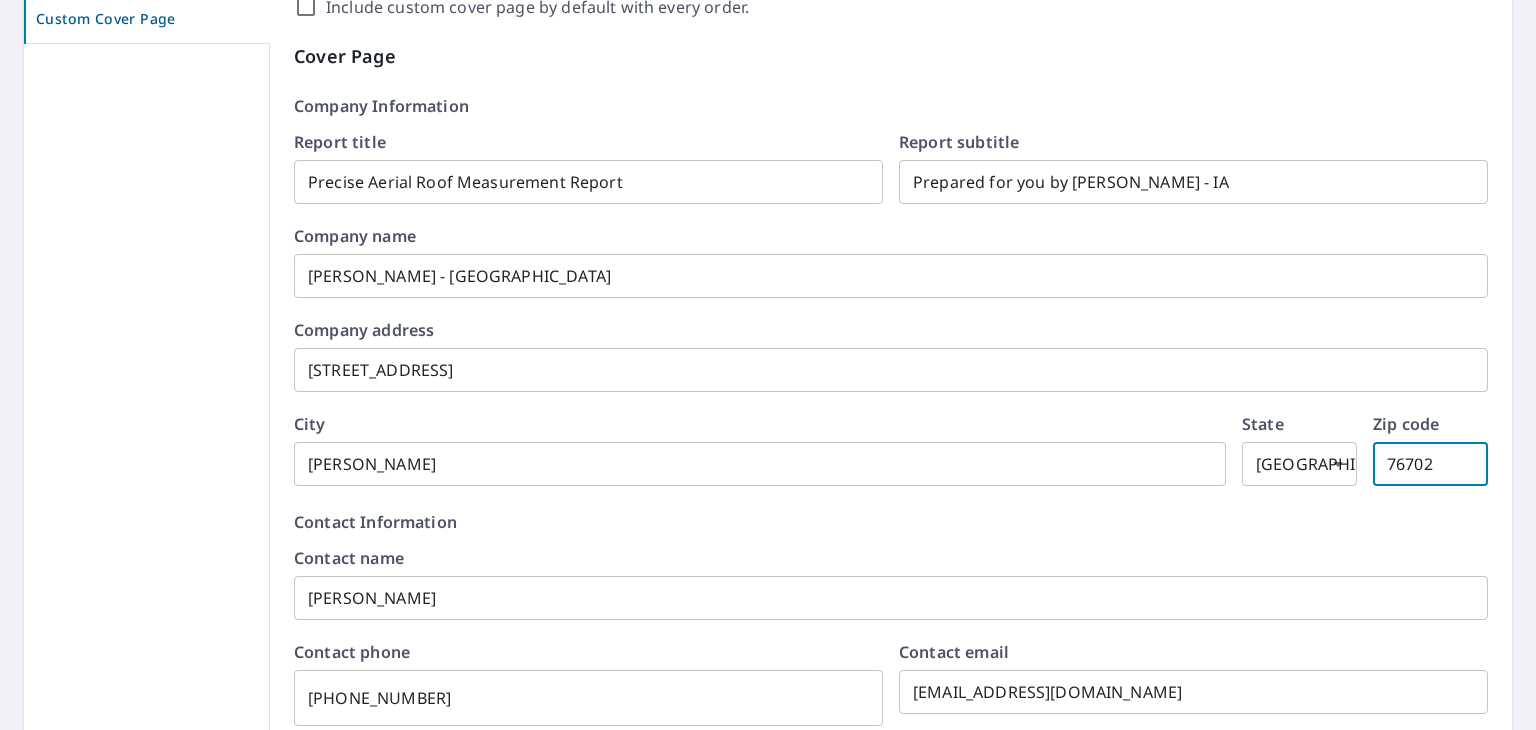 drag, startPoint x: 1434, startPoint y: 461, endPoint x: 1344, endPoint y: 454, distance: 90.27181 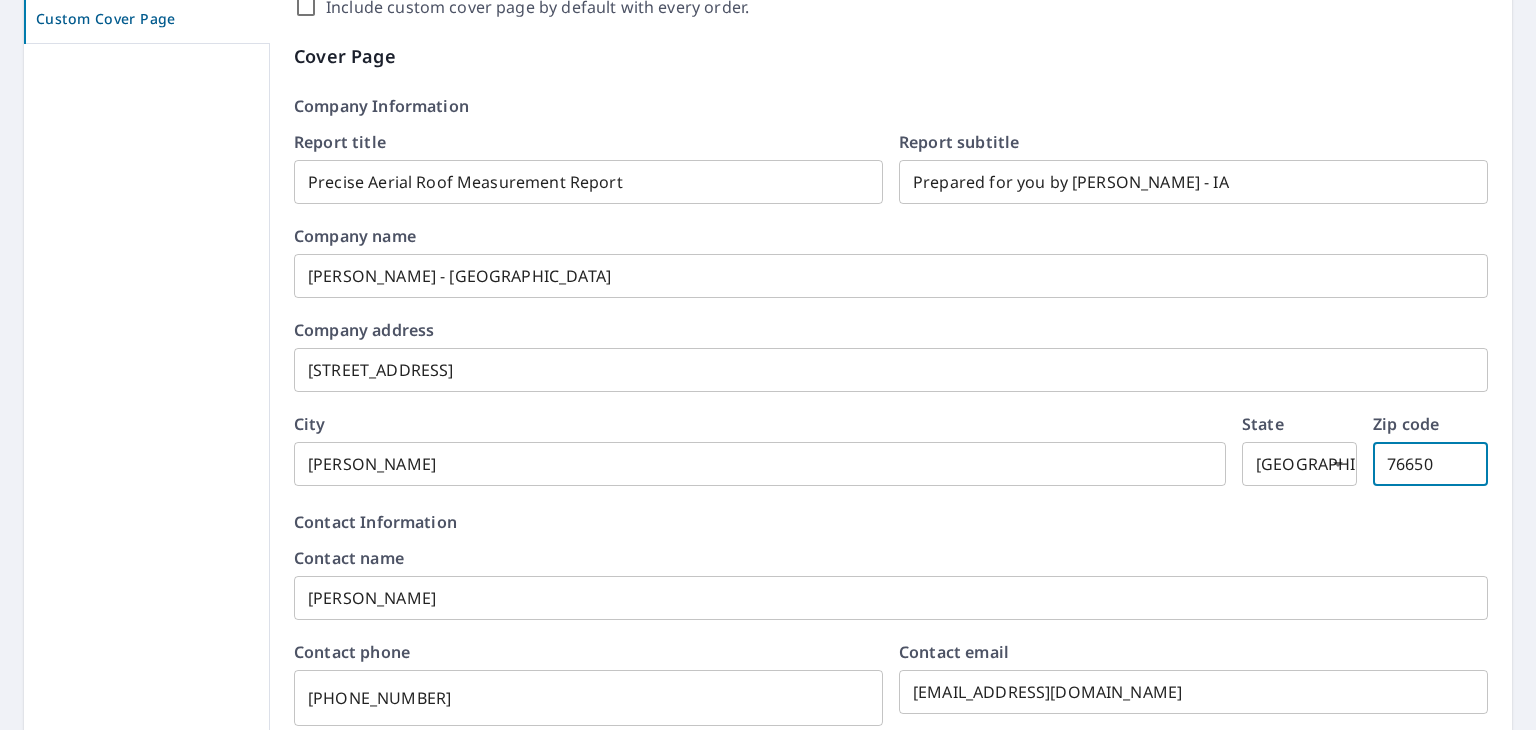 type on "76650" 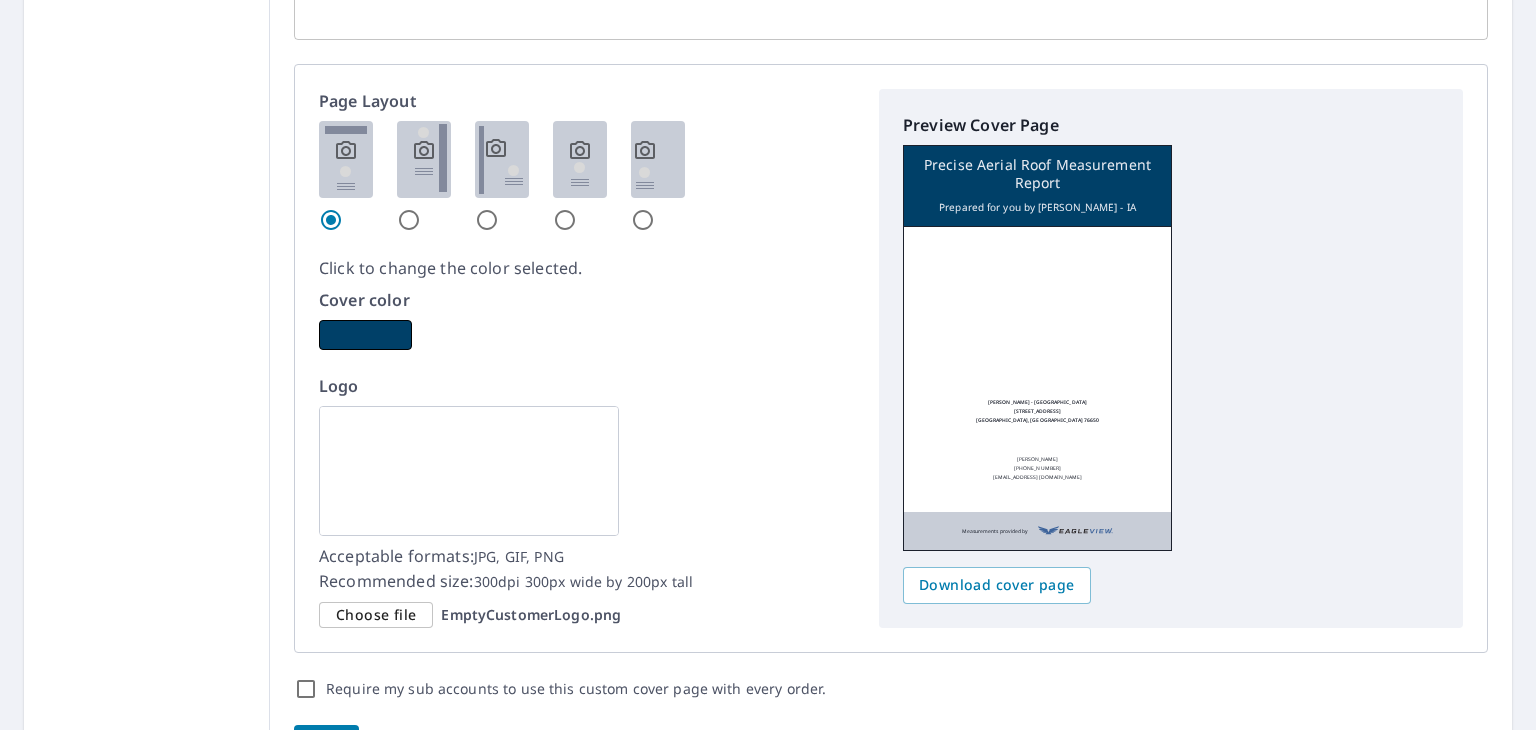 scroll, scrollTop: 1298, scrollLeft: 0, axis: vertical 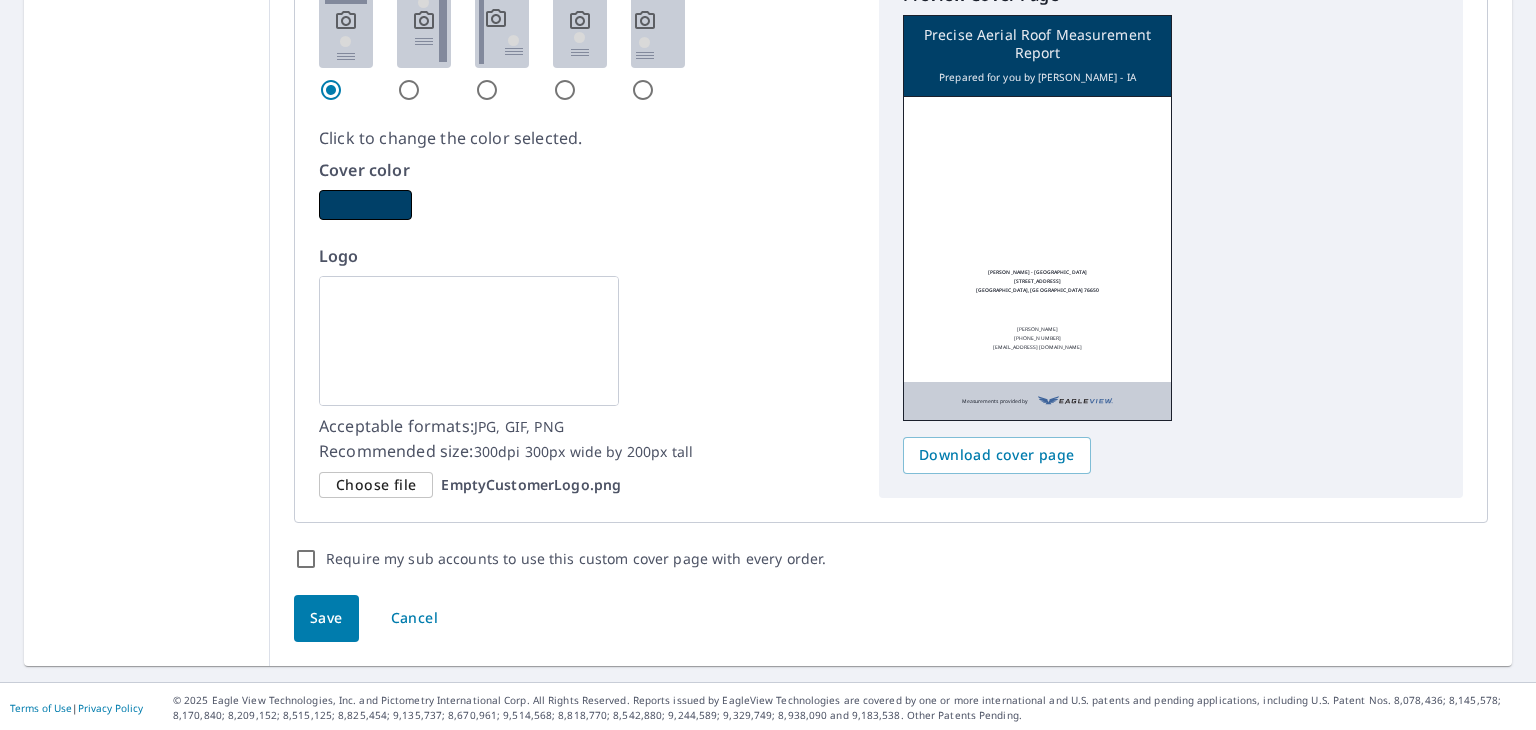 click on "Save" at bounding box center [326, 618] 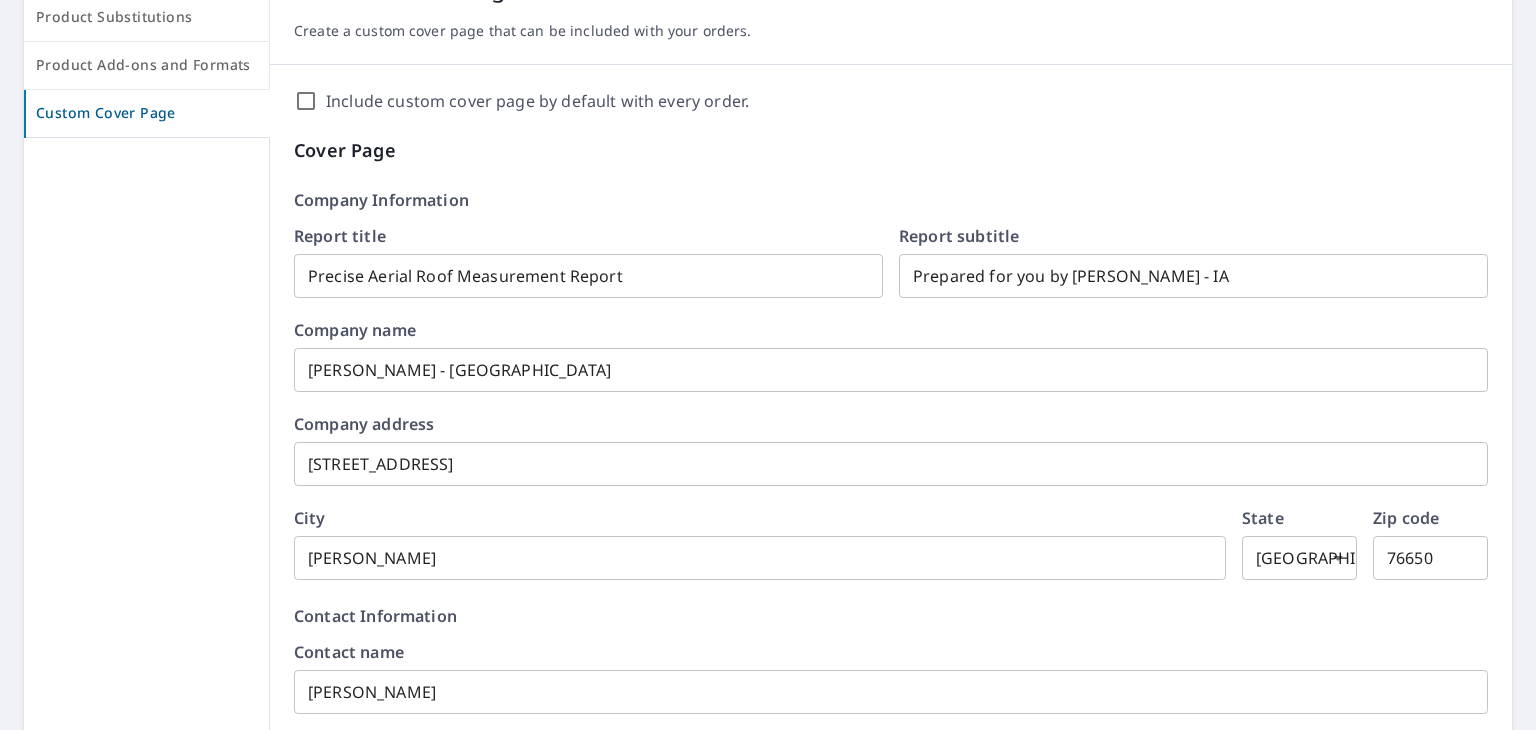 scroll, scrollTop: 0, scrollLeft: 0, axis: both 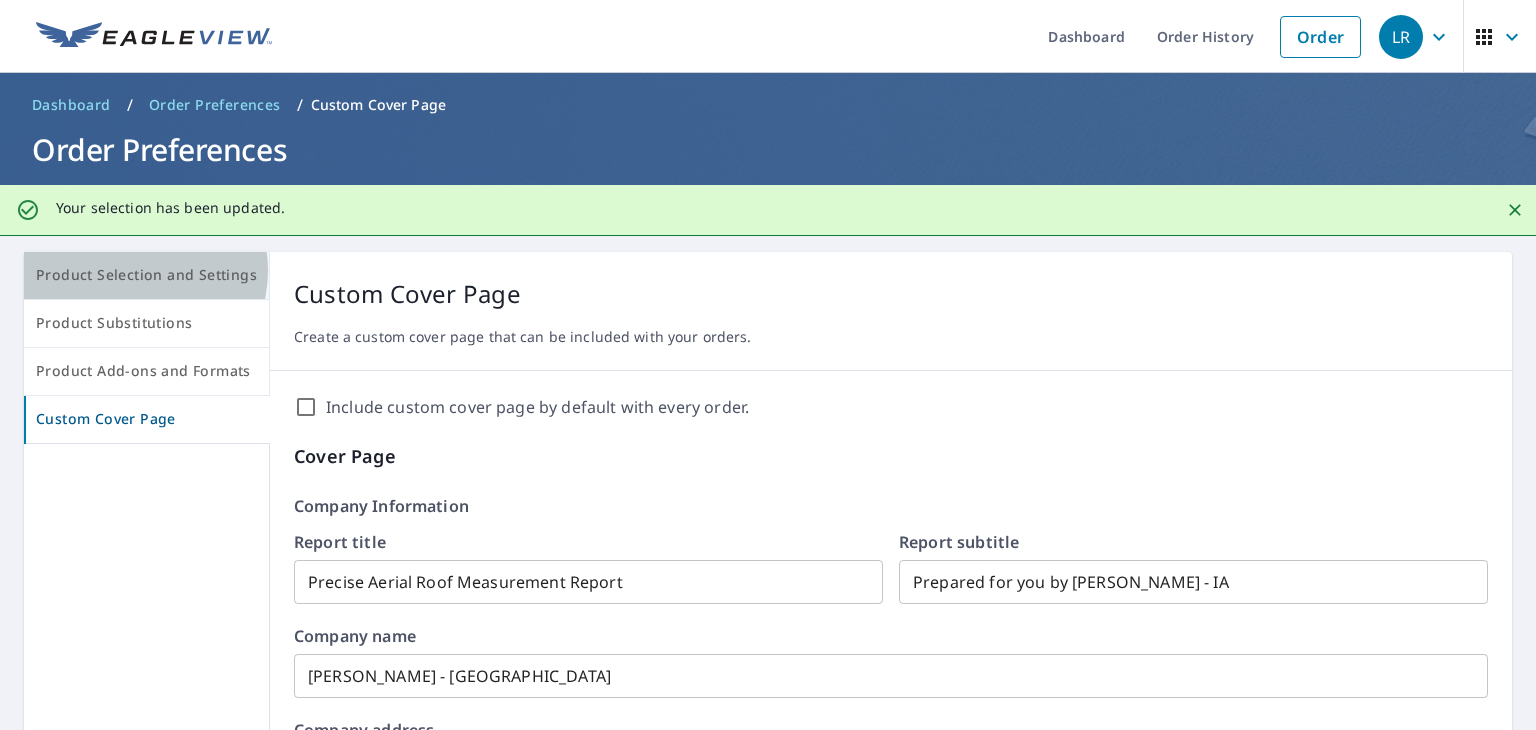 click on "Product Selection and Settings" at bounding box center [146, 275] 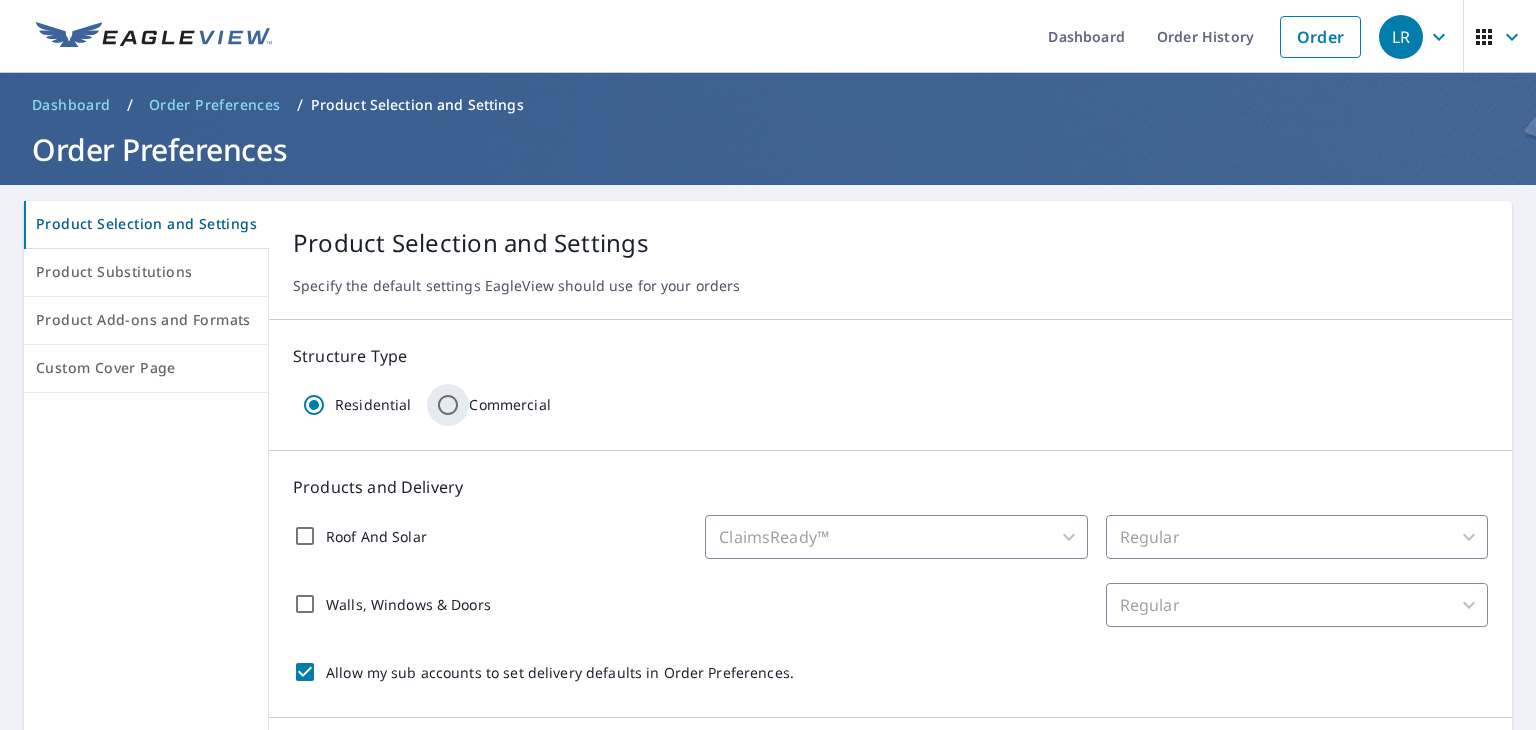 click on "Commercial" at bounding box center (448, 405) 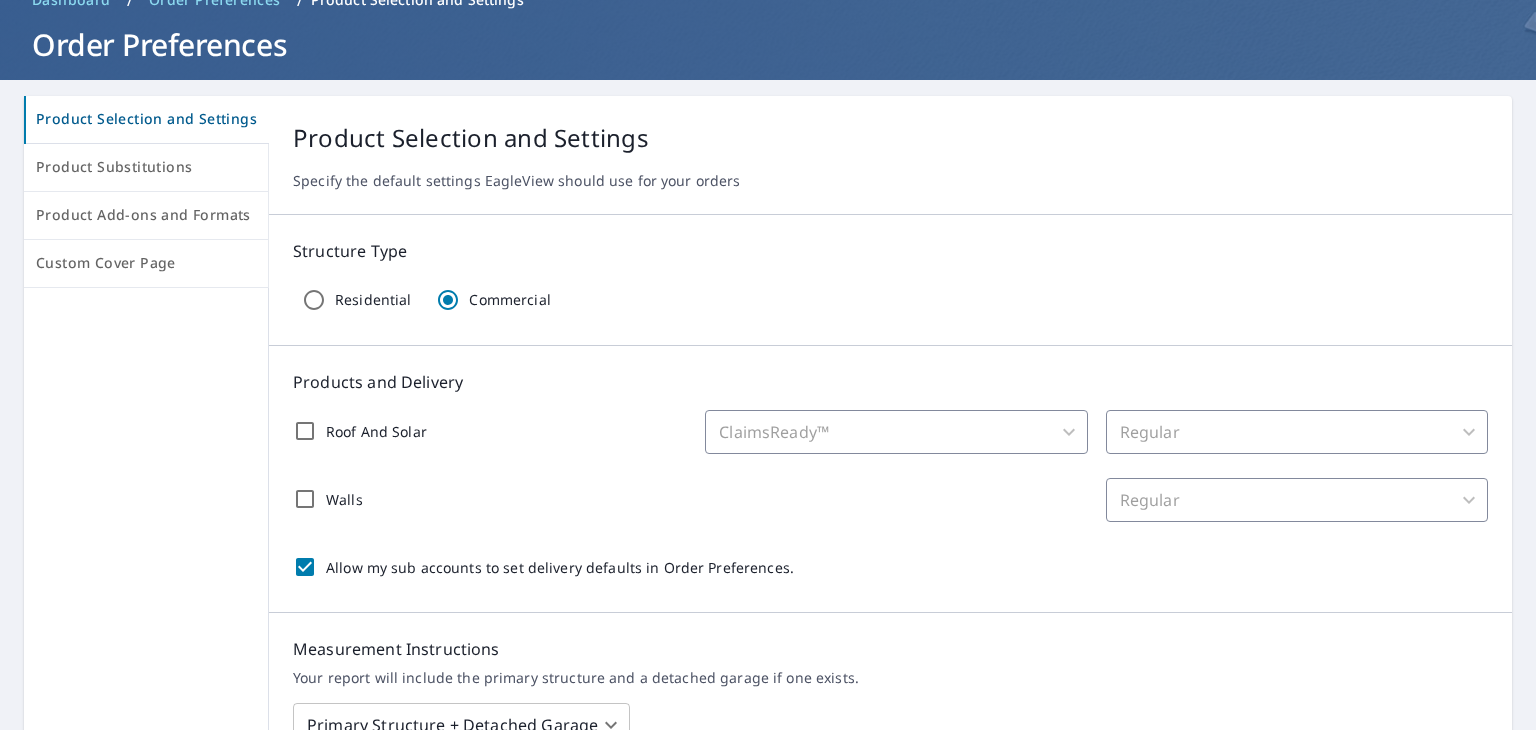 scroll, scrollTop: 300, scrollLeft: 0, axis: vertical 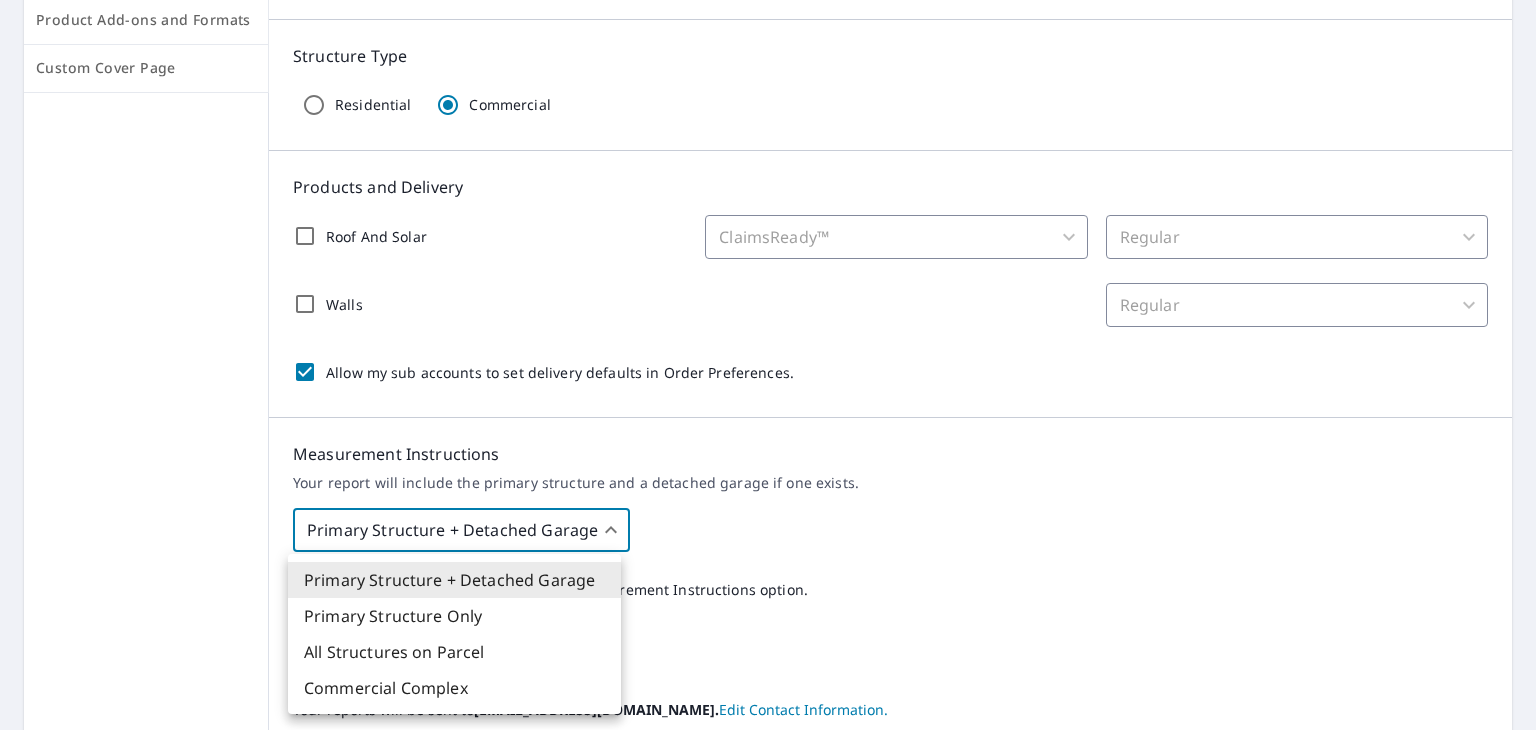 click on "LR LR
Dashboard Order History Order LR Dashboard / Order Preferences / Product Selection and Settings Order Preferences Product Selection and Settings Product Substitutions Product Add-ons and Formats Custom Cover Page Product Selection and Settings Specify the default settings EagleView should use for your orders Structure Type Residential Commercial Products and Delivery Roof And Solar ClaimsReady™ 14 ​ Regular 8 ​ Walls Regular 8 ​ Allow my sub accounts to set delivery defaults in Order Preferences. Measurement Instructions Your report will include the primary structure and a detached garage if one exists. Primary Structure + Detached Garage 1 ​ Allow my sub accounts to select the Measurement Instructions option. Additional recipients Your reports will be sent to  [EMAIL_ADDRESS][DOMAIN_NAME].  Edit Contact Information. Send reports to additional email addresses: ​ Include these additional recipients on all sub account orders. Save Cancel Terms of Use  |  Privacy Policy" at bounding box center [768, 365] 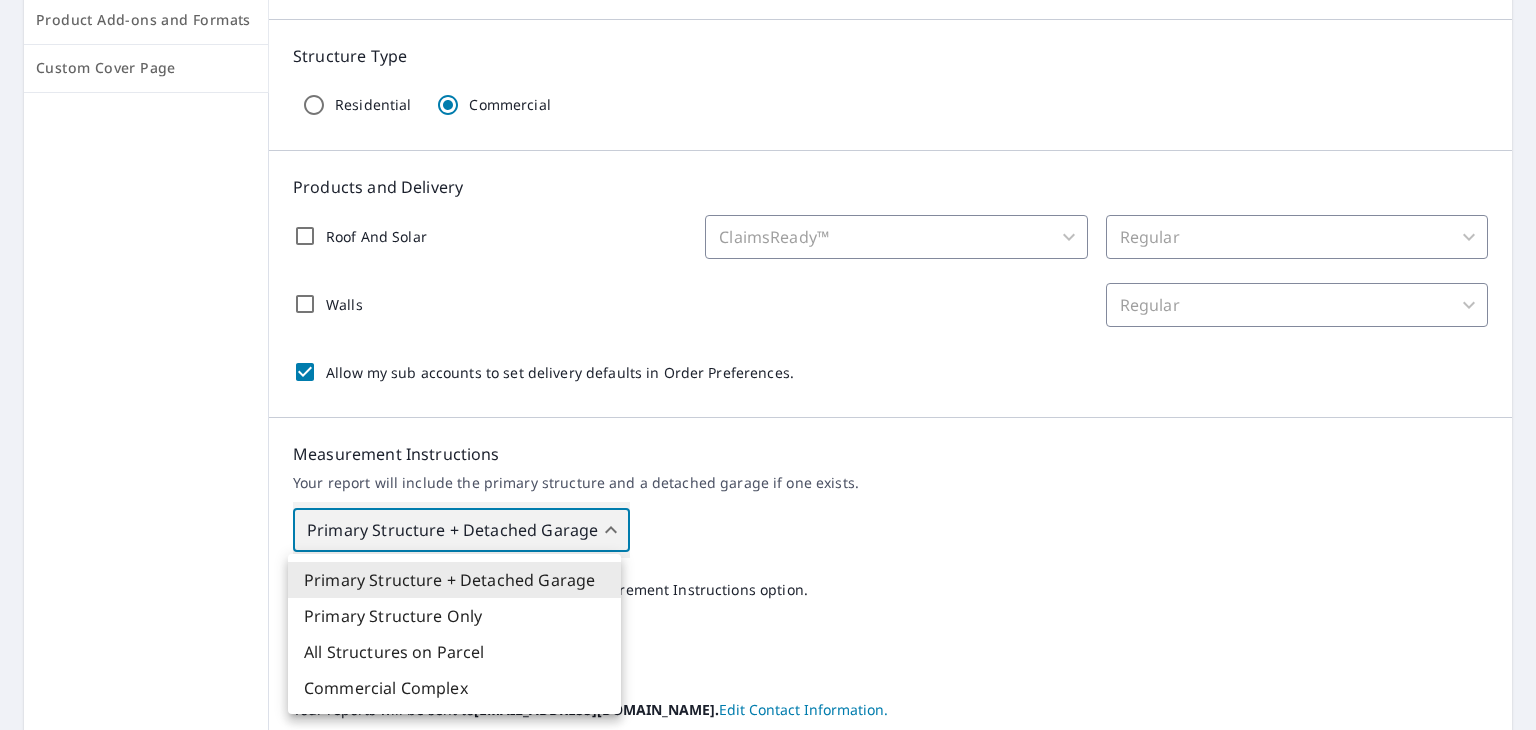 type on "2" 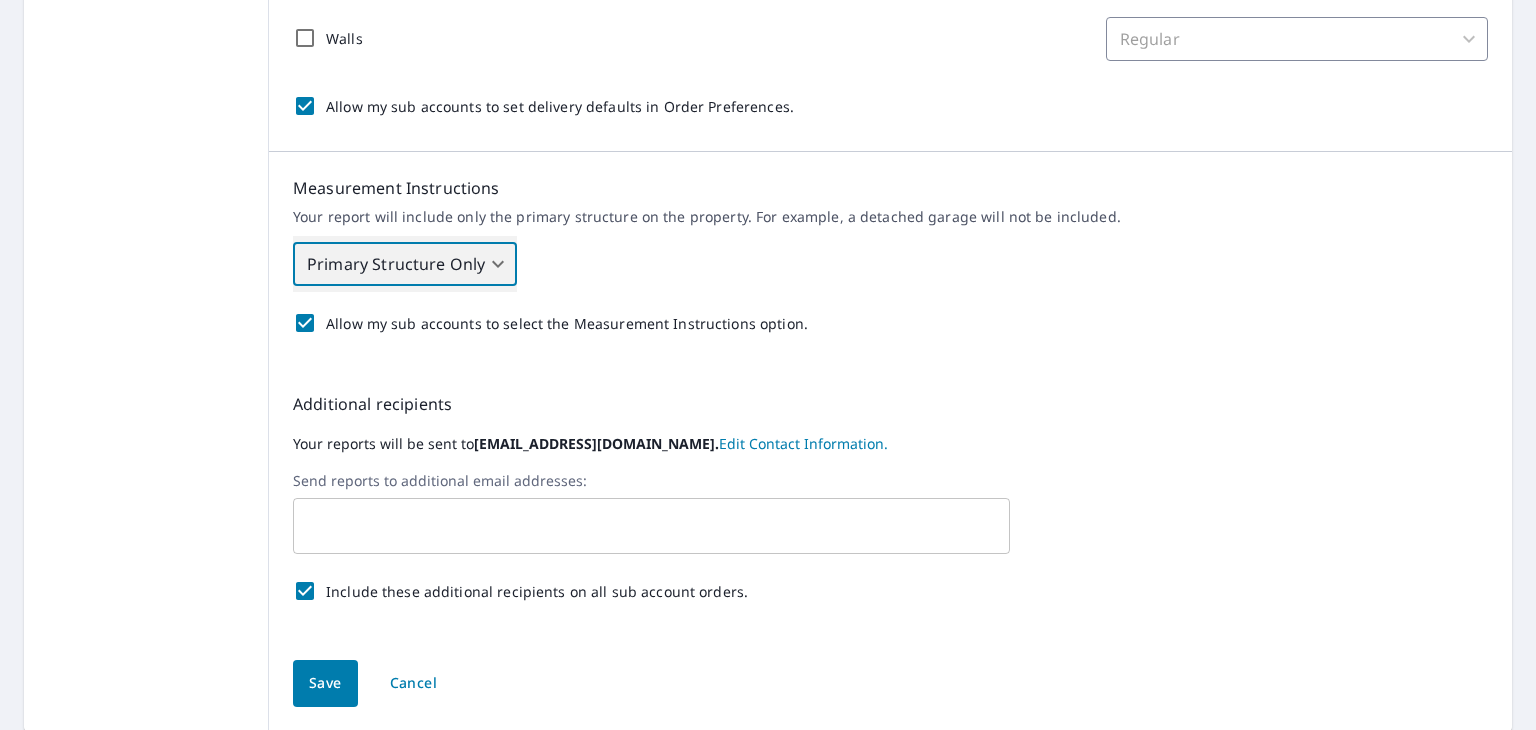 scroll, scrollTop: 632, scrollLeft: 0, axis: vertical 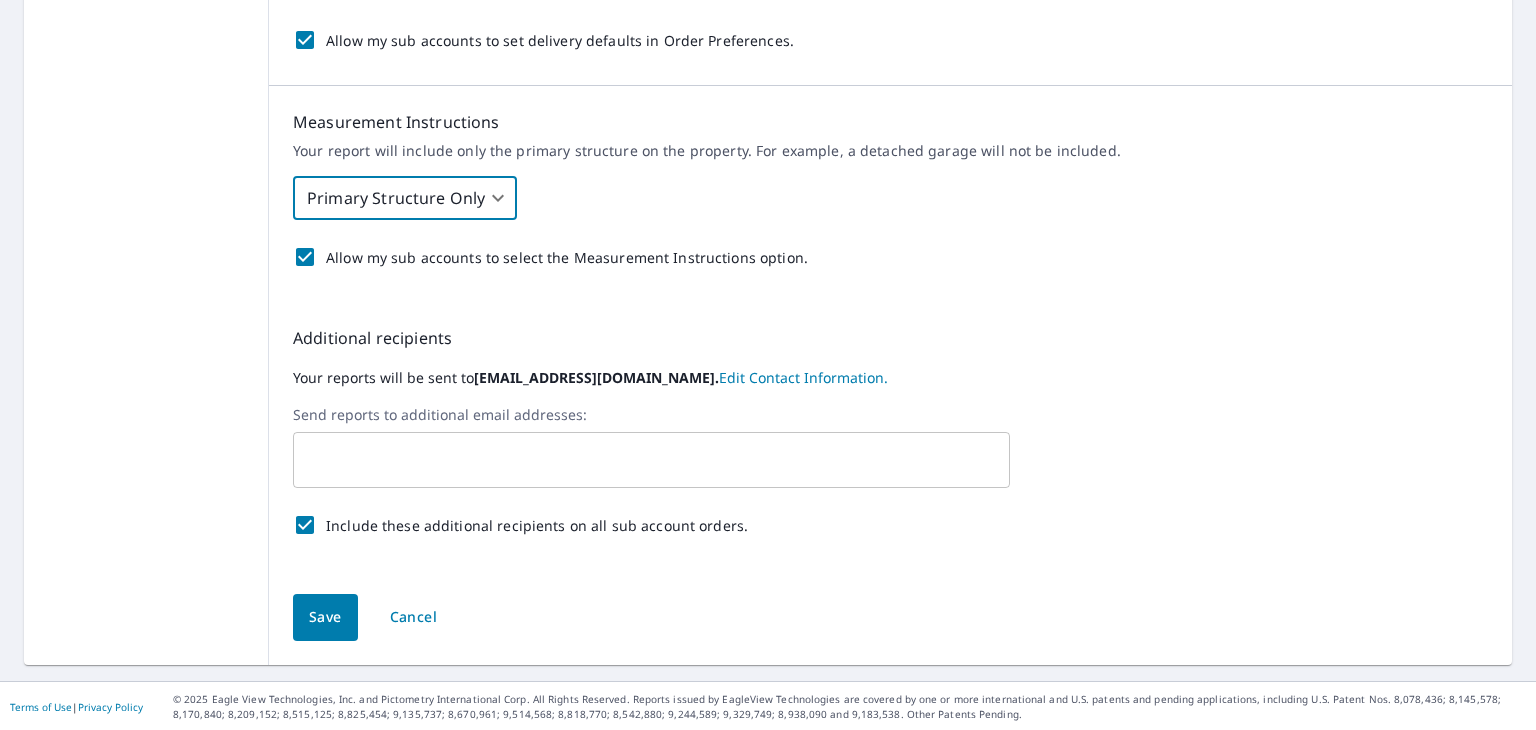 click on "Edit Contact Information." at bounding box center (803, 377) 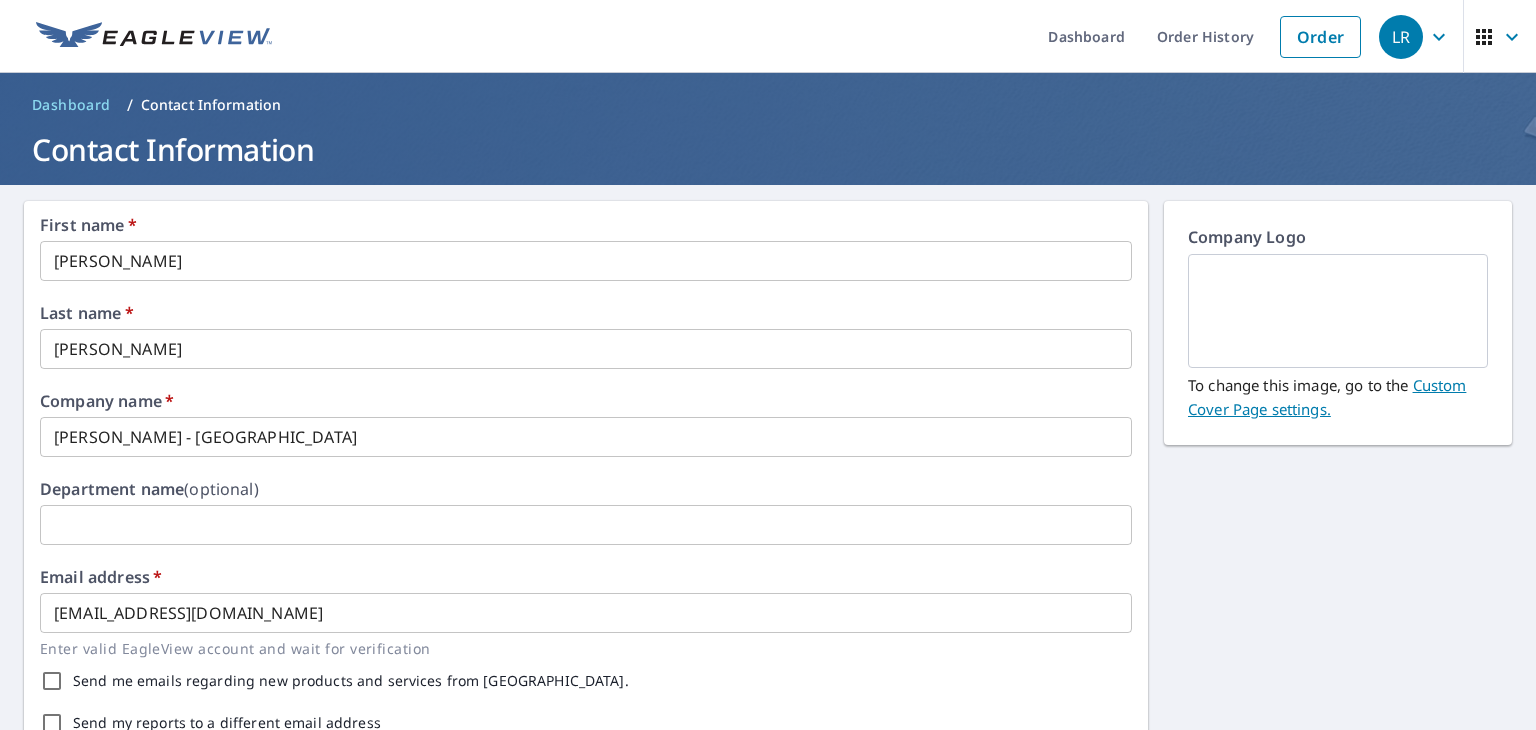 scroll, scrollTop: 300, scrollLeft: 0, axis: vertical 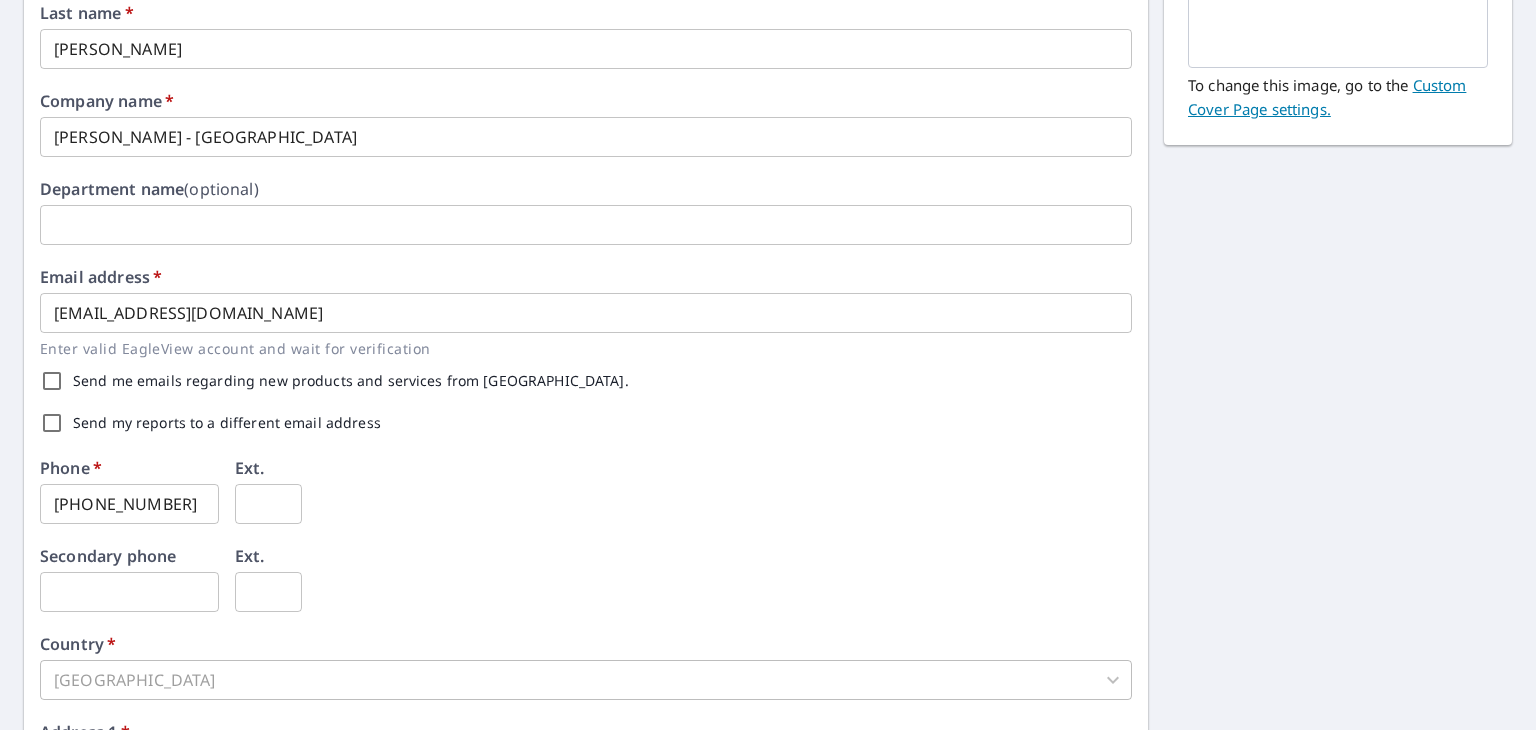 click on "[EMAIL_ADDRESS][DOMAIN_NAME]" at bounding box center [586, 313] 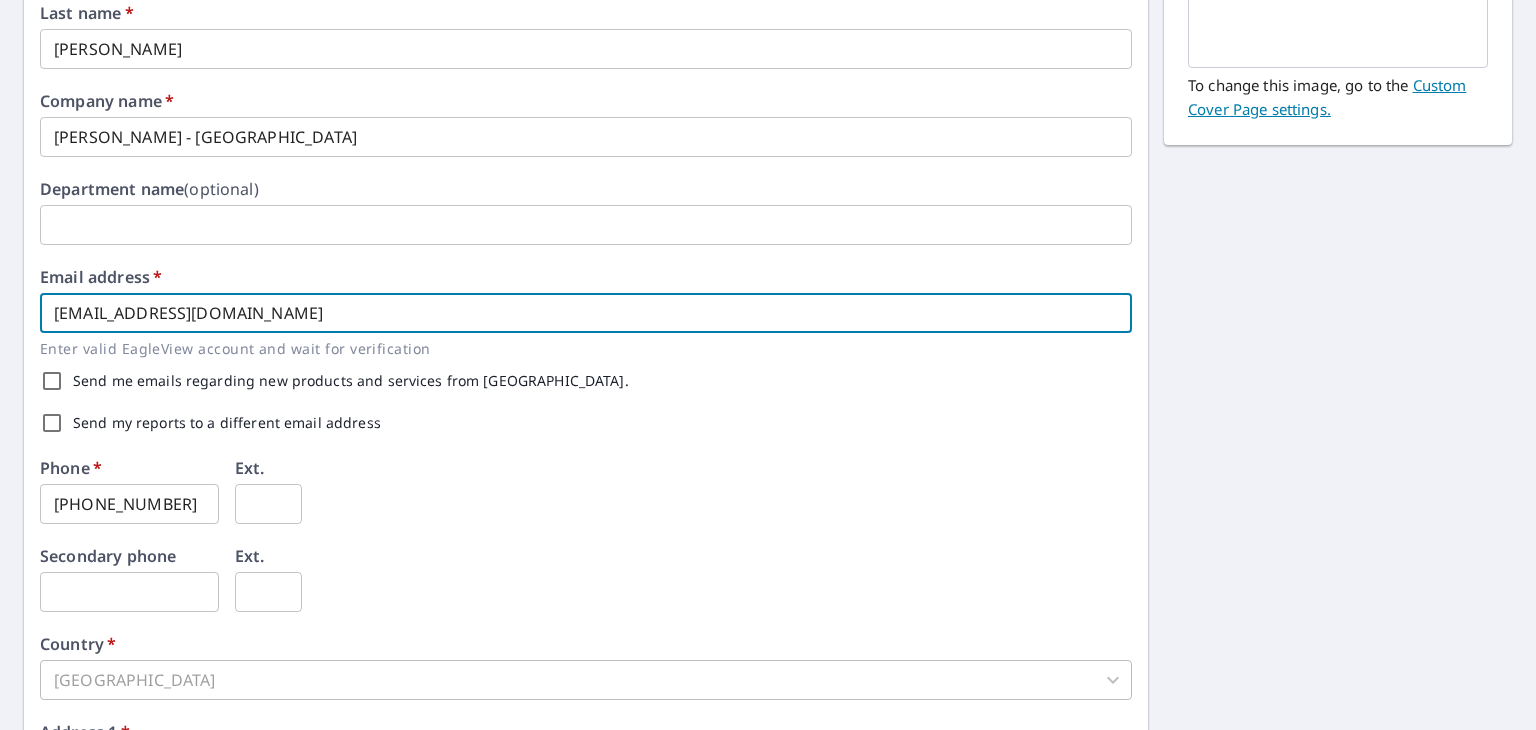 drag, startPoint x: 192, startPoint y: 313, endPoint x: -124, endPoint y: 330, distance: 316.45694 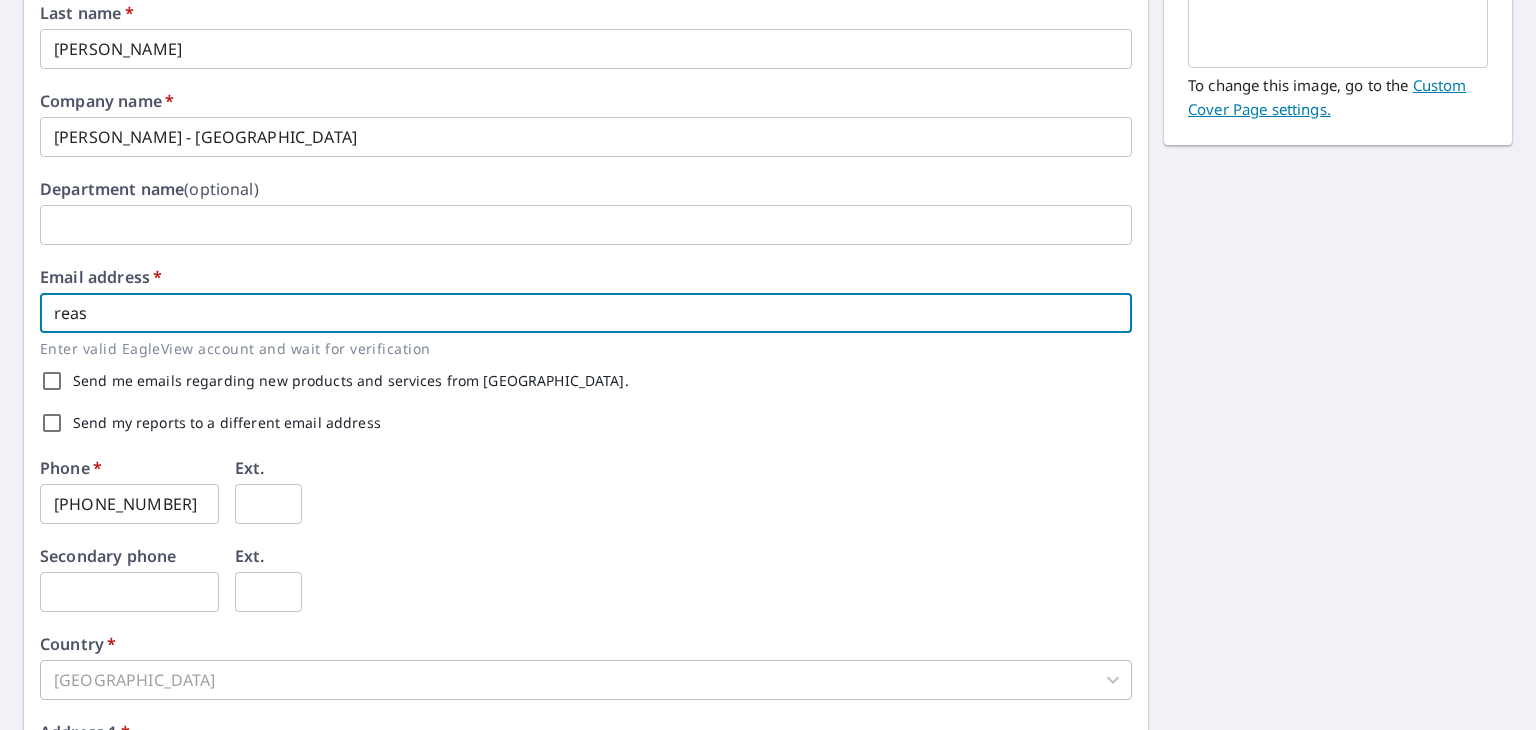 type on "[EMAIL_ADDRESS][DOMAIN_NAME]" 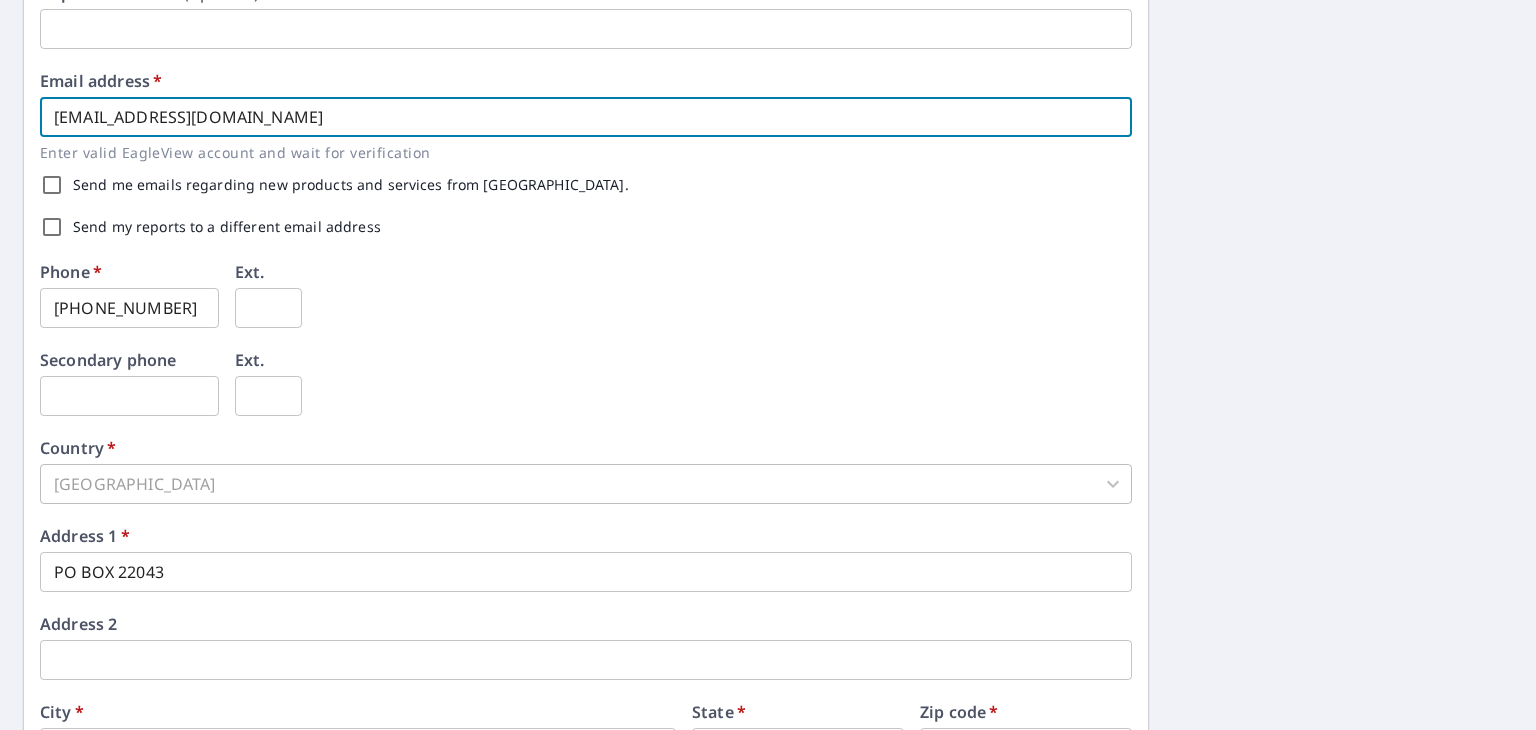 scroll, scrollTop: 600, scrollLeft: 0, axis: vertical 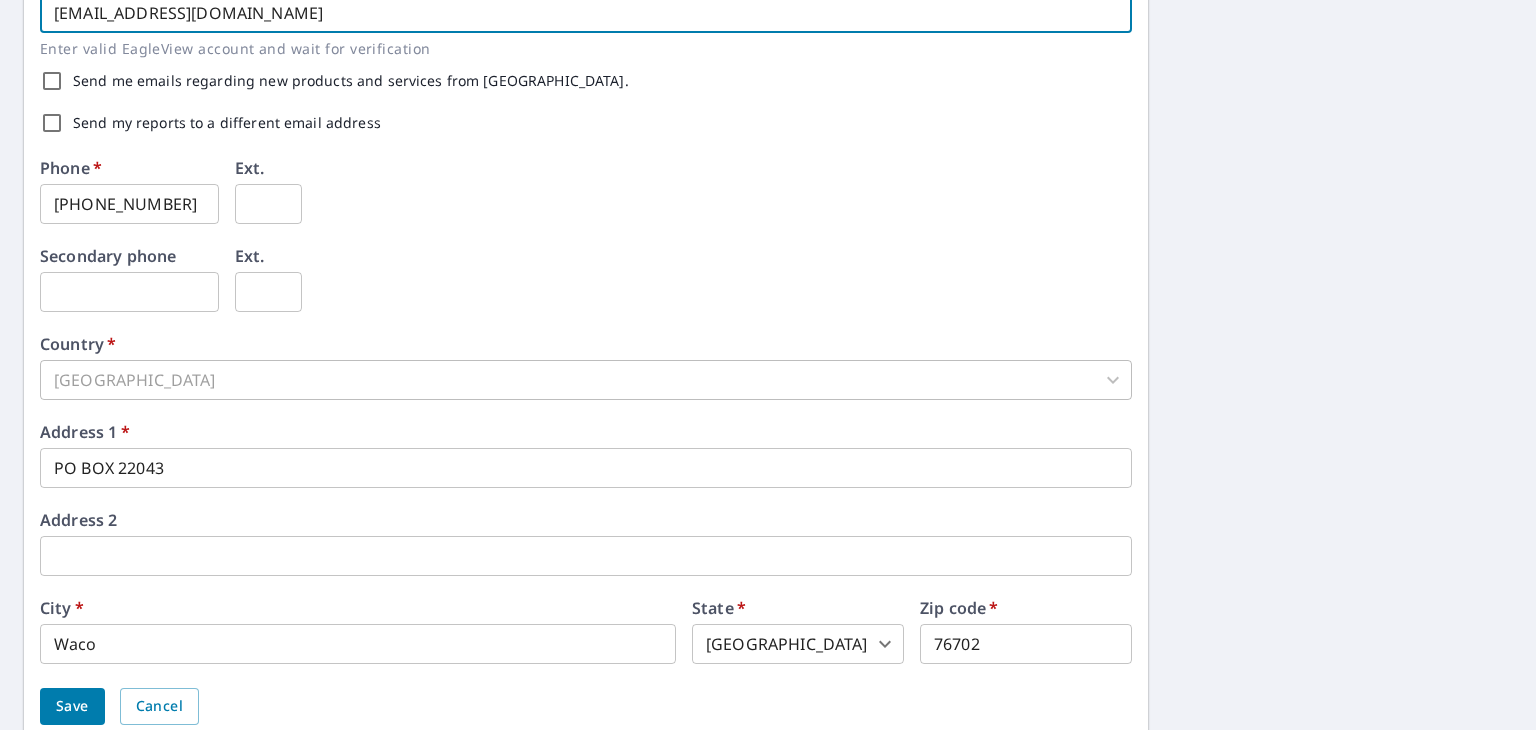 click on "PO BOX 22043" at bounding box center [586, 468] 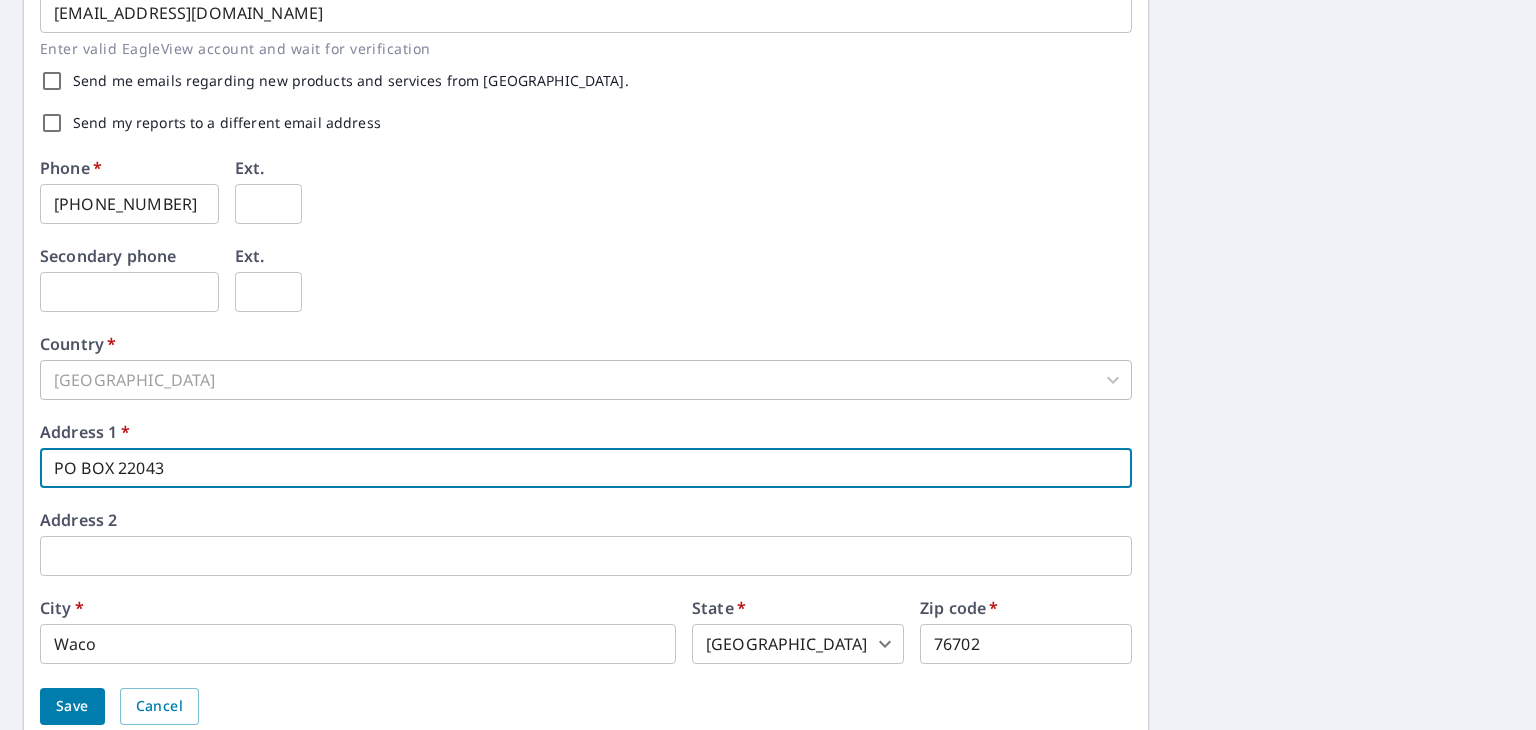 drag, startPoint x: 174, startPoint y: 469, endPoint x: -259, endPoint y: 501, distance: 434.18085 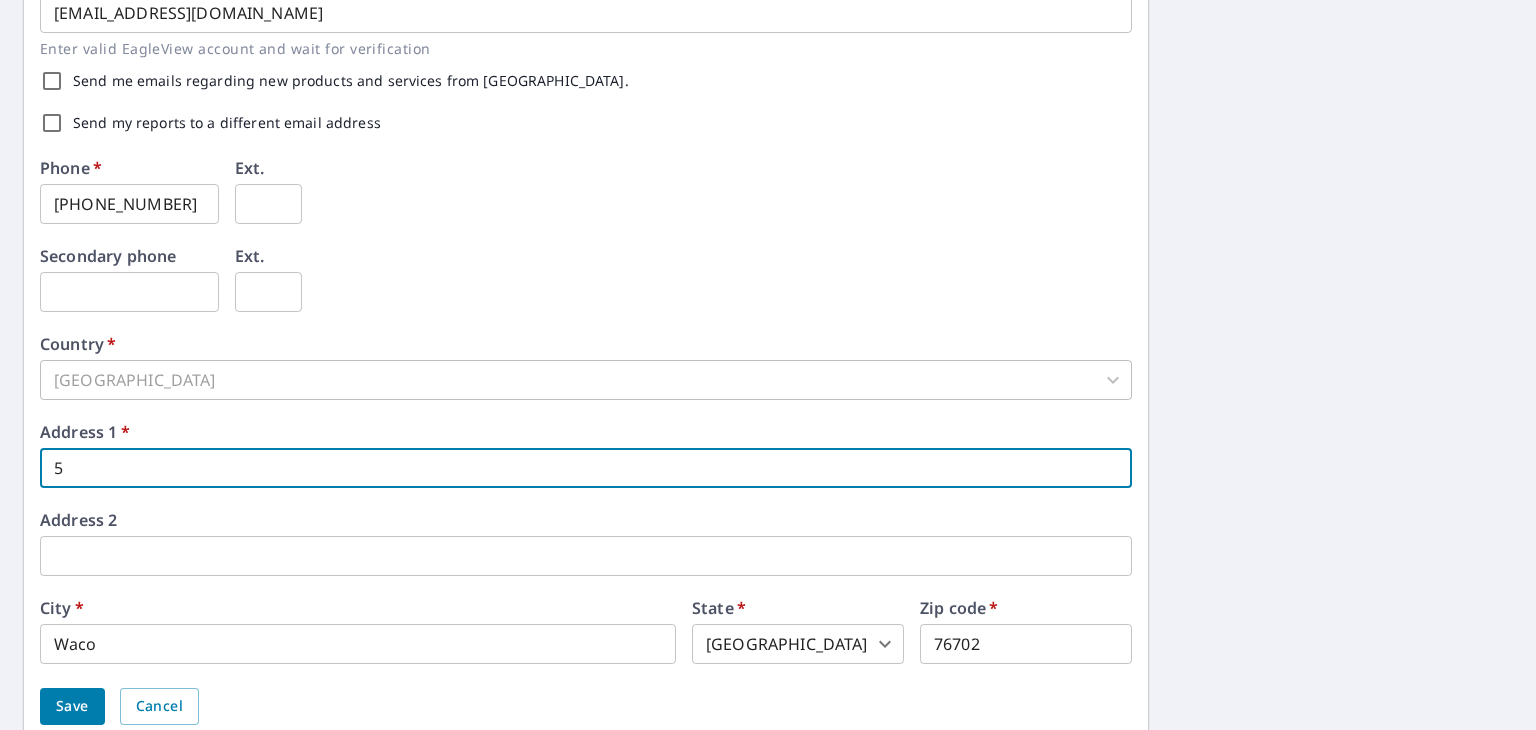 type on "[STREET_ADDRESS]" 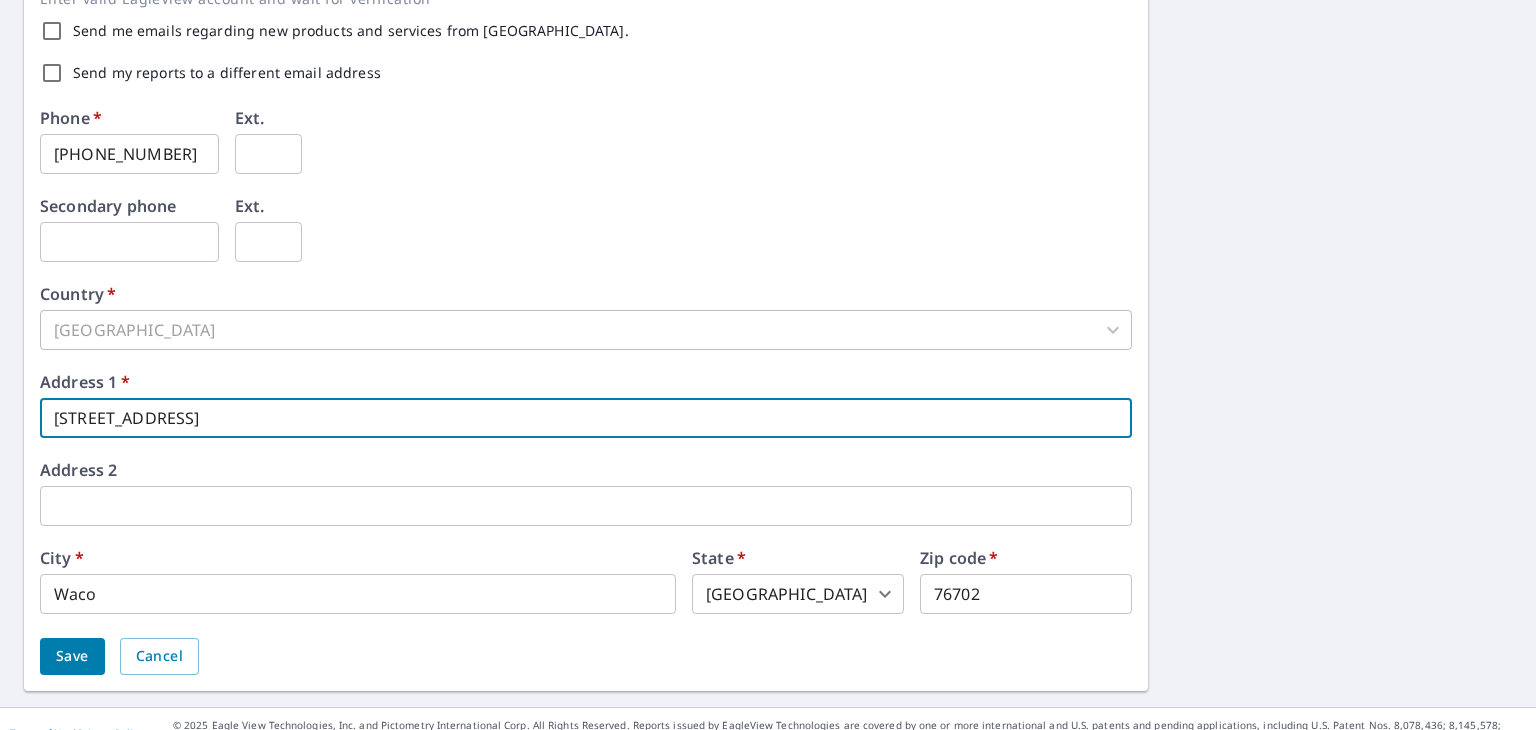 scroll, scrollTop: 677, scrollLeft: 0, axis: vertical 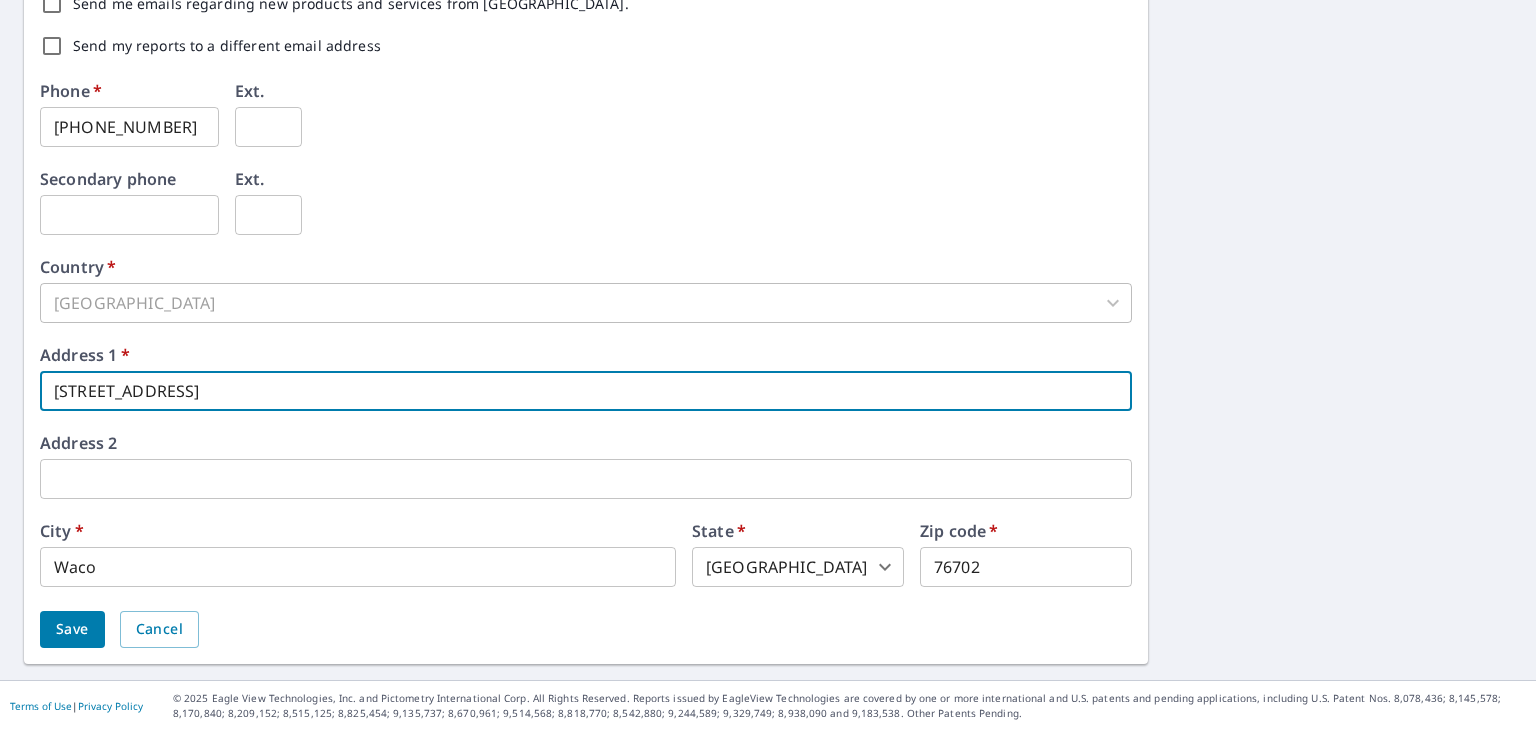 click on "Waco" at bounding box center [358, 567] 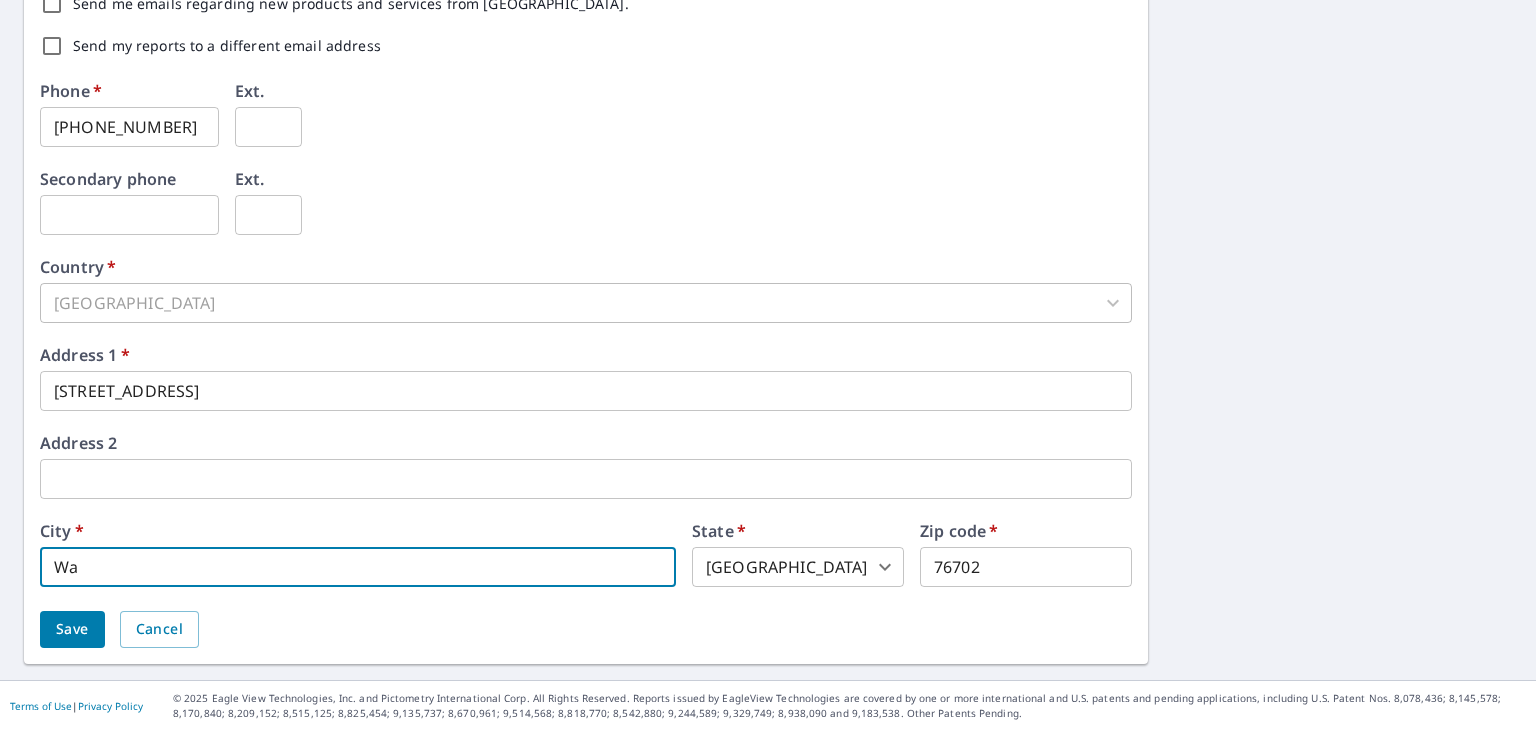 type on "W" 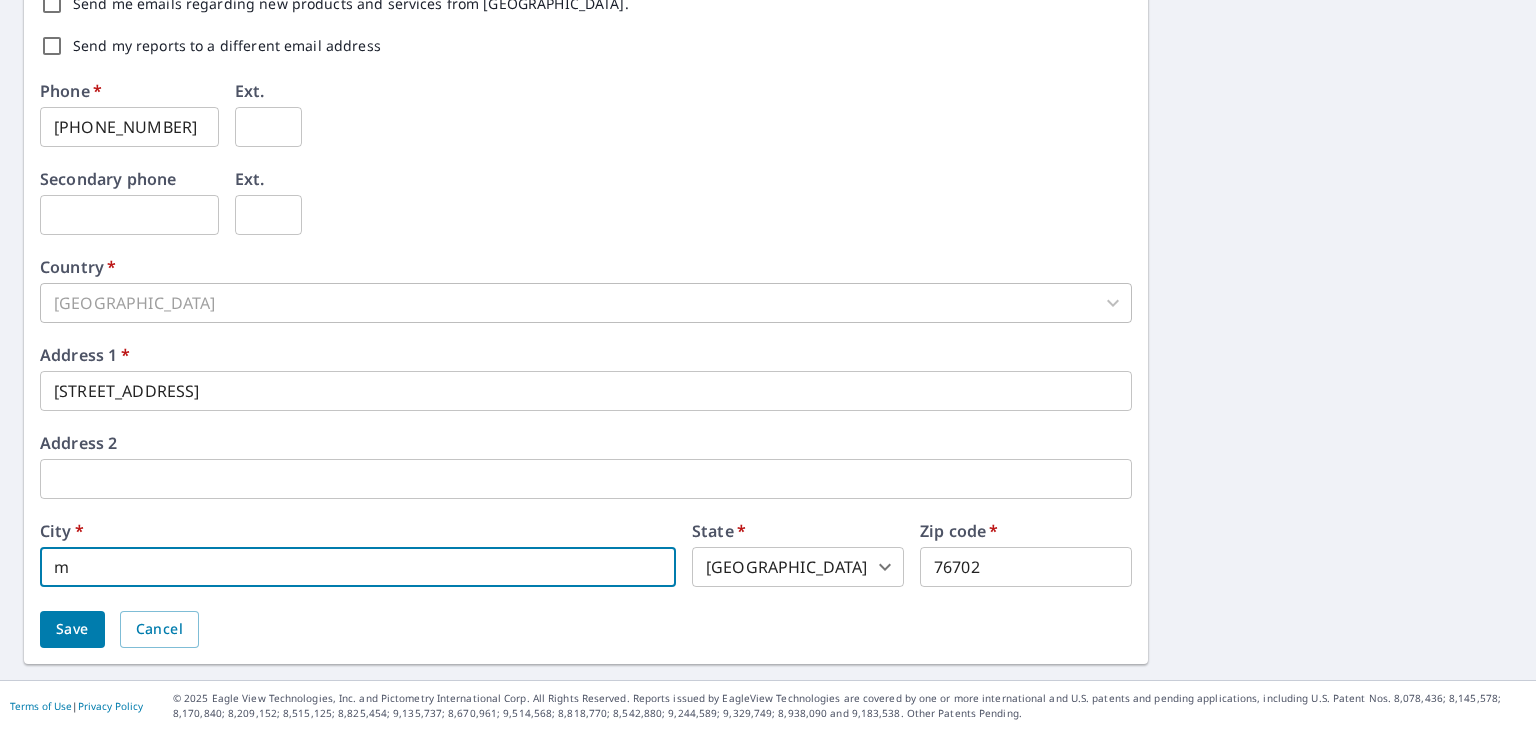 type on "[PERSON_NAME]" 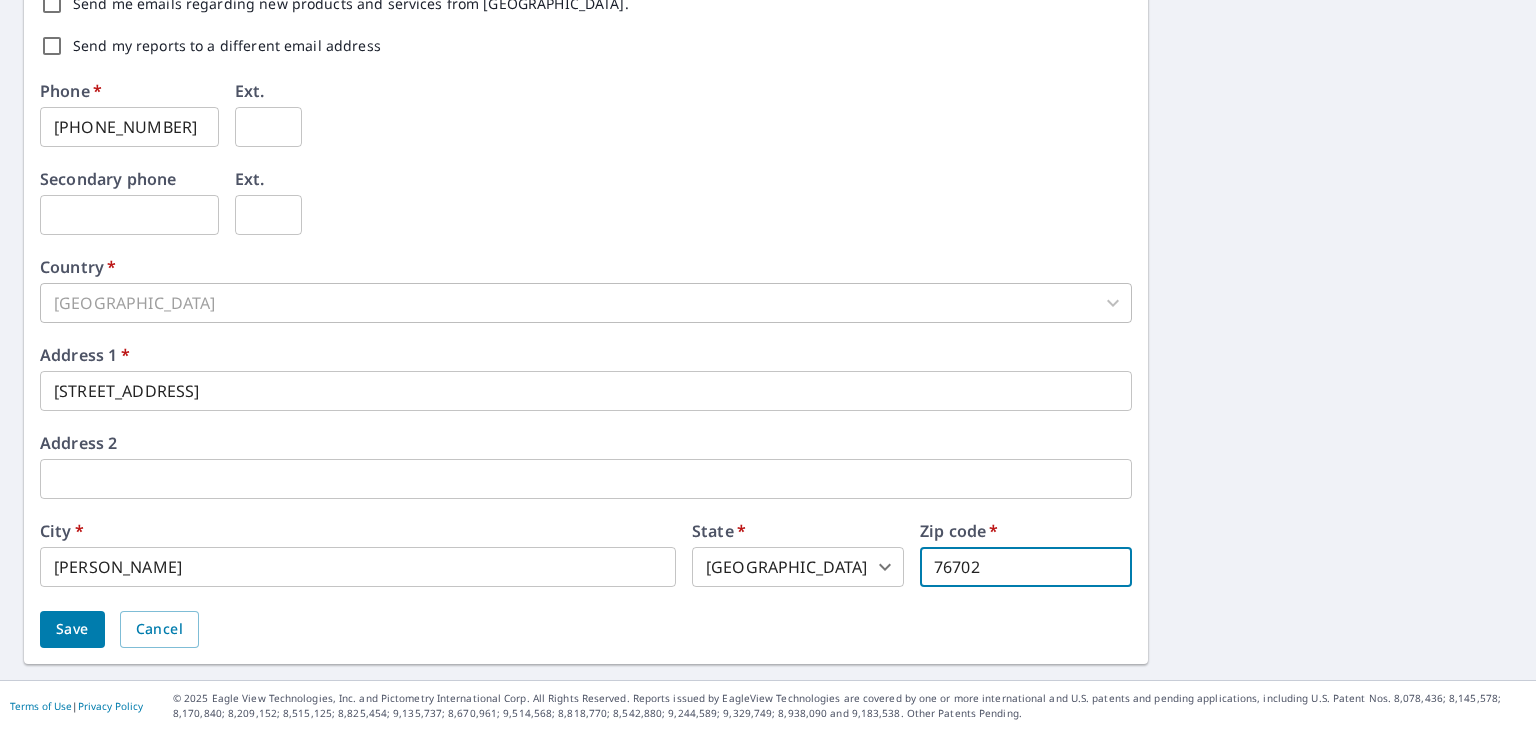 click on "76702" at bounding box center (1026, 567) 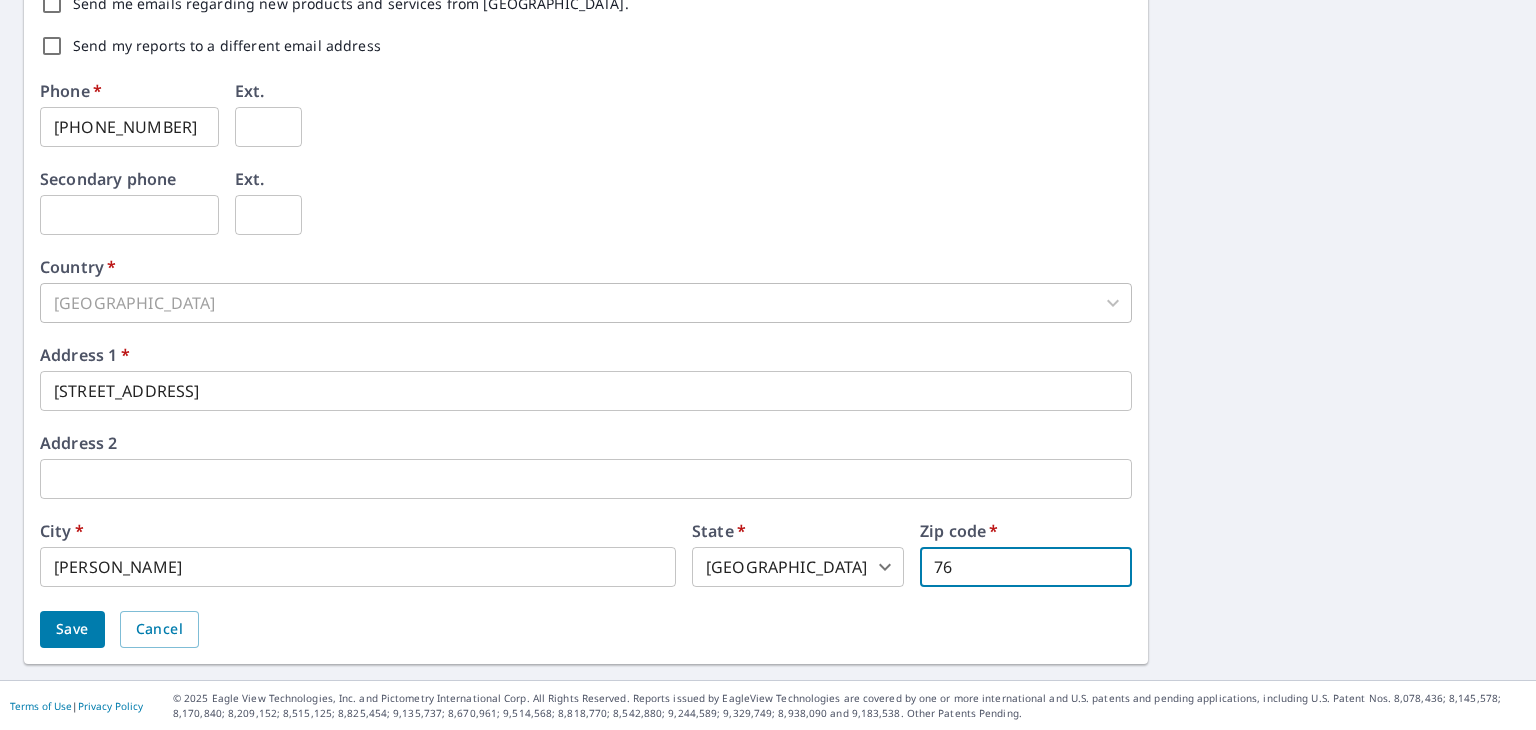 type on "7" 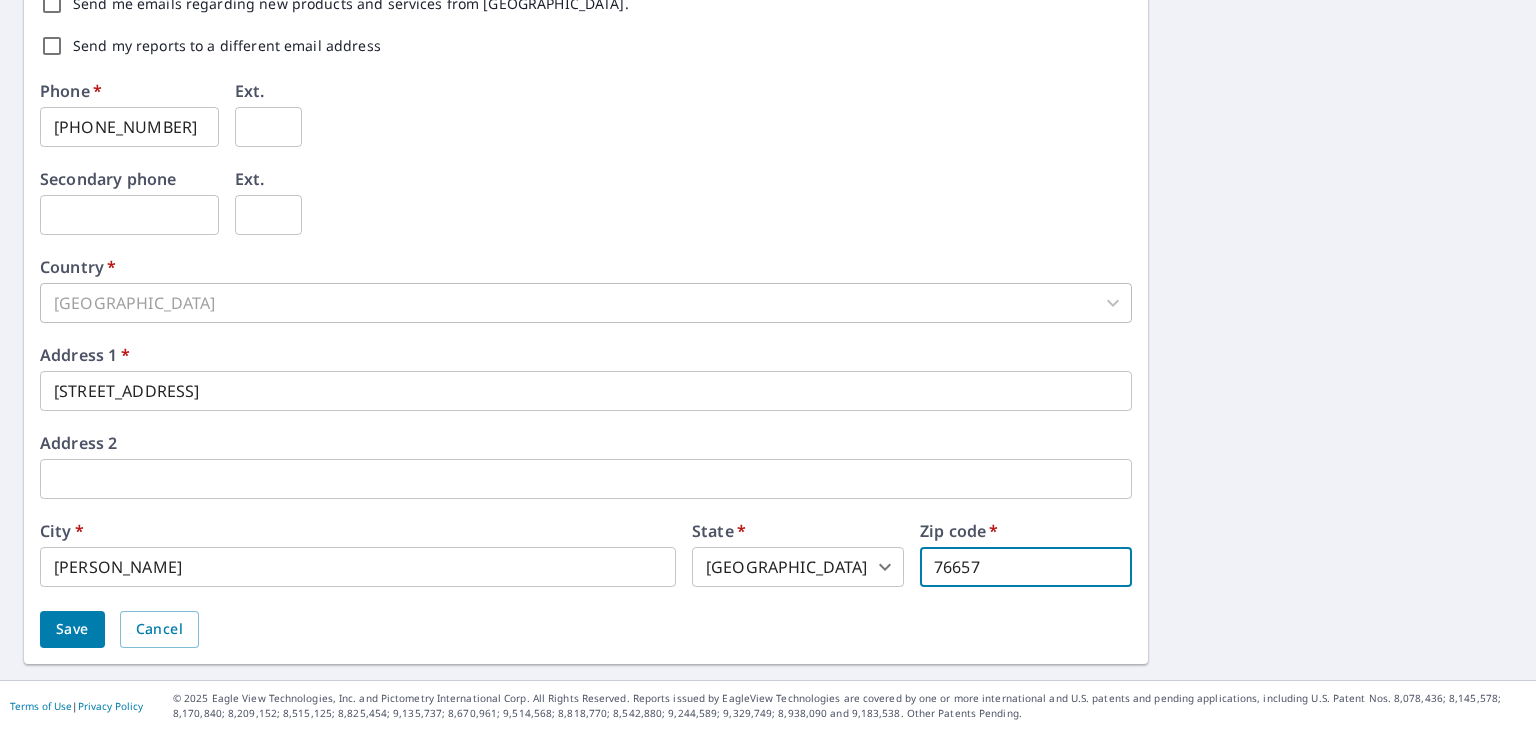 type on "76657" 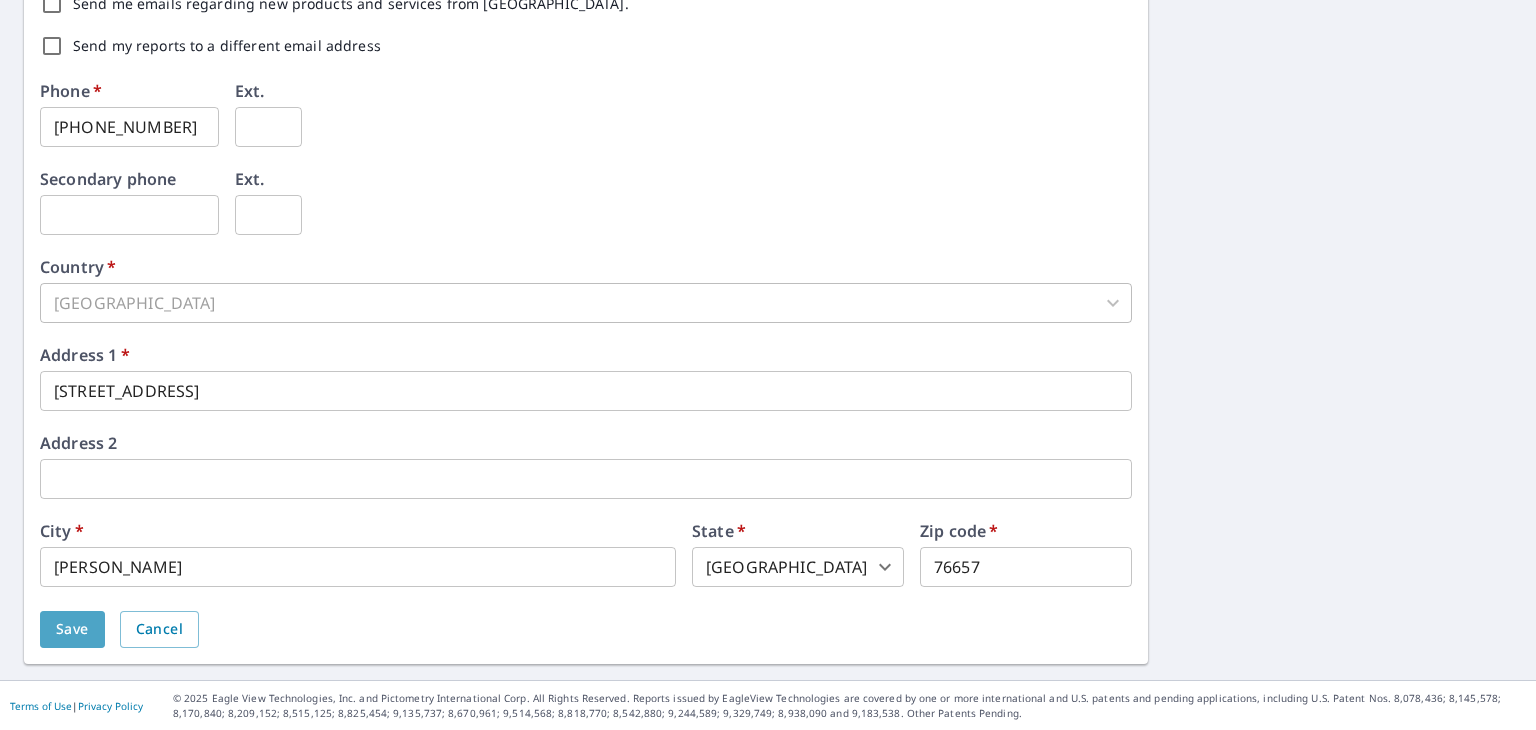 click on "Save" at bounding box center [72, 629] 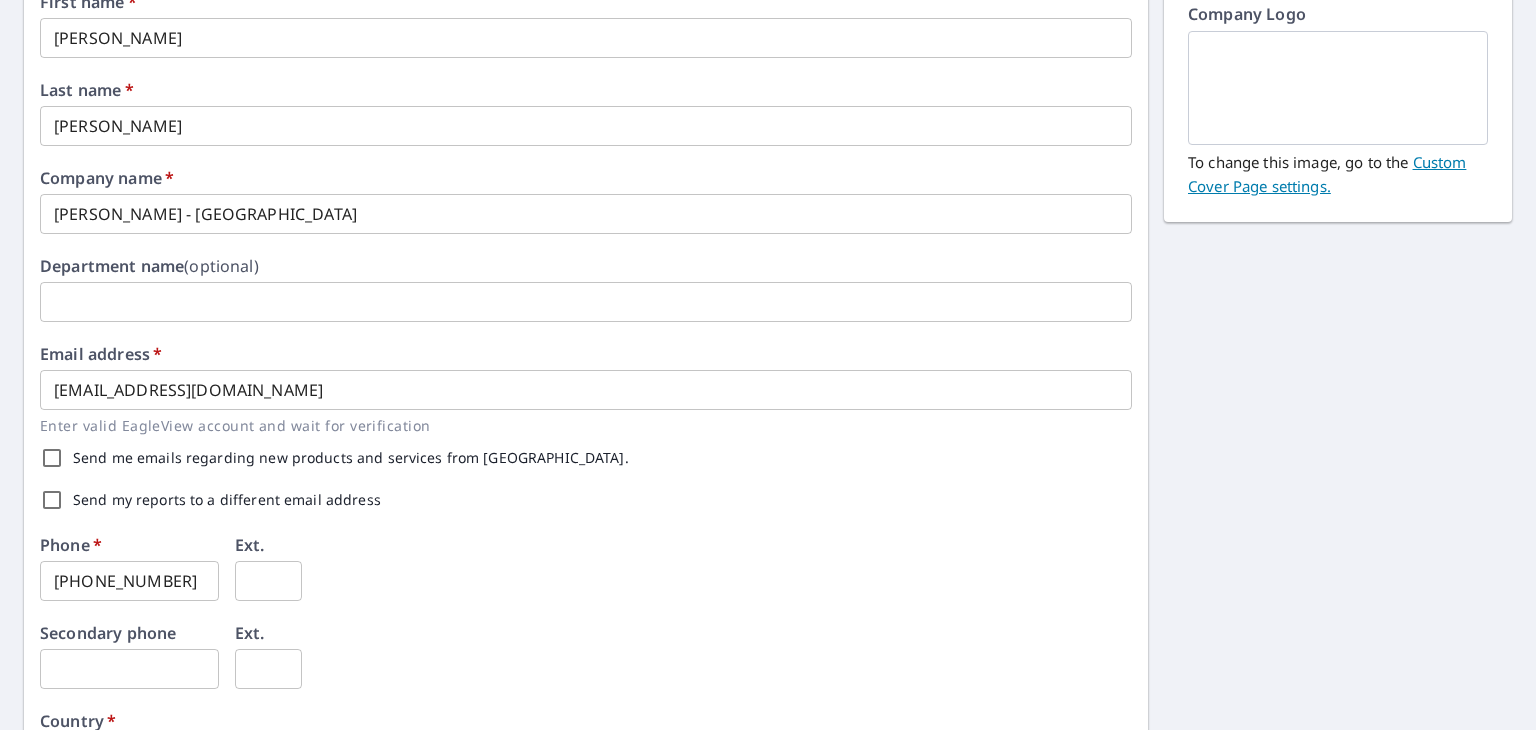 scroll, scrollTop: 300, scrollLeft: 0, axis: vertical 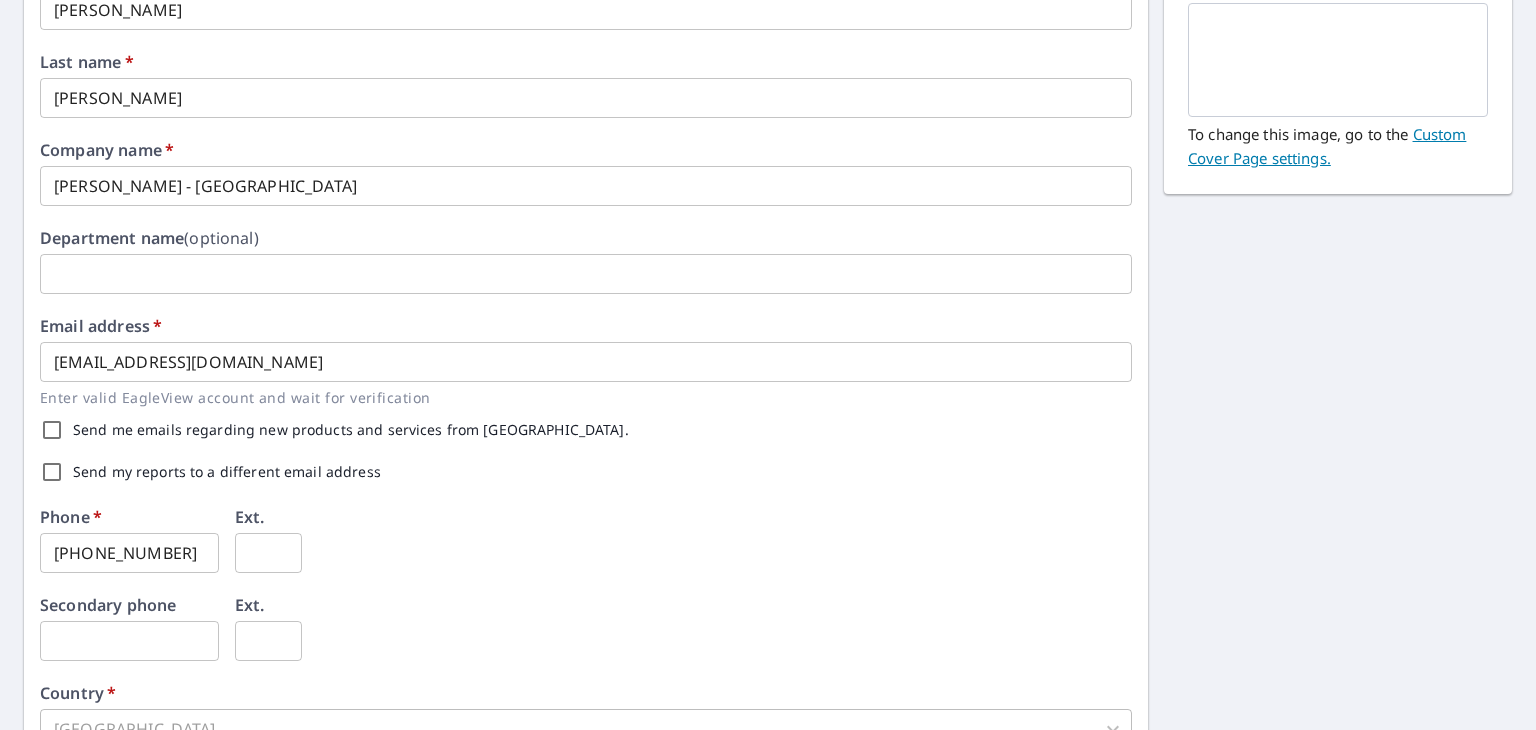 click on "Send my reports to a different email address" at bounding box center (586, 472) 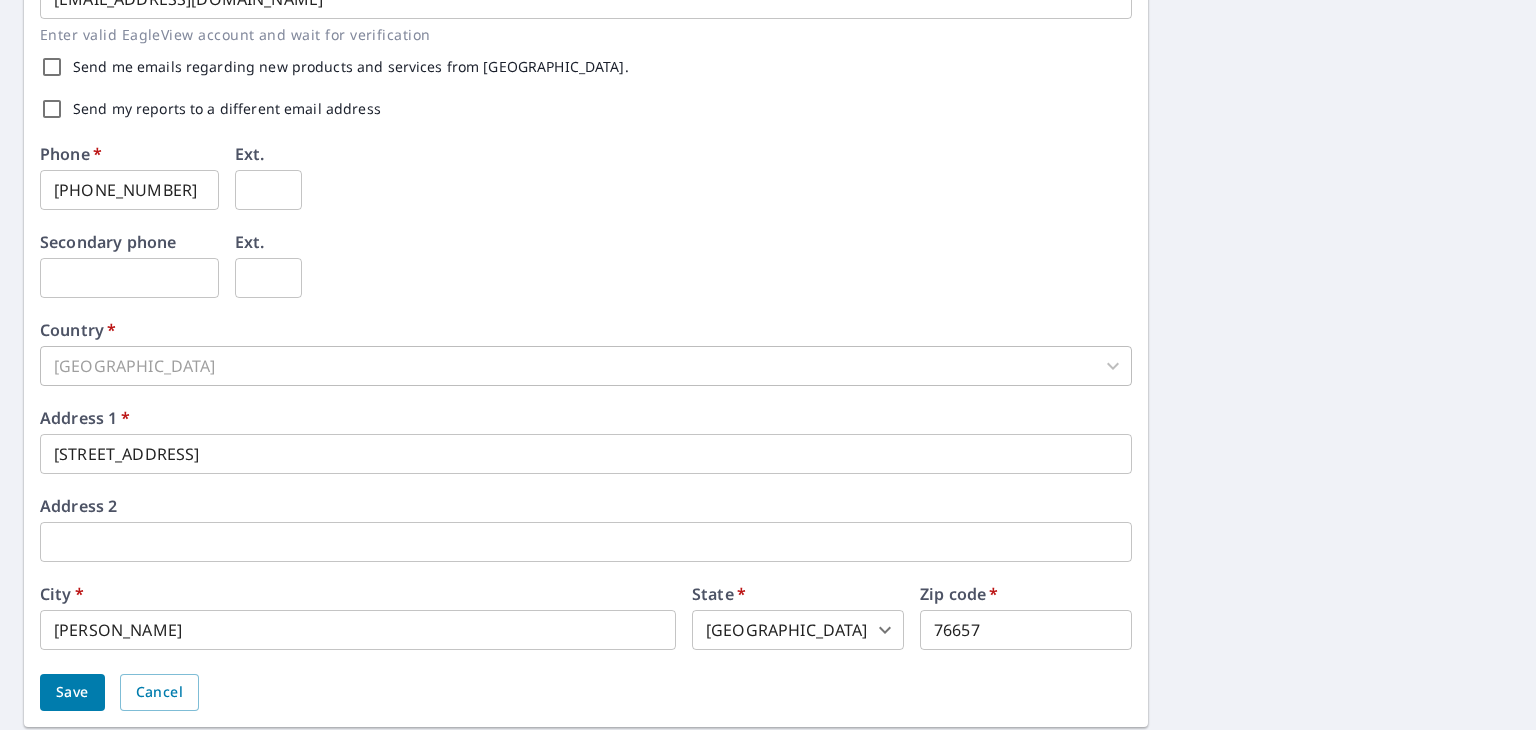 scroll, scrollTop: 726, scrollLeft: 0, axis: vertical 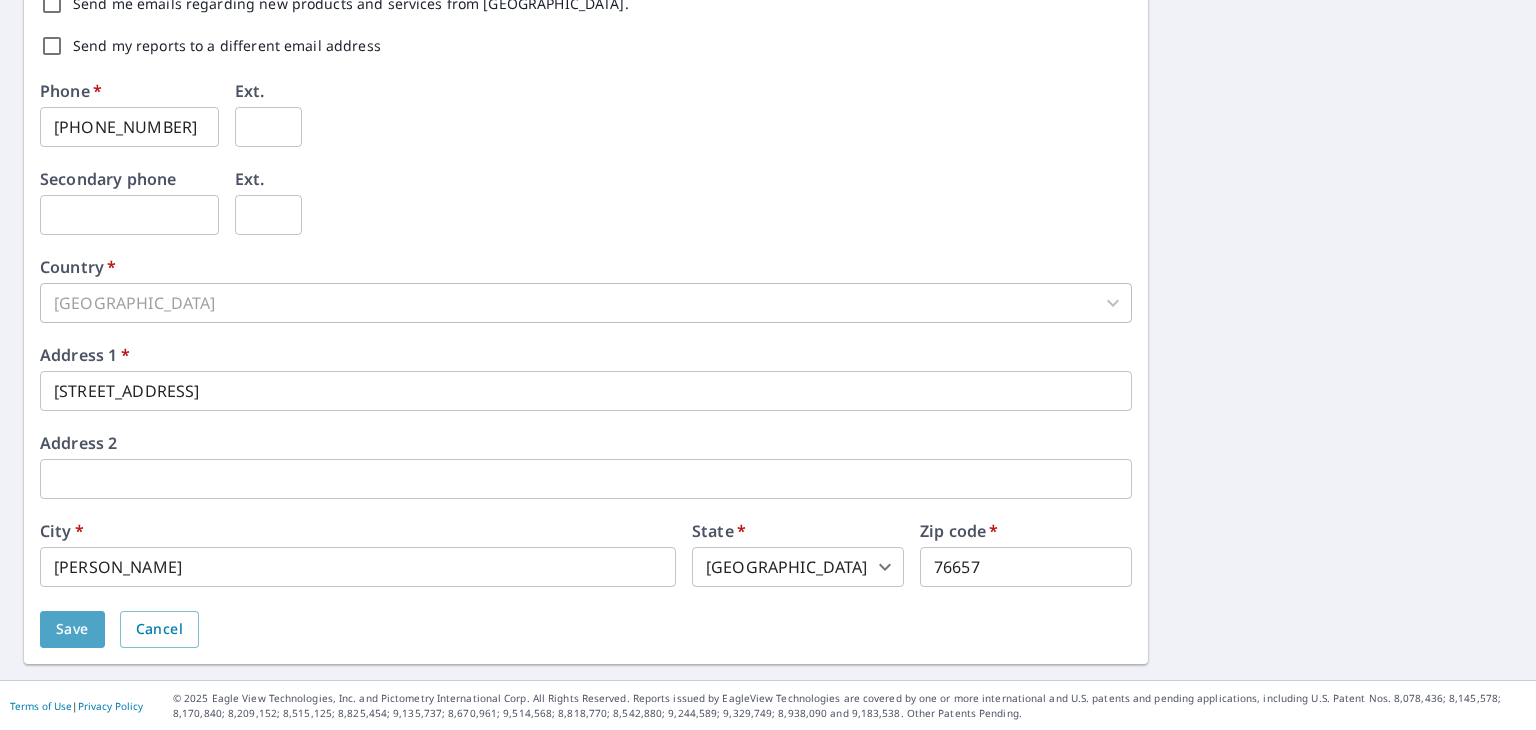 click on "Save" at bounding box center (72, 629) 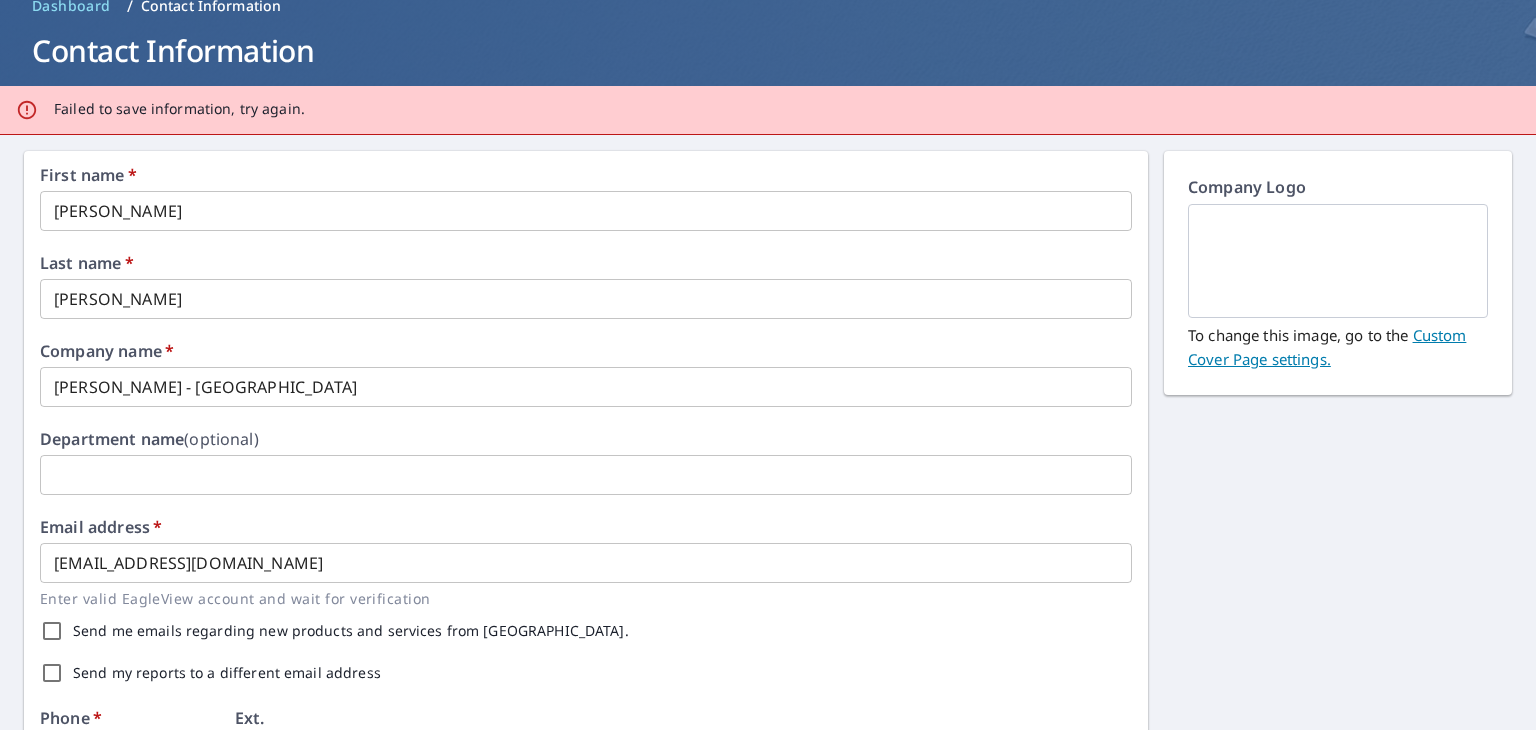 scroll, scrollTop: 300, scrollLeft: 0, axis: vertical 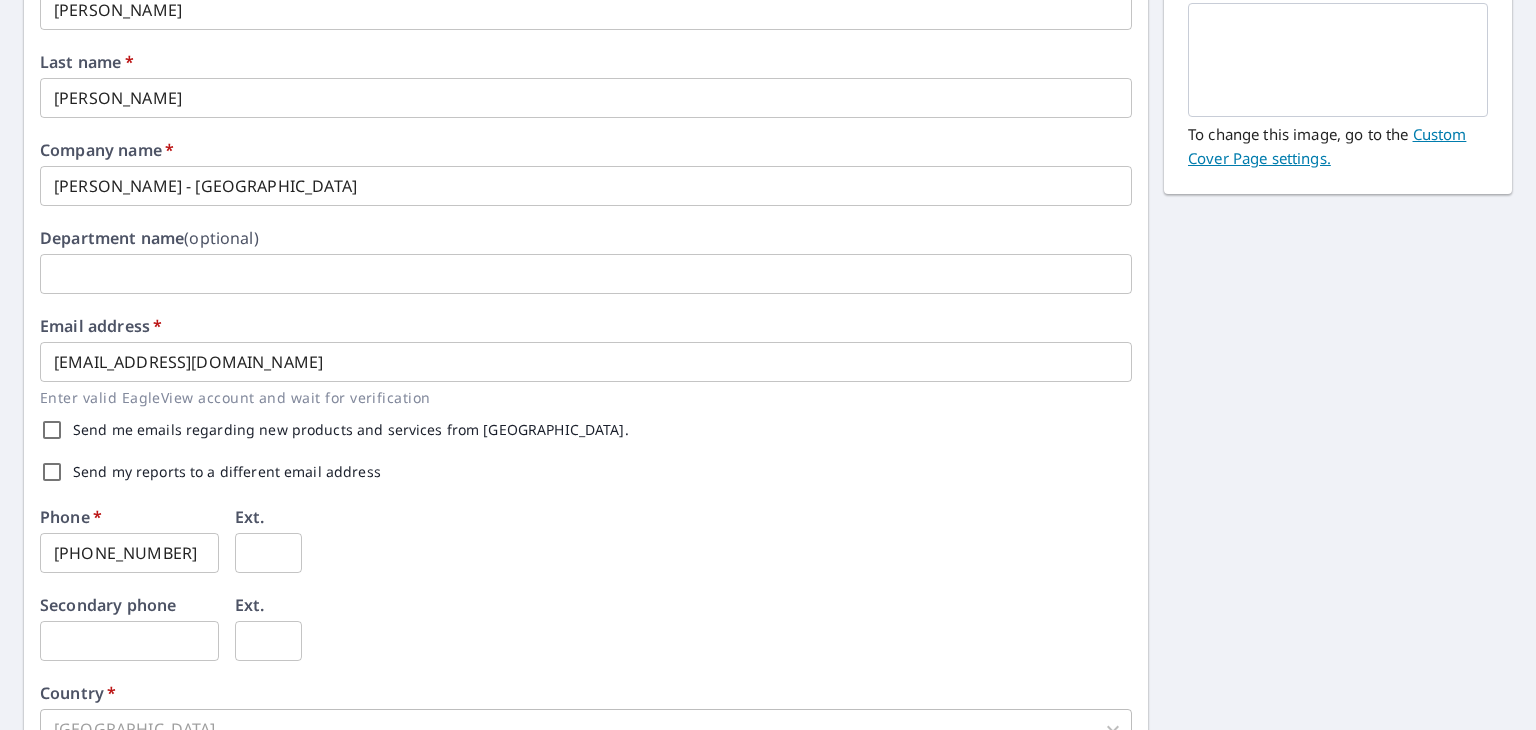 click on "[EMAIL_ADDRESS][DOMAIN_NAME]" at bounding box center (586, 362) 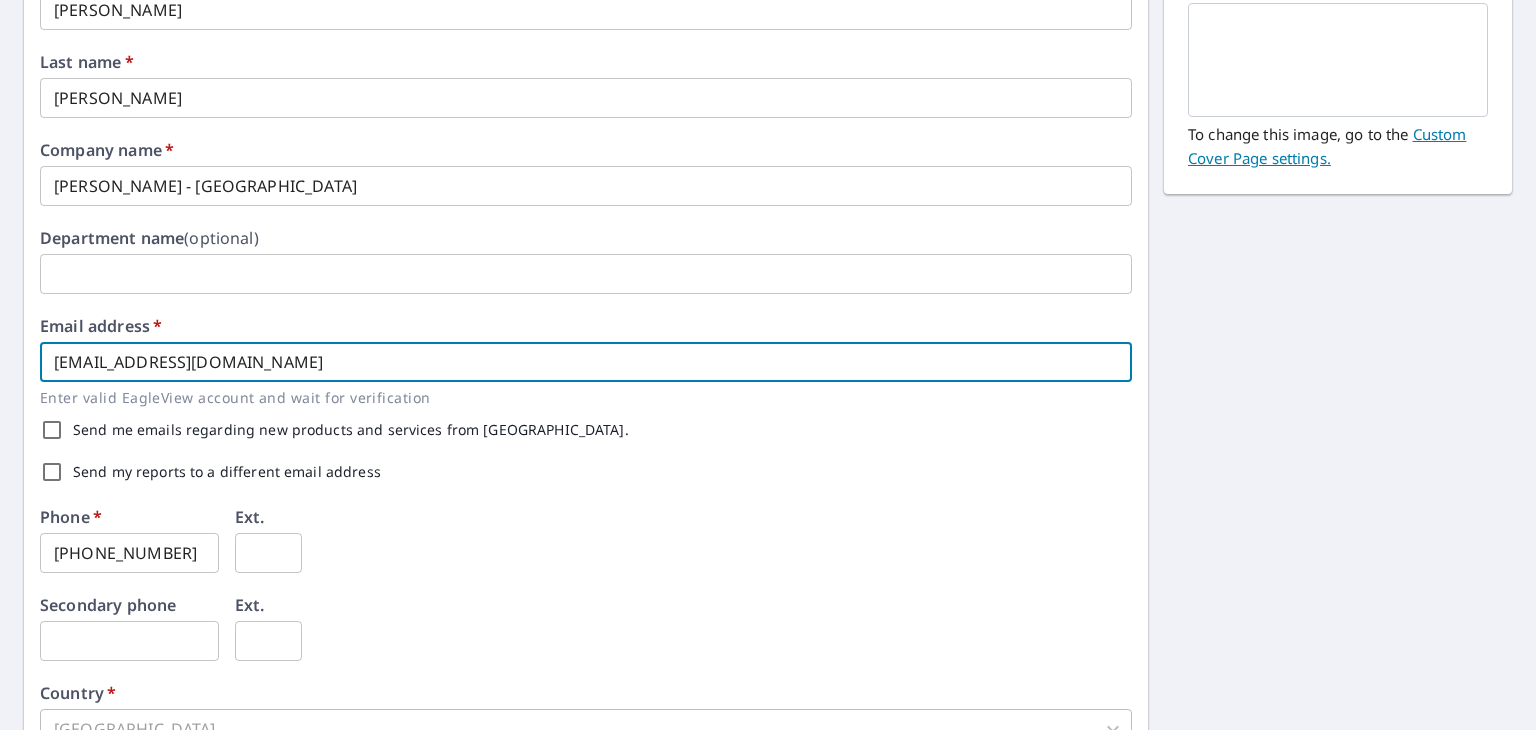 click on "Phone   * 254-424-1751 ​ Ext. ​" at bounding box center [586, 553] 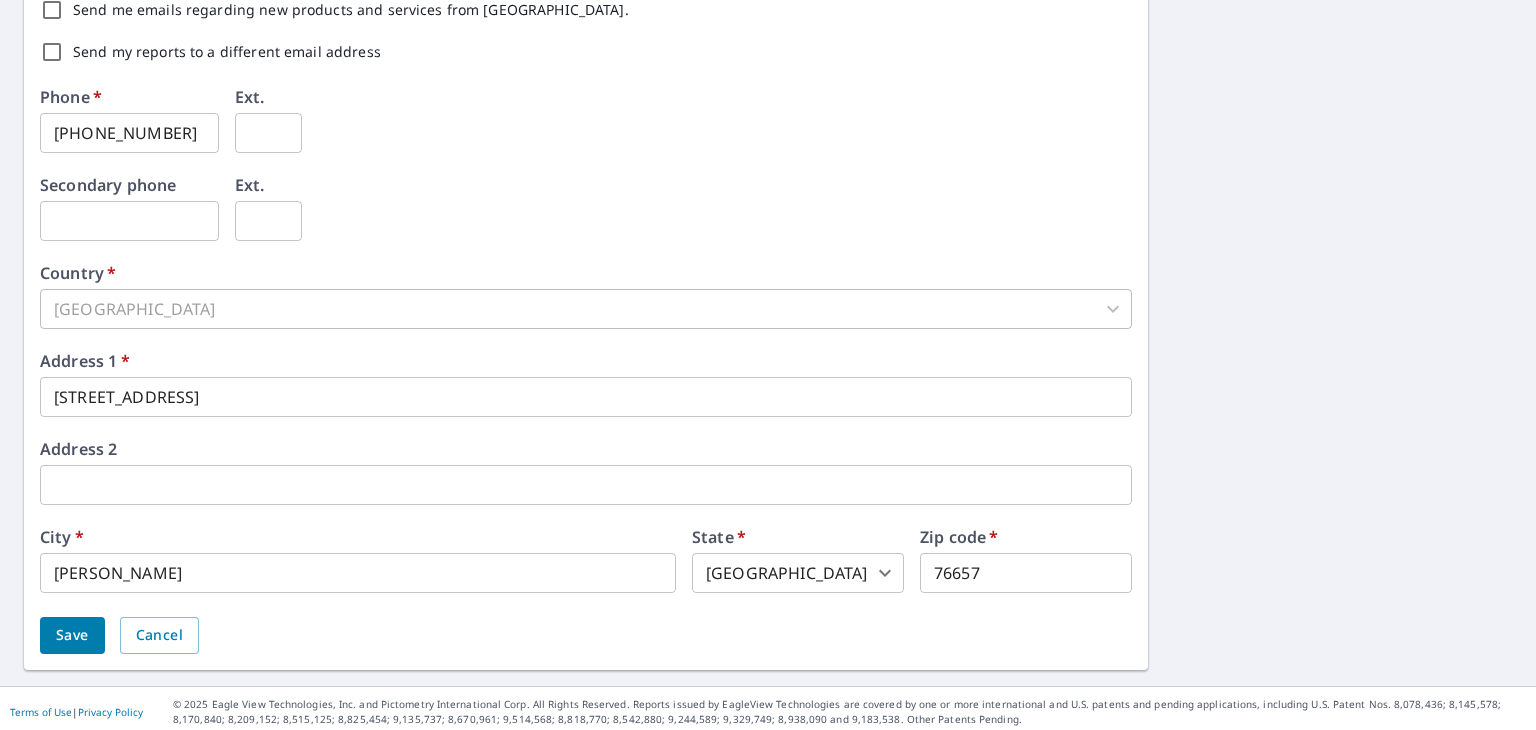 scroll, scrollTop: 726, scrollLeft: 0, axis: vertical 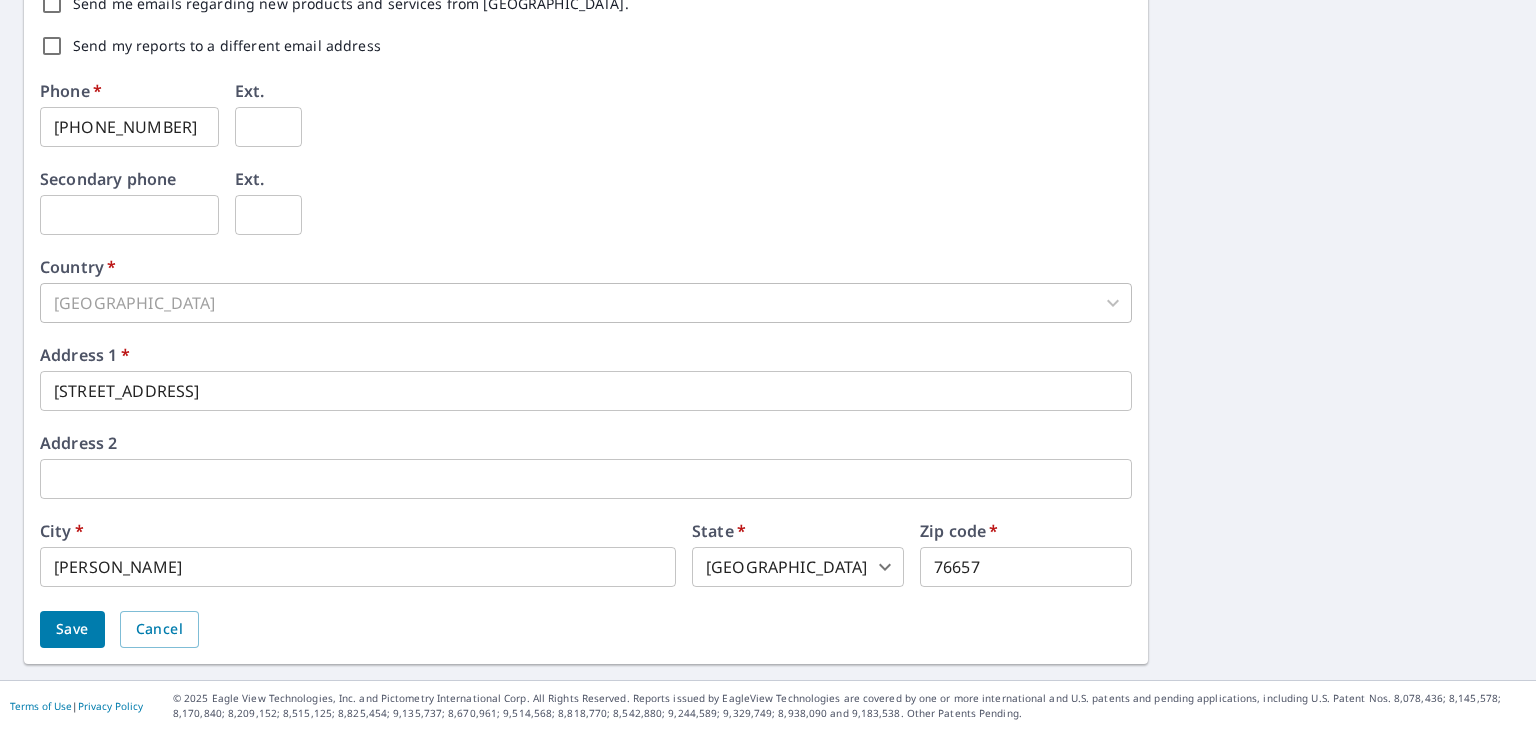 click on "Save" at bounding box center (72, 629) 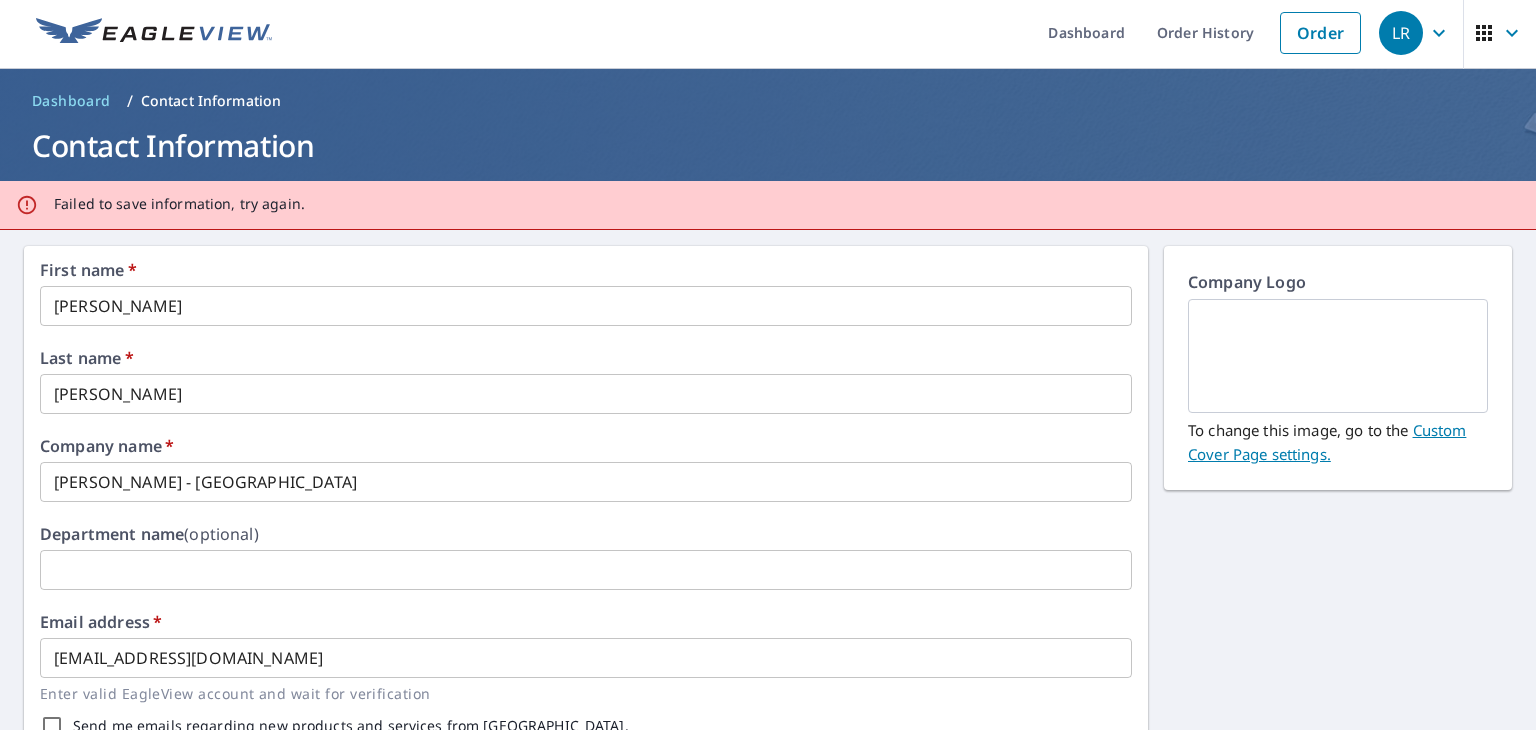 scroll, scrollTop: 0, scrollLeft: 0, axis: both 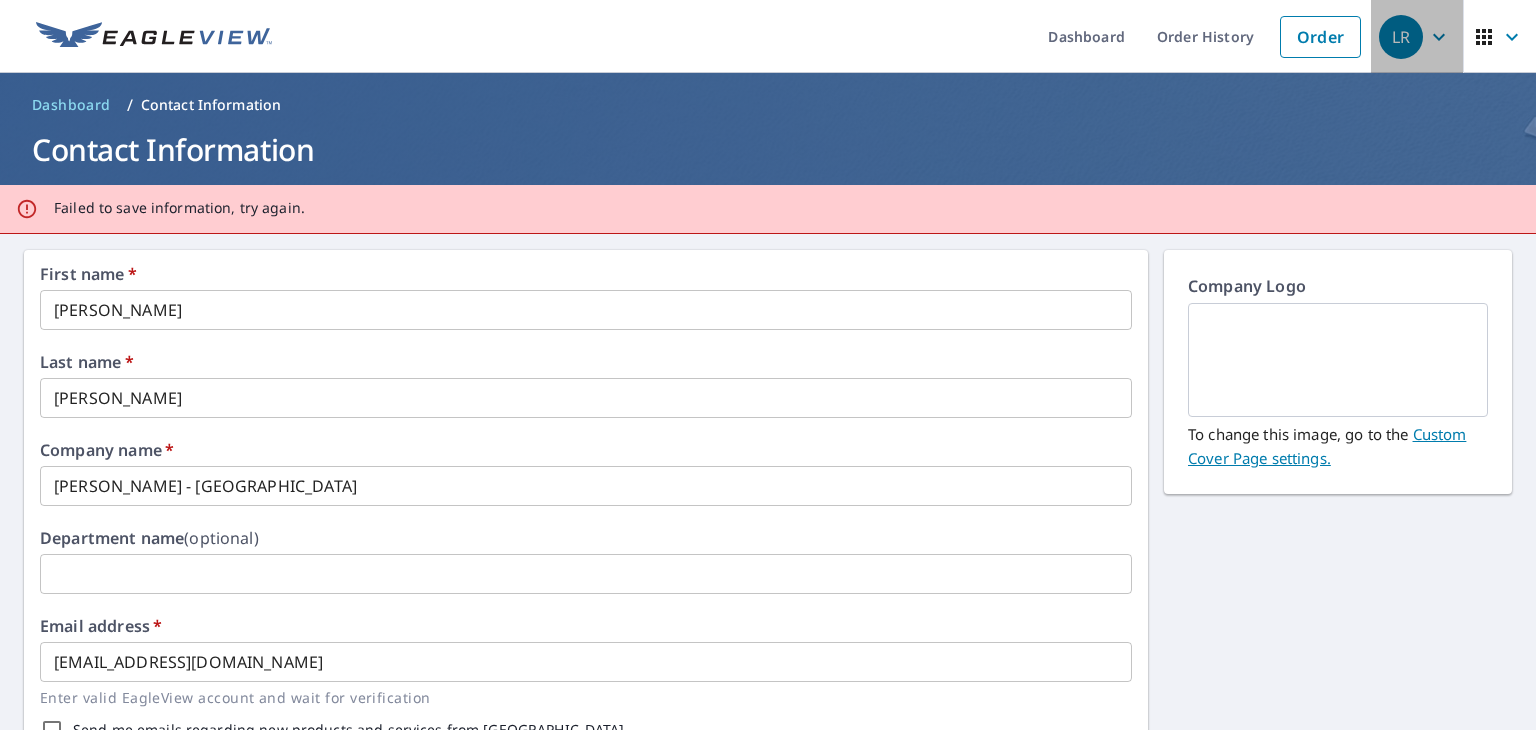 click 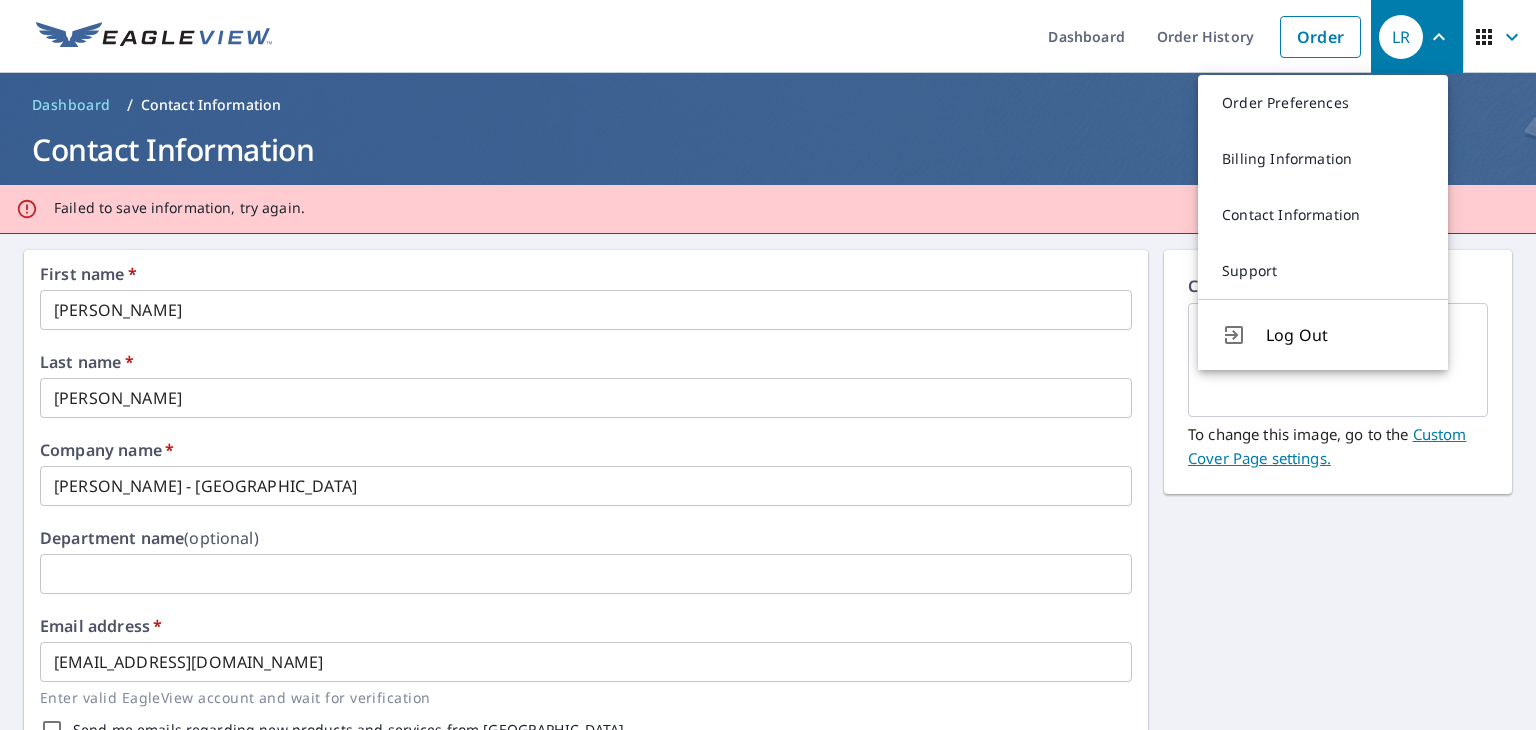 click 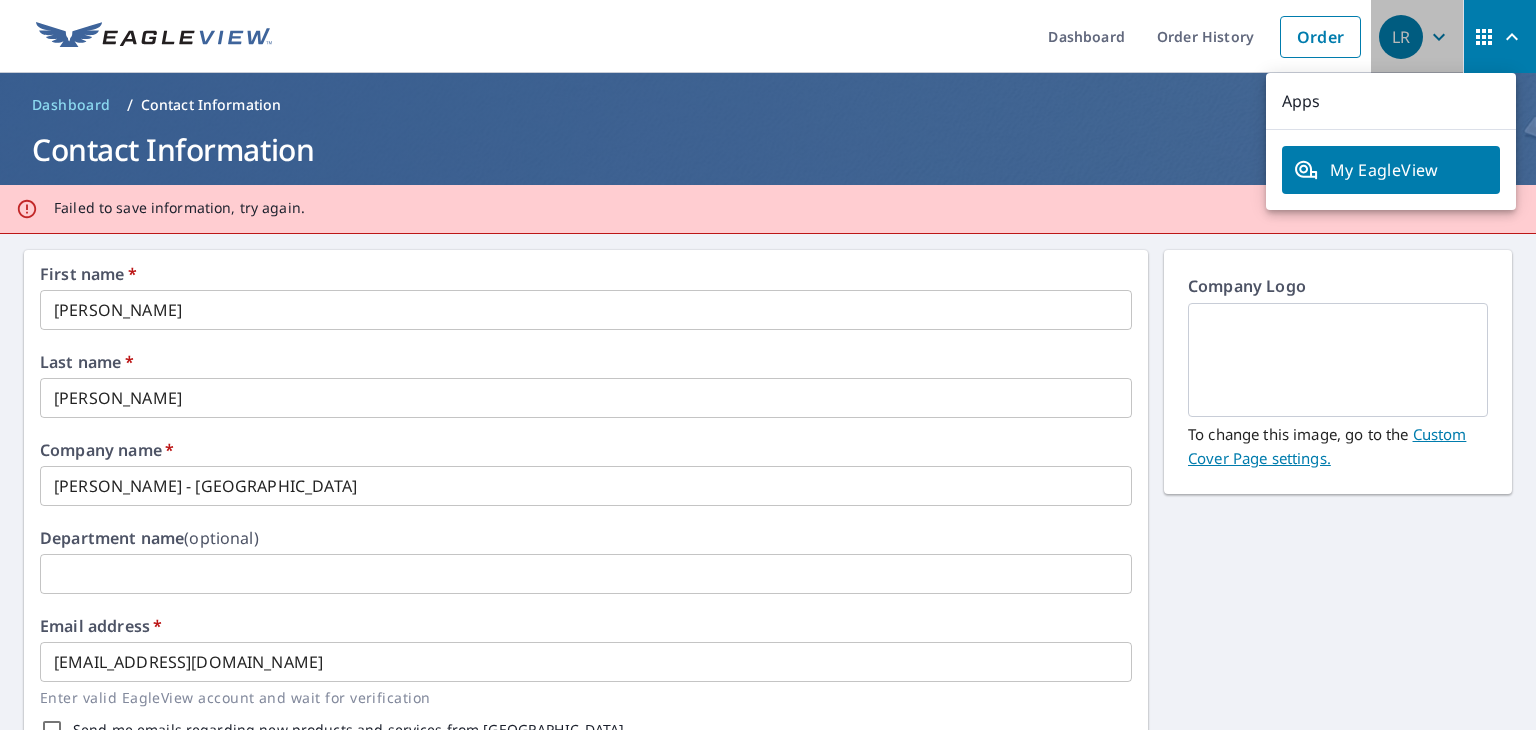 click 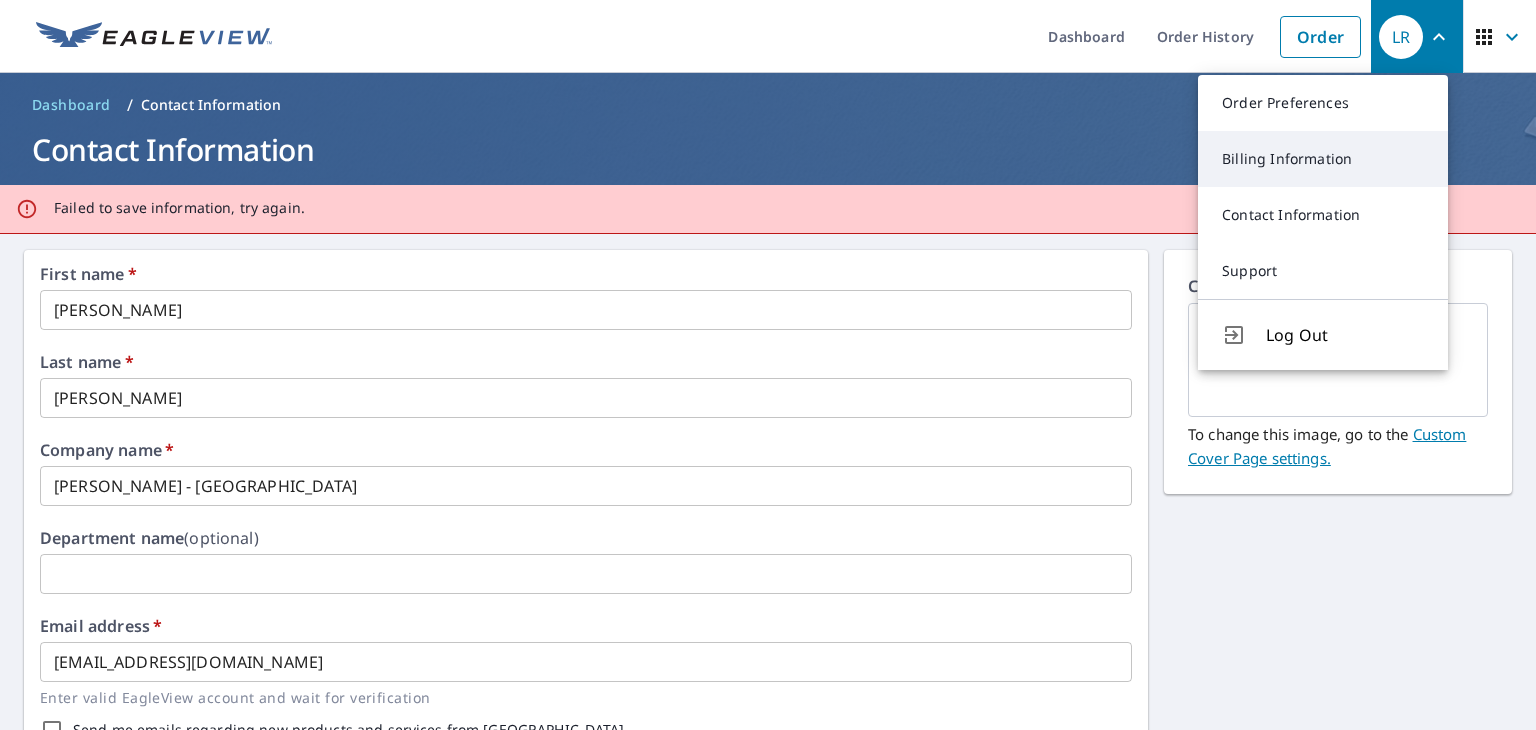 click on "Billing Information" at bounding box center [1323, 159] 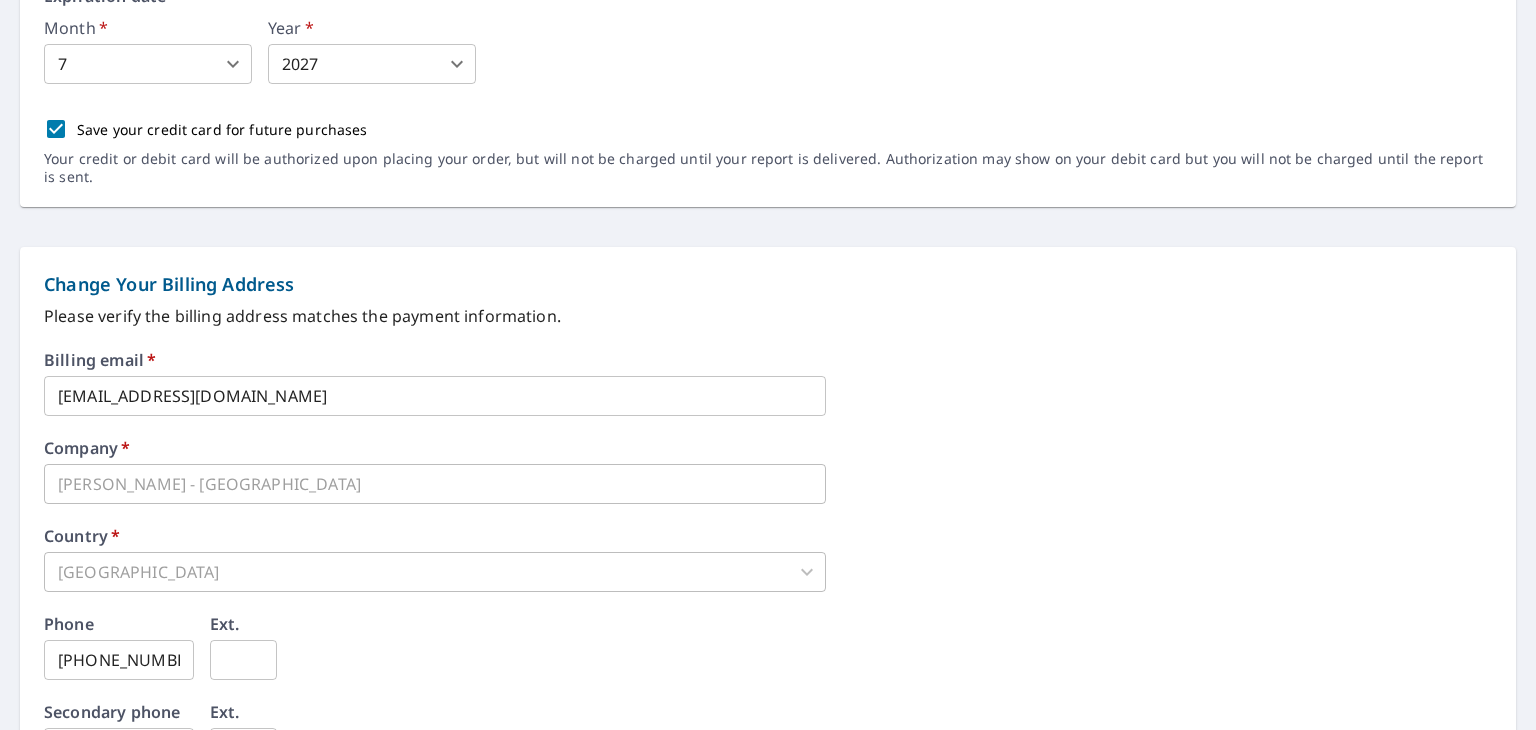 scroll, scrollTop: 600, scrollLeft: 0, axis: vertical 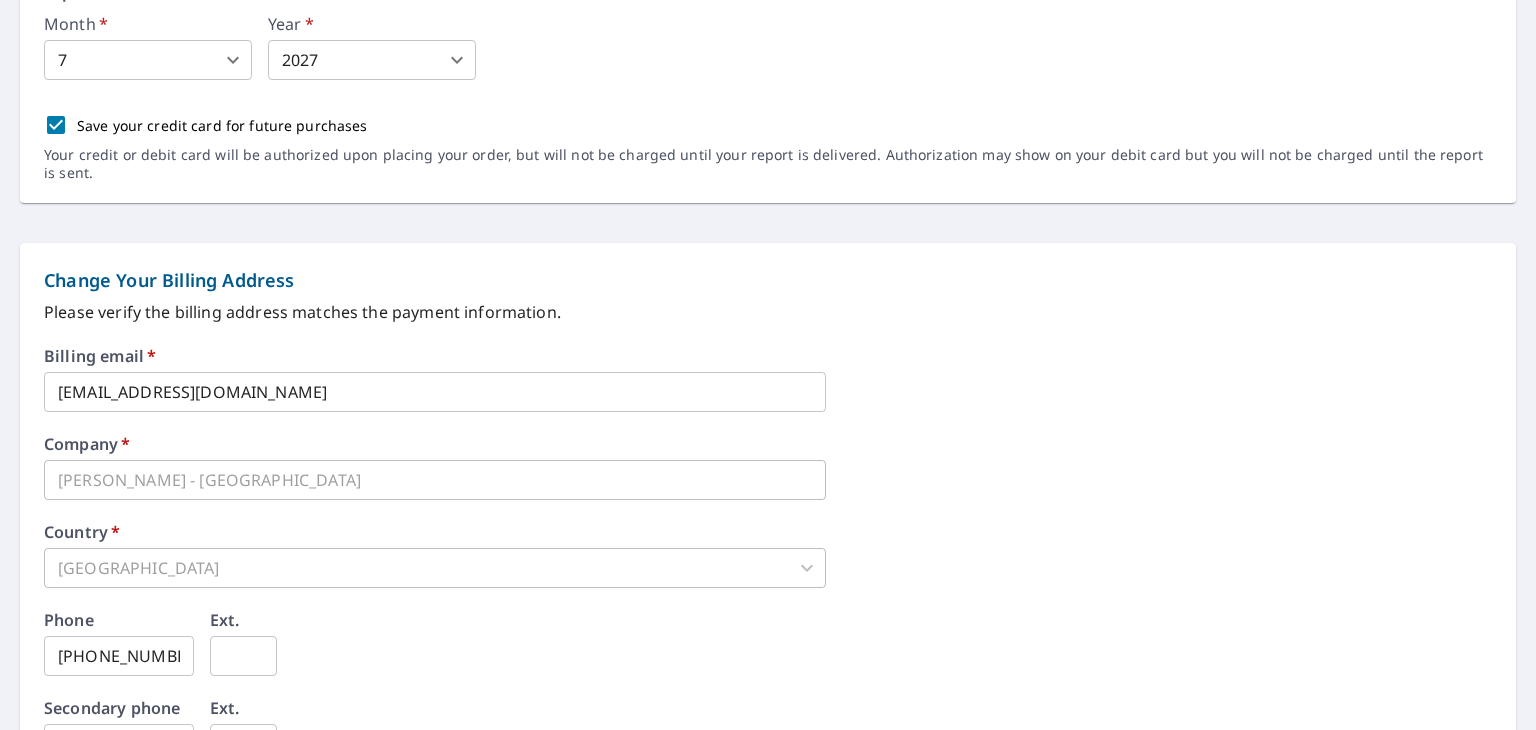 click on "[EMAIL_ADDRESS][DOMAIN_NAME]" at bounding box center (435, 392) 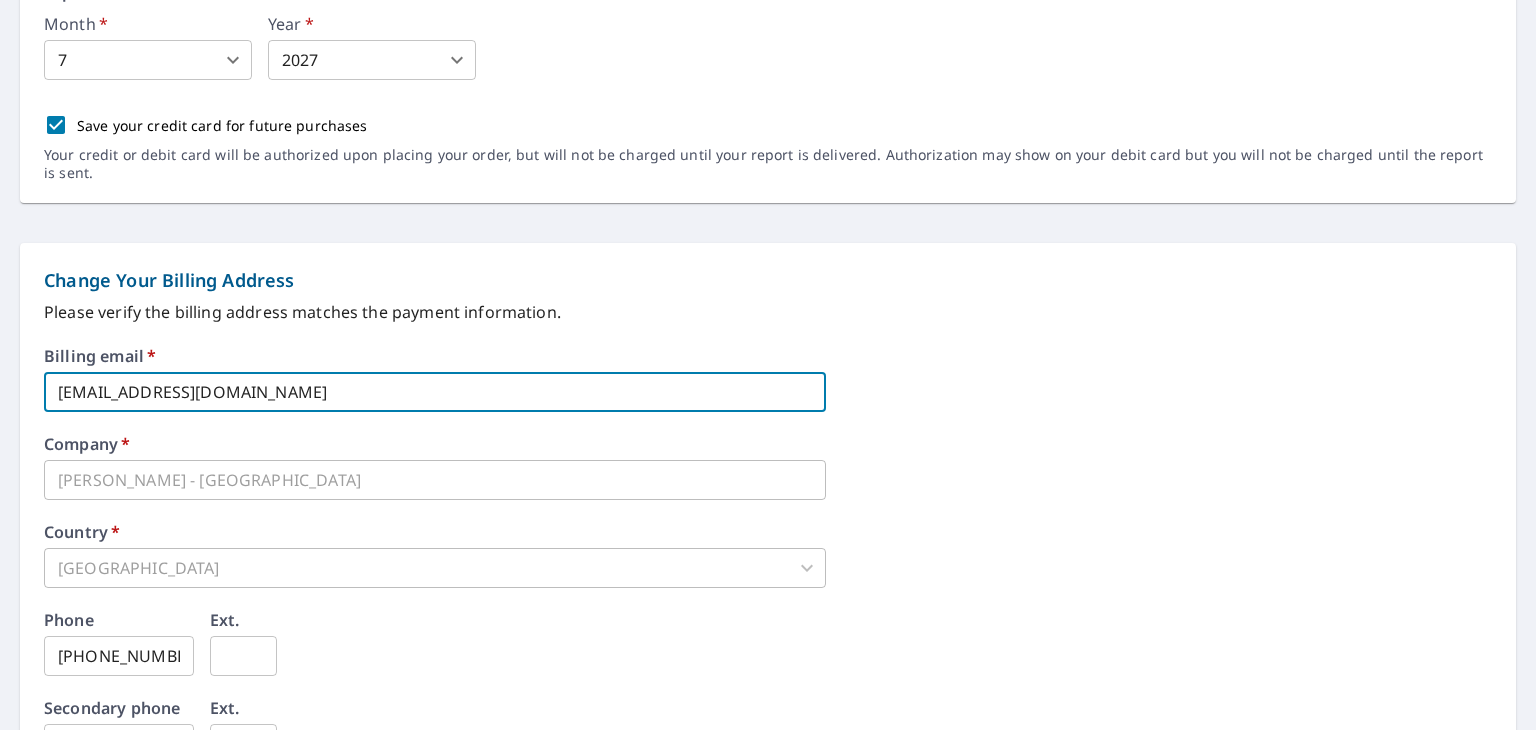 drag, startPoint x: 227, startPoint y: 390, endPoint x: -39, endPoint y: 392, distance: 266.0075 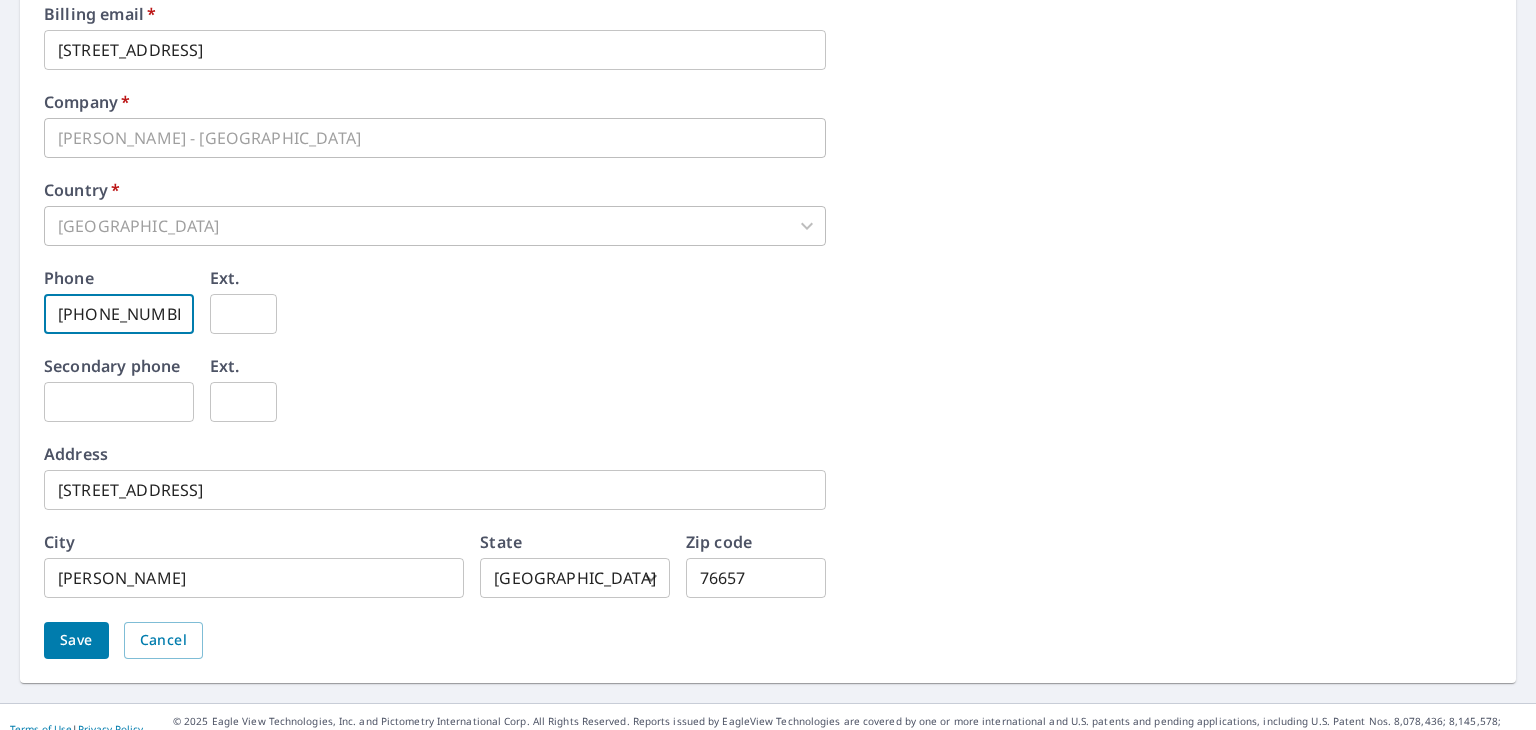 scroll, scrollTop: 965, scrollLeft: 0, axis: vertical 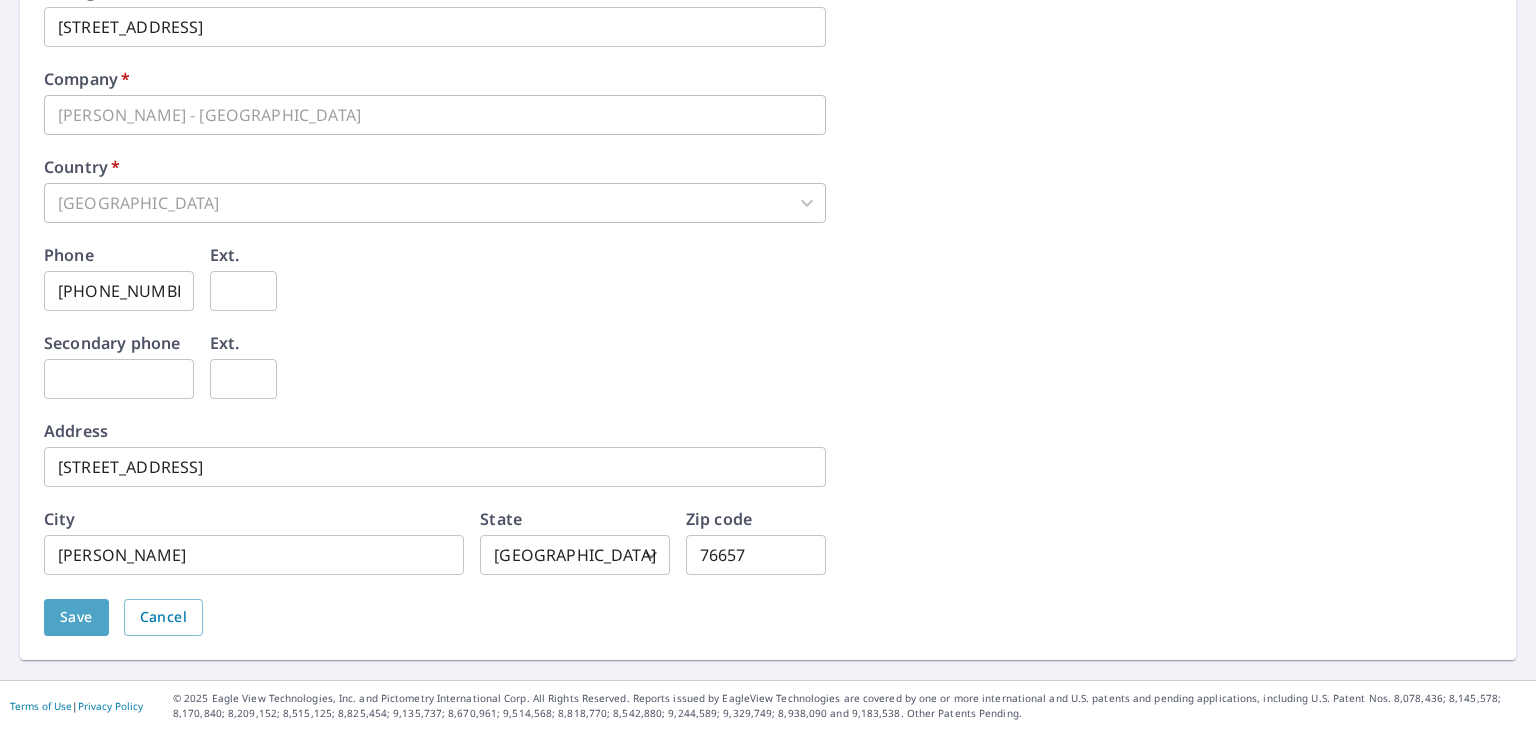 click on "Save" at bounding box center (76, 617) 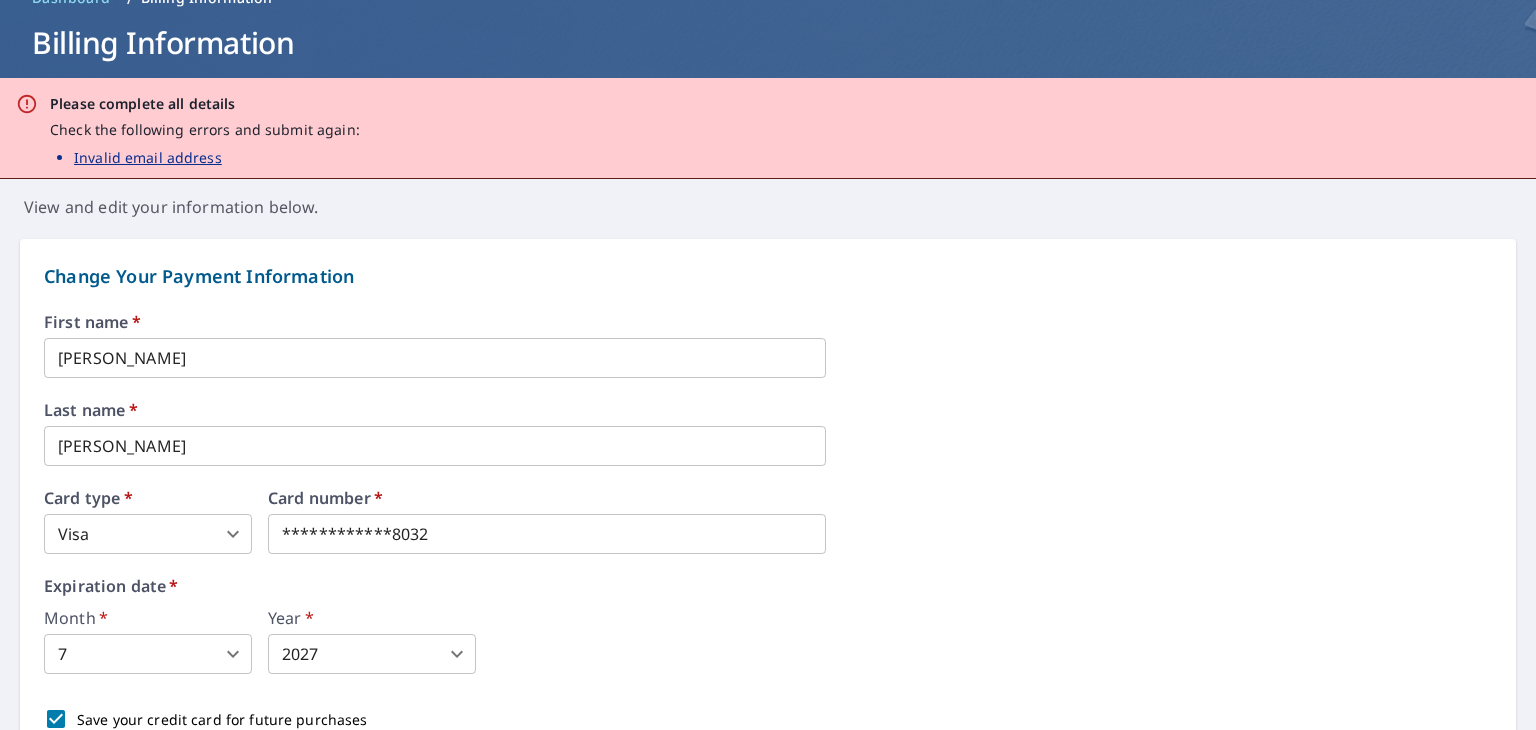 scroll, scrollTop: 0, scrollLeft: 0, axis: both 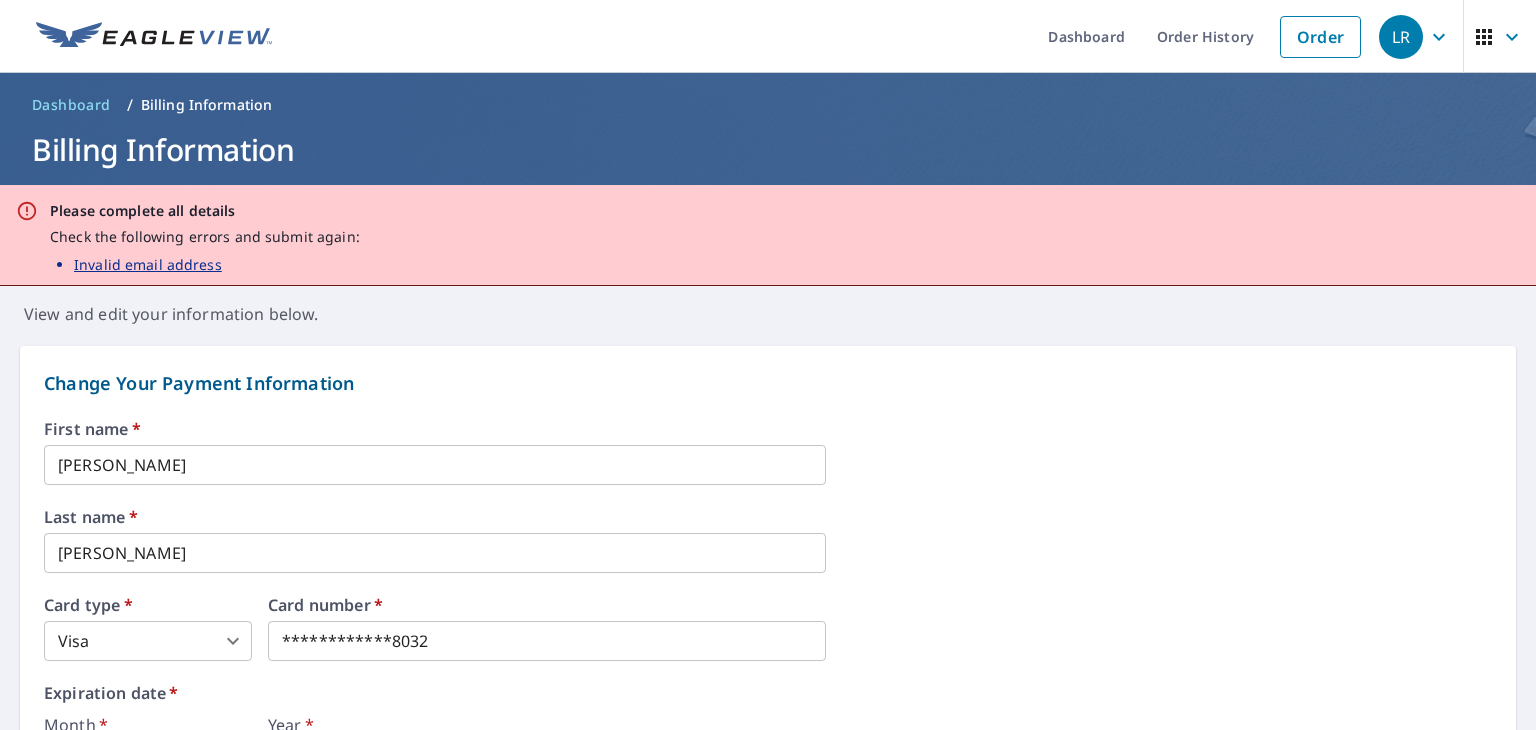 click on "[PERSON_NAME]" at bounding box center [435, 465] 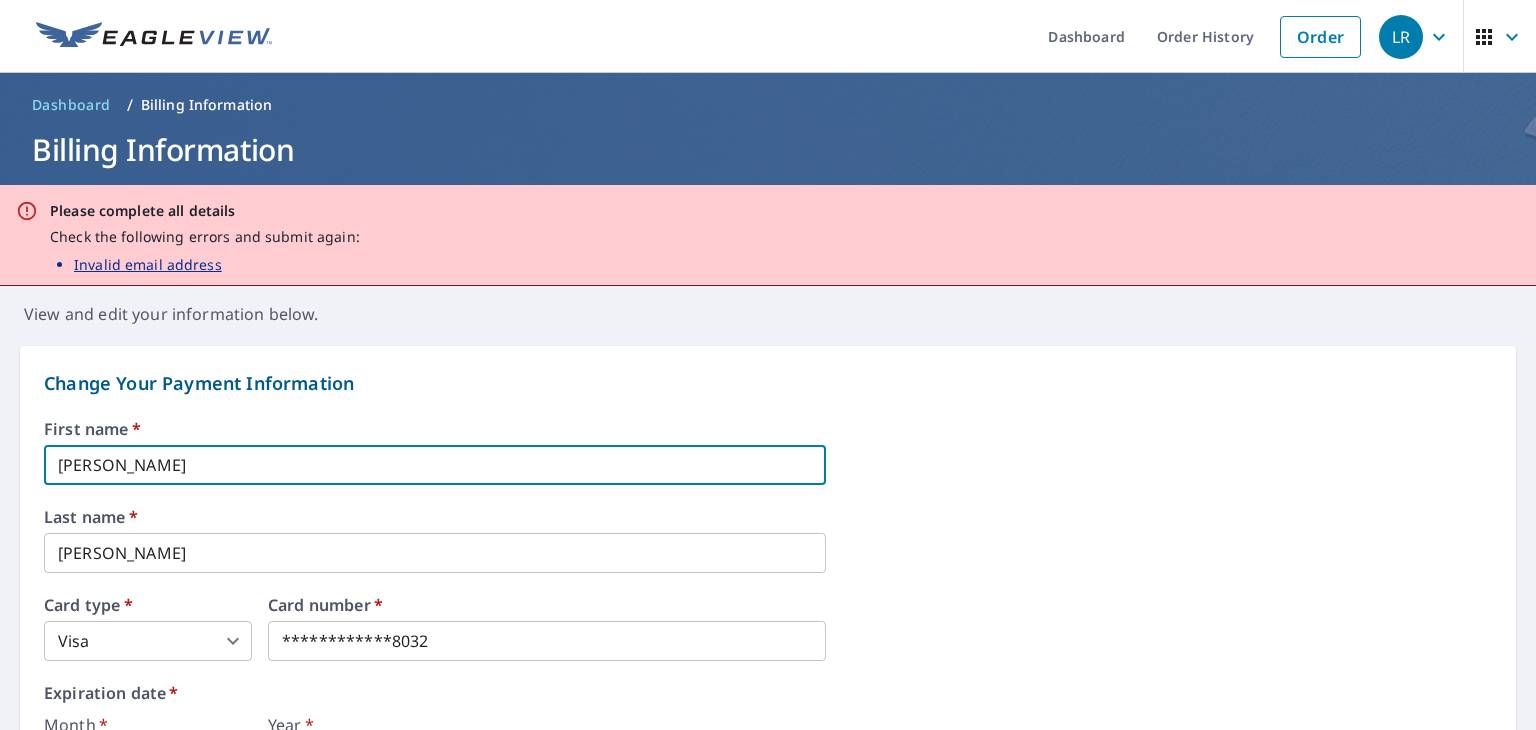 click on "[PERSON_NAME]" at bounding box center [435, 553] 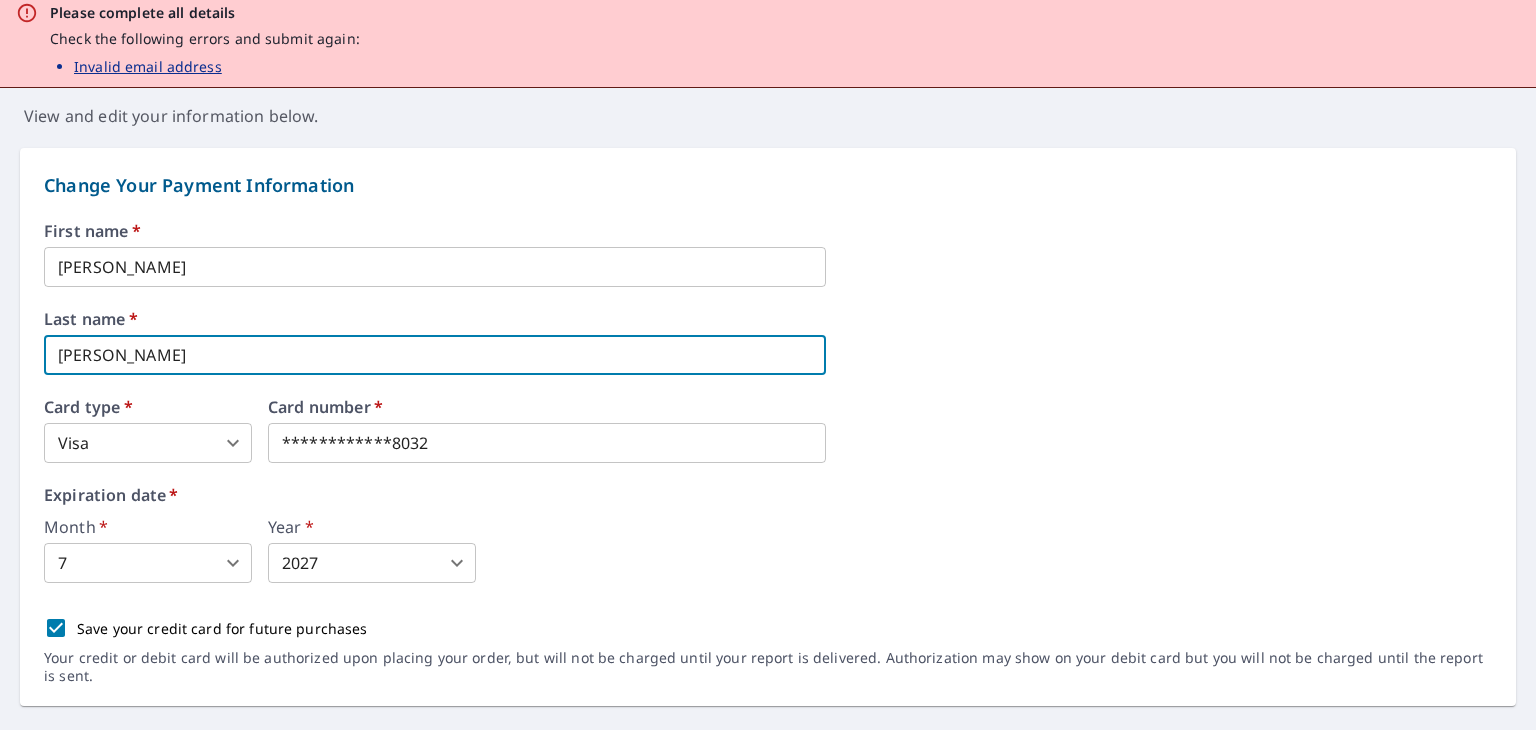 scroll, scrollTop: 200, scrollLeft: 0, axis: vertical 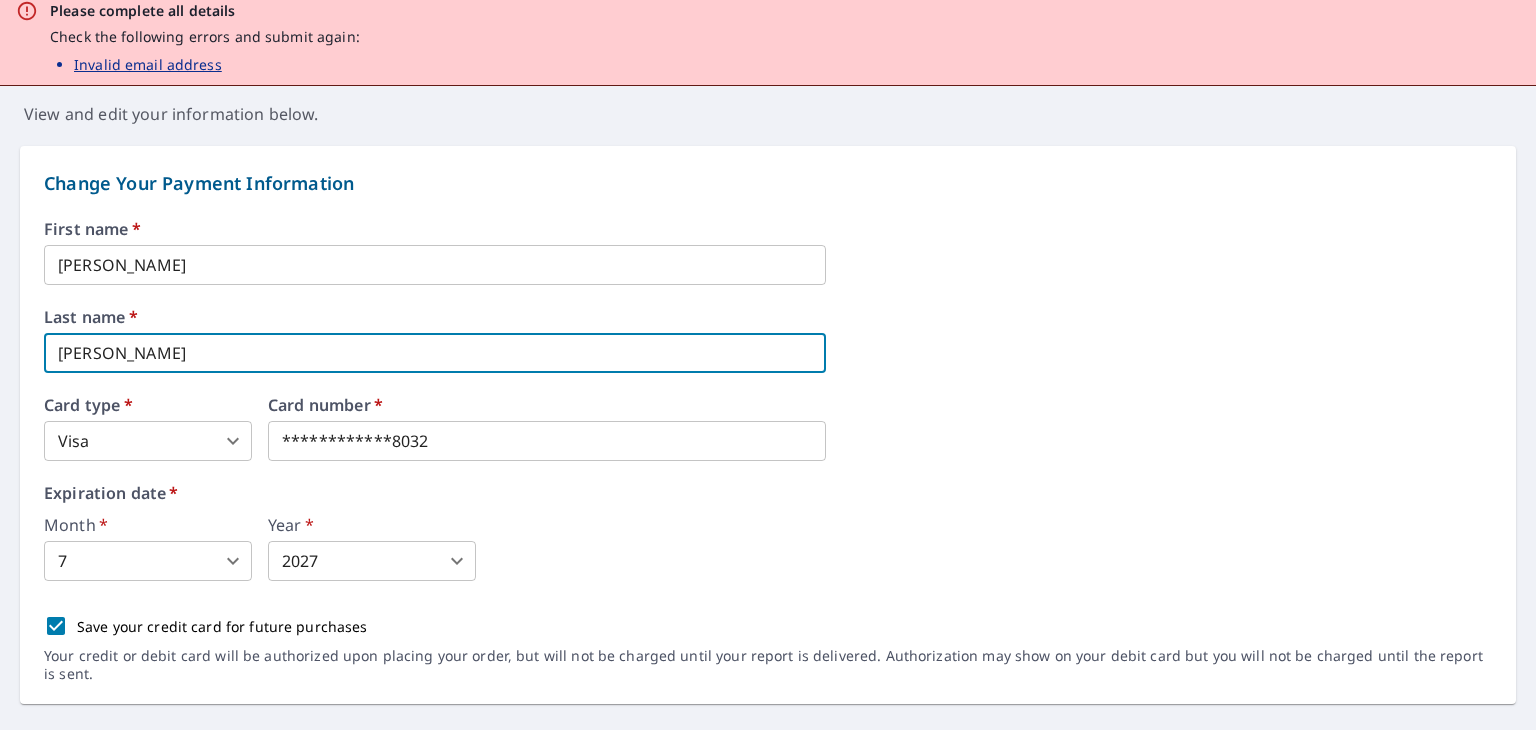click on "**********" at bounding box center (768, 365) 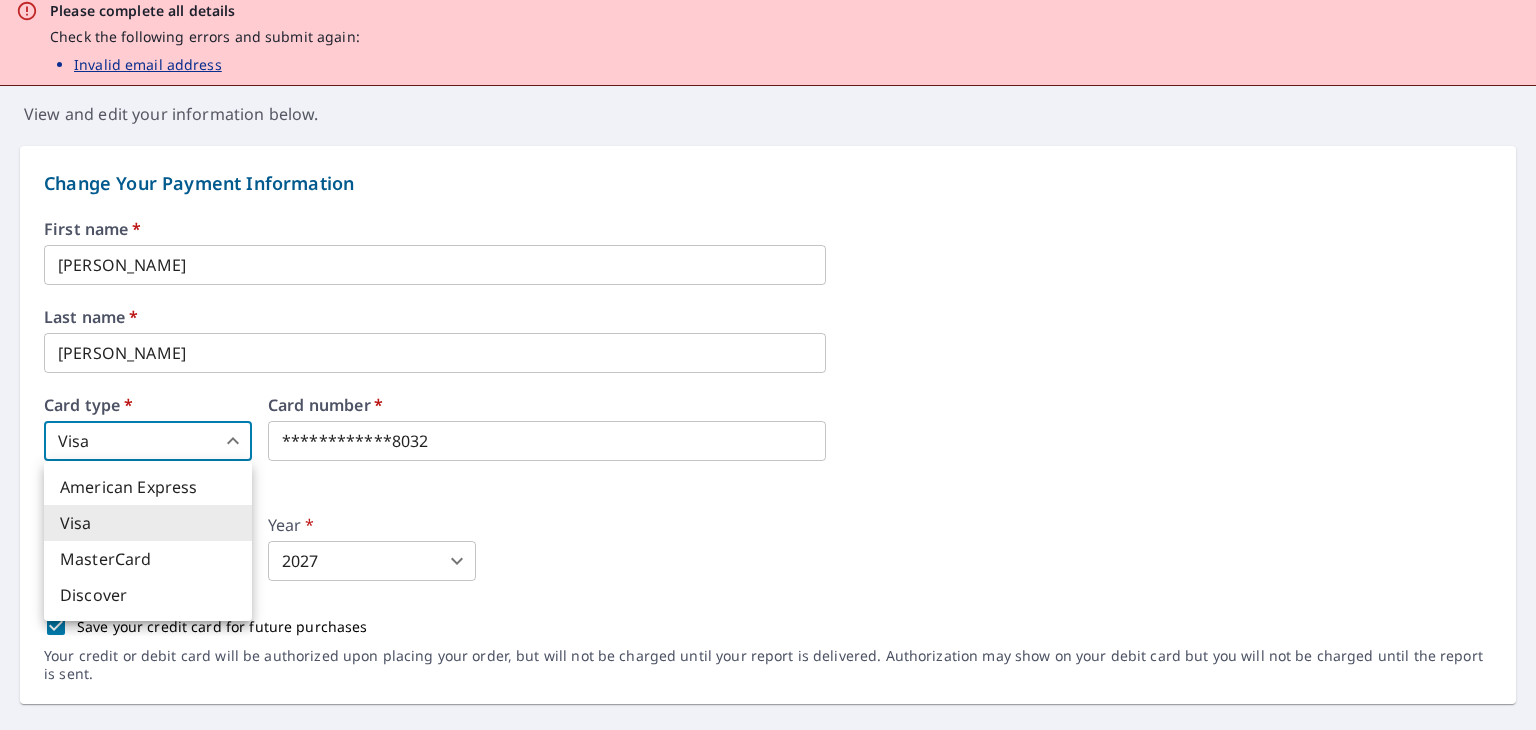 click on "Visa" at bounding box center (148, 523) 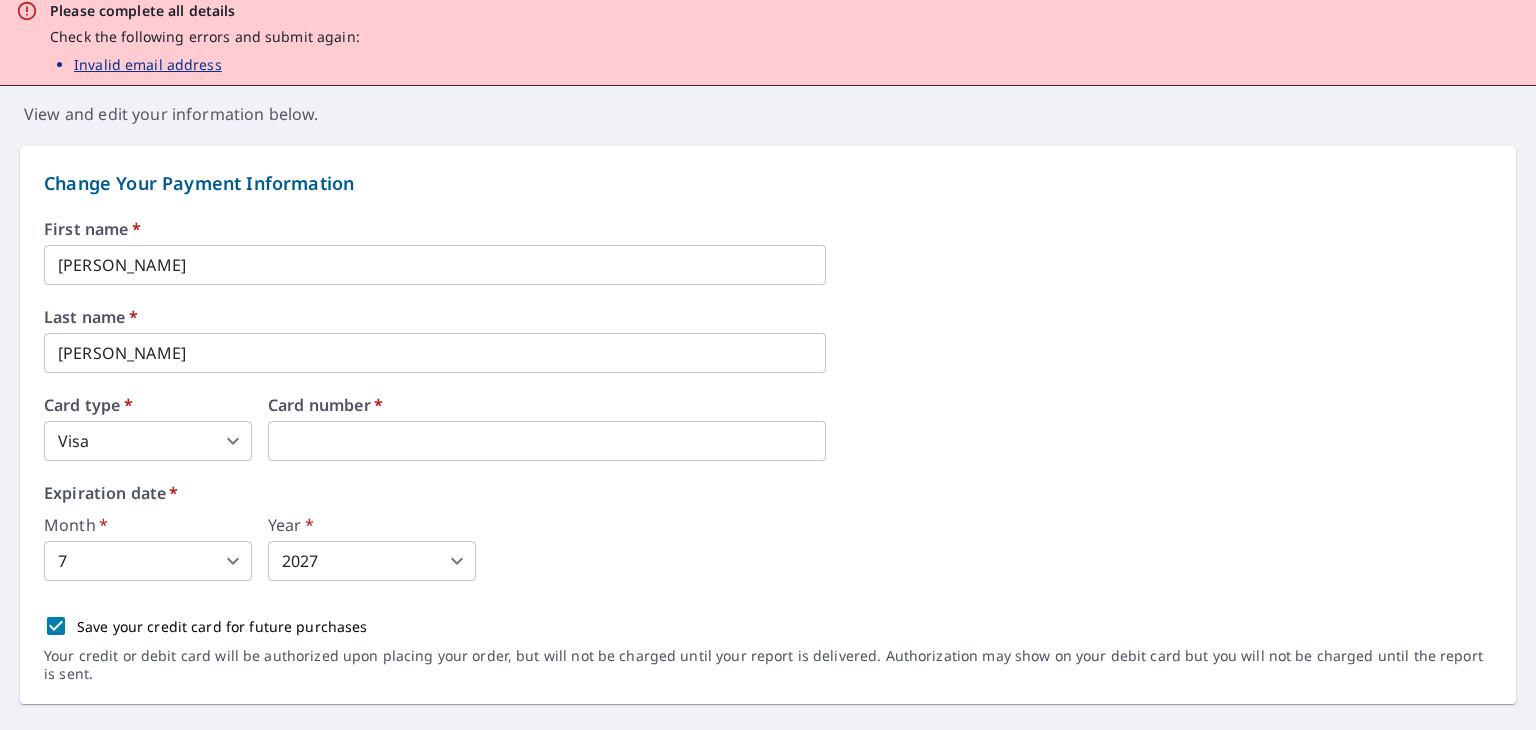click on "LR LR
Dashboard Order History Order LR Dashboard / Billing Information Billing Information Please complete all details Check the following errors and submit again: Invalid email address View and edit your information below. Change Your Payment Information First name   * Luke ​ Last name   * Reasoner ​ Card type   * Visa 2 ​ Card number   * Expiration date   * Month   * 7 7 ​ Year   * 2027 2027 ​ Save your credit card for future purchases Your credit or debit card will be authorized upon placing your order, but will not be charged until your report is delivered. Authorization may show on your debit card but you will not be charged until the report is sent. Change Your Billing Address Please verify the billing address matches the payment information. Billing email   * 501 Meadowland Drive ​ This field is incorrect Company   * Luke Reasoner - IA ​ Country   * United States US ​ Phone 254-424-1751 ​ Ext. ​ Secondary phone ​ Ext. ​ Address 501 Meadowland Dr ​ ​" at bounding box center [768, 365] 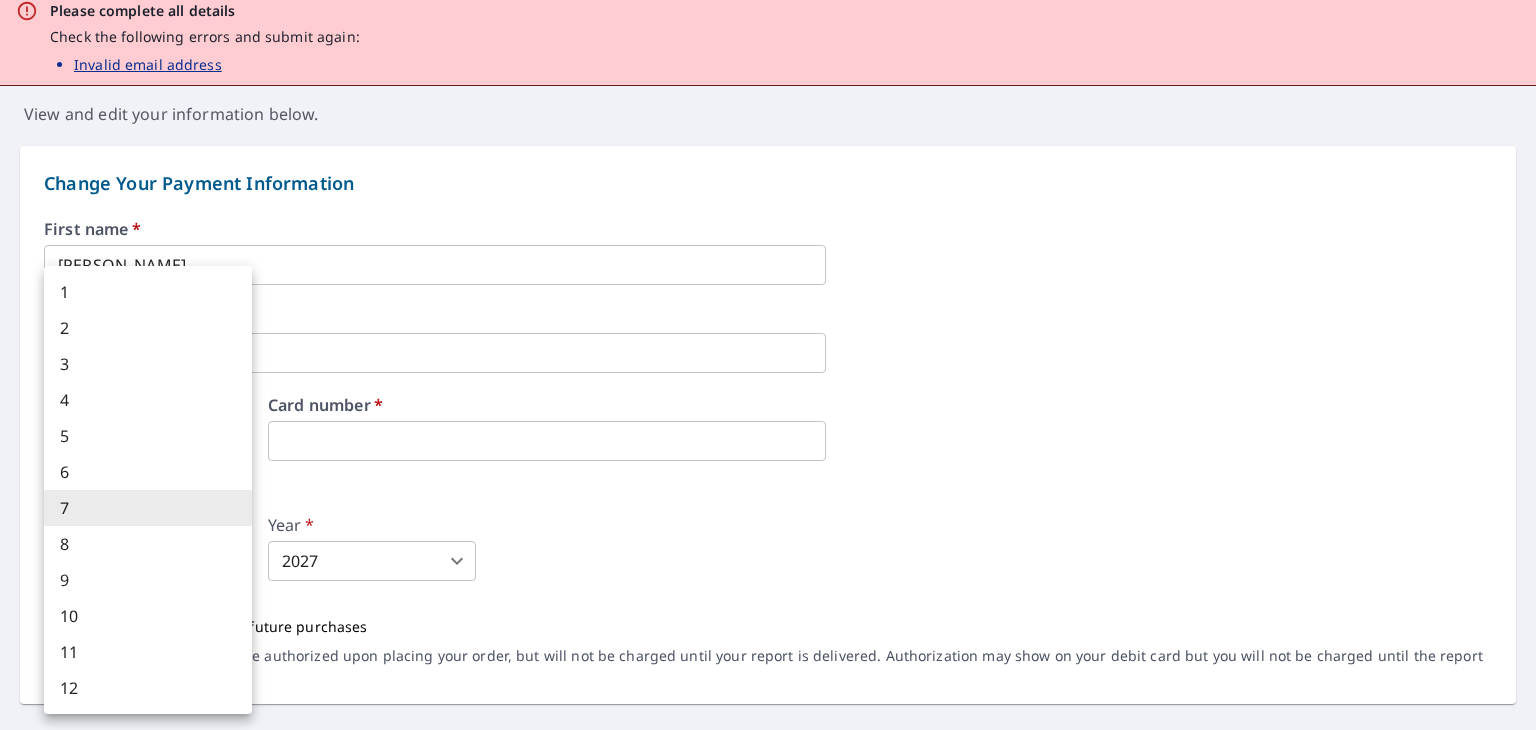 click on "7" at bounding box center (148, 508) 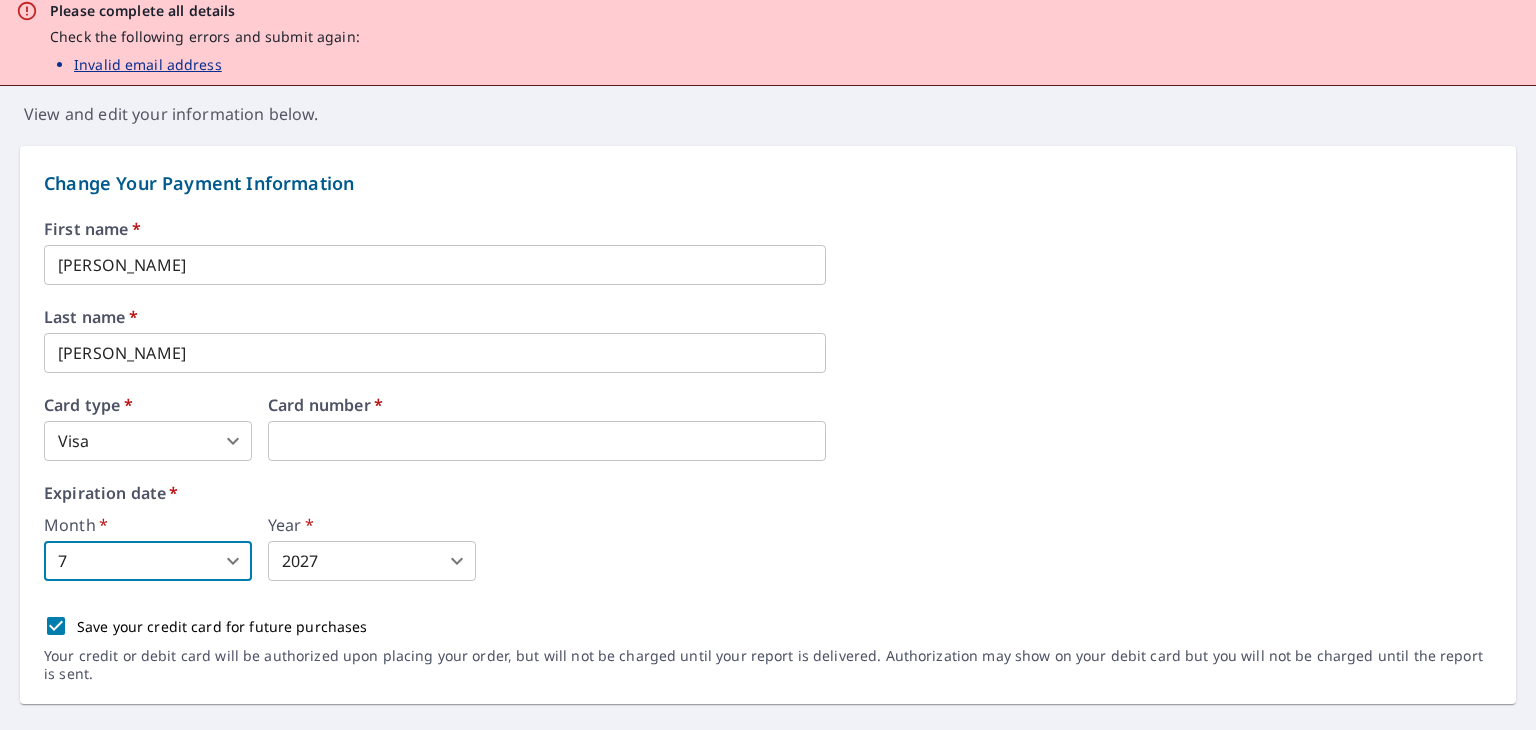 click on "LR LR
Dashboard Order History Order LR Dashboard / Billing Information Billing Information Please complete all details Check the following errors and submit again: Invalid email address View and edit your information below. Change Your Payment Information First name   * Luke ​ Last name   * Reasoner ​ Card type   * Visa 2 ​ Card number   * Expiration date   * Month   * 7 7 ​ Year   * 2027 2027 ​ Save your credit card for future purchases Your credit or debit card will be authorized upon placing your order, but will not be charged until your report is delivered. Authorization may show on your debit card but you will not be charged until the report is sent. Change Your Billing Address Please verify the billing address matches the payment information. Billing email   * 501 Meadowland Drive ​ This field is incorrect Company   * Luke Reasoner - IA ​ Country   * United States US ​ Phone 254-424-1751 ​ Ext. ​ Secondary phone ​ Ext. ​ Address 501 Meadowland Dr ​ ​" at bounding box center (768, 365) 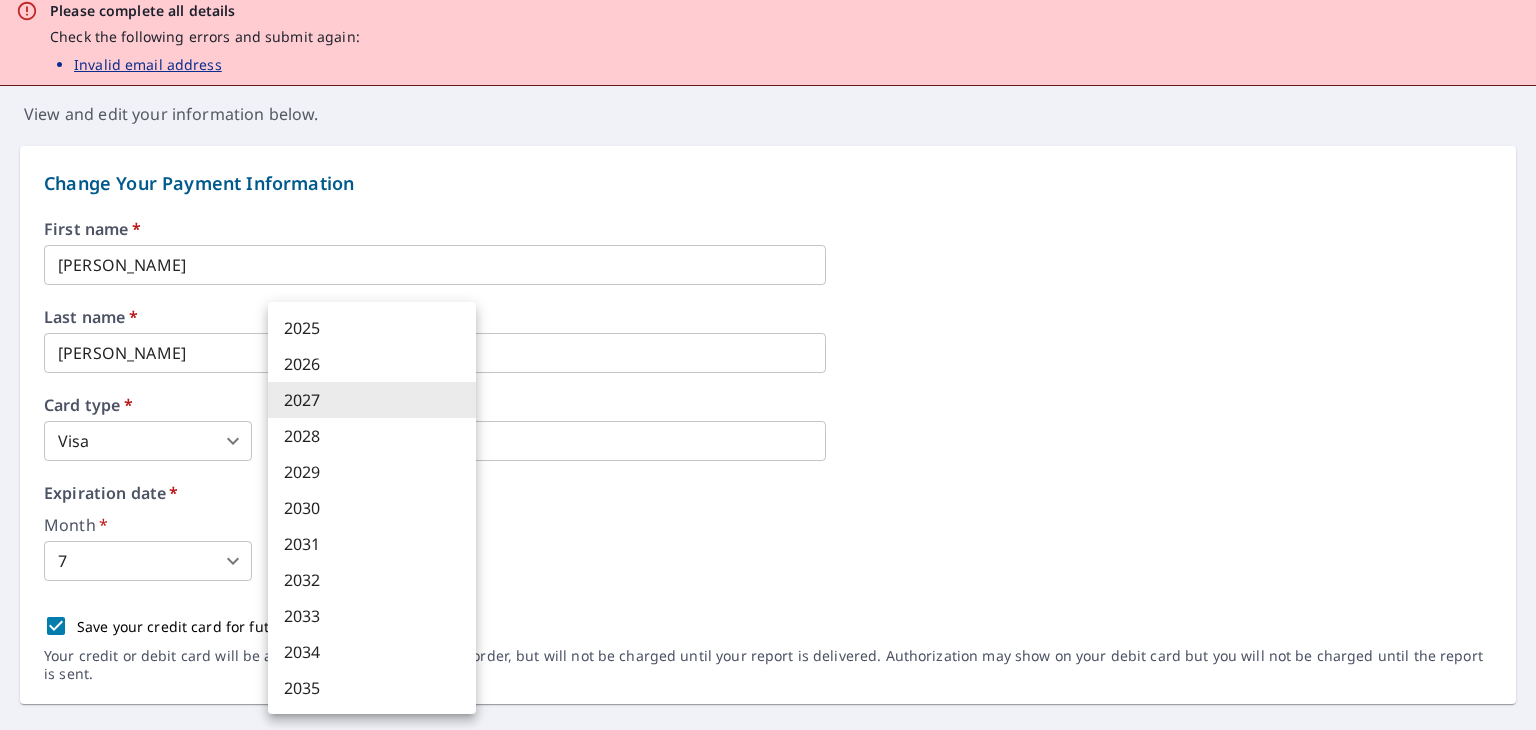 click on "2027" at bounding box center (372, 400) 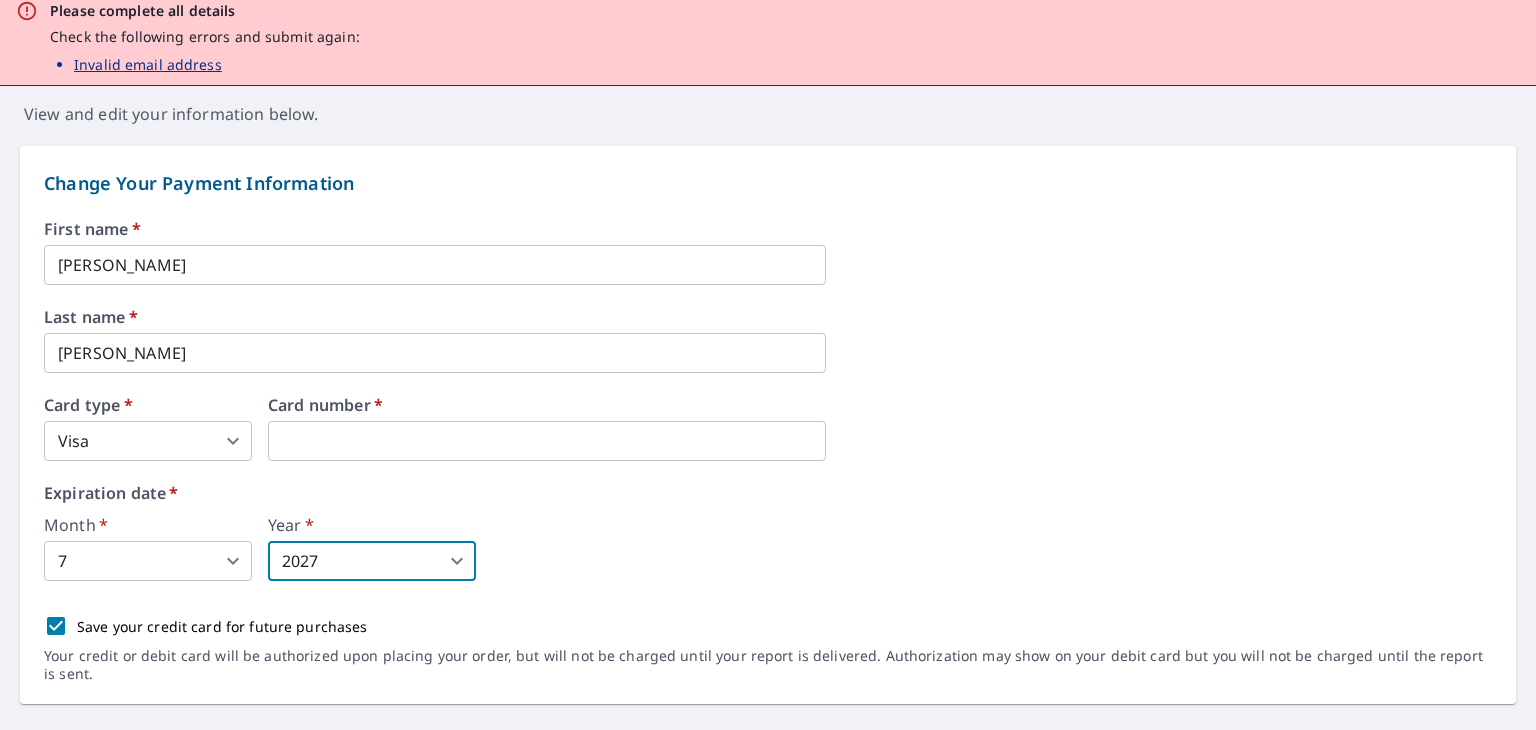 click on "Card type   * Visa 2 ​ Card number   *" at bounding box center (768, 429) 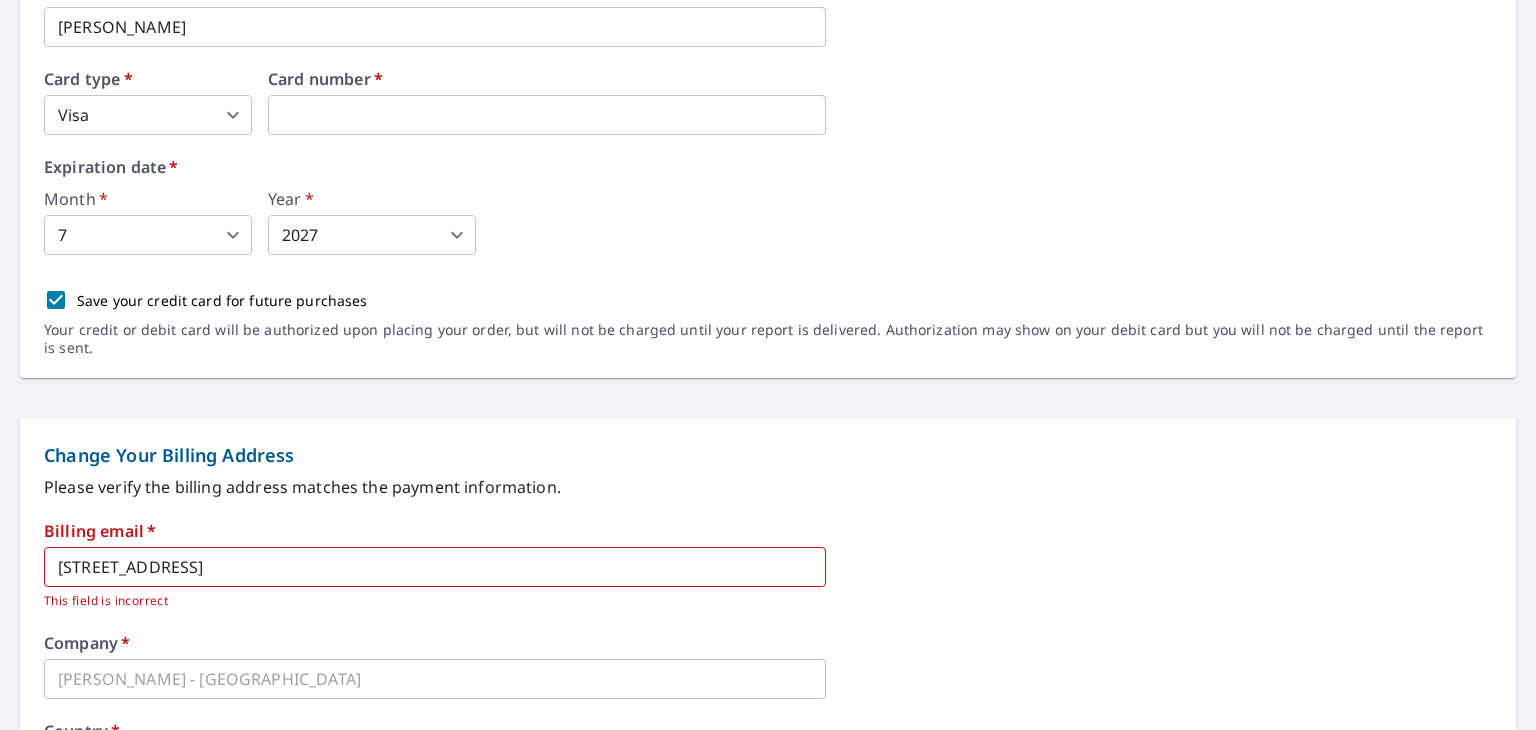 scroll, scrollTop: 700, scrollLeft: 0, axis: vertical 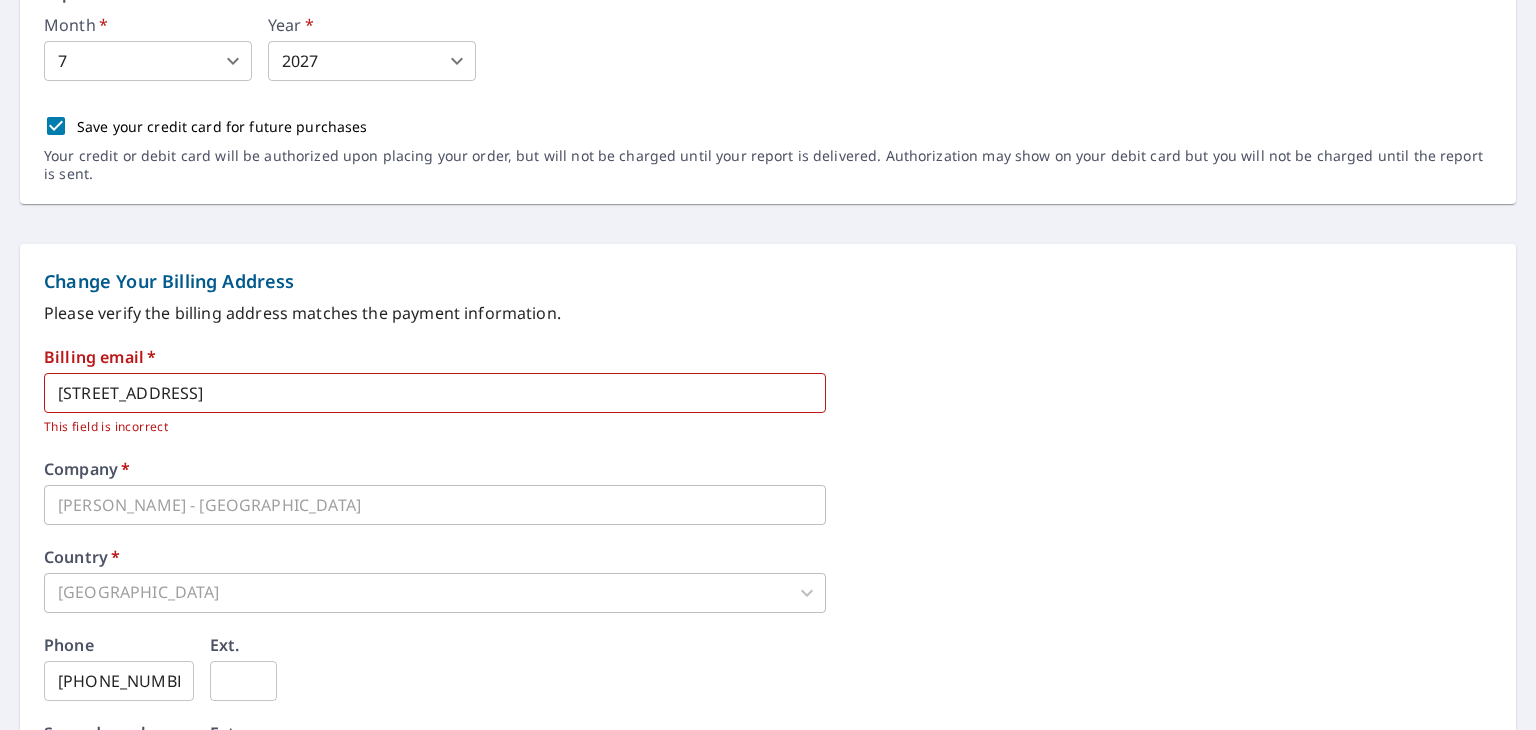 click on "501 Meadowland Drive" at bounding box center [435, 393] 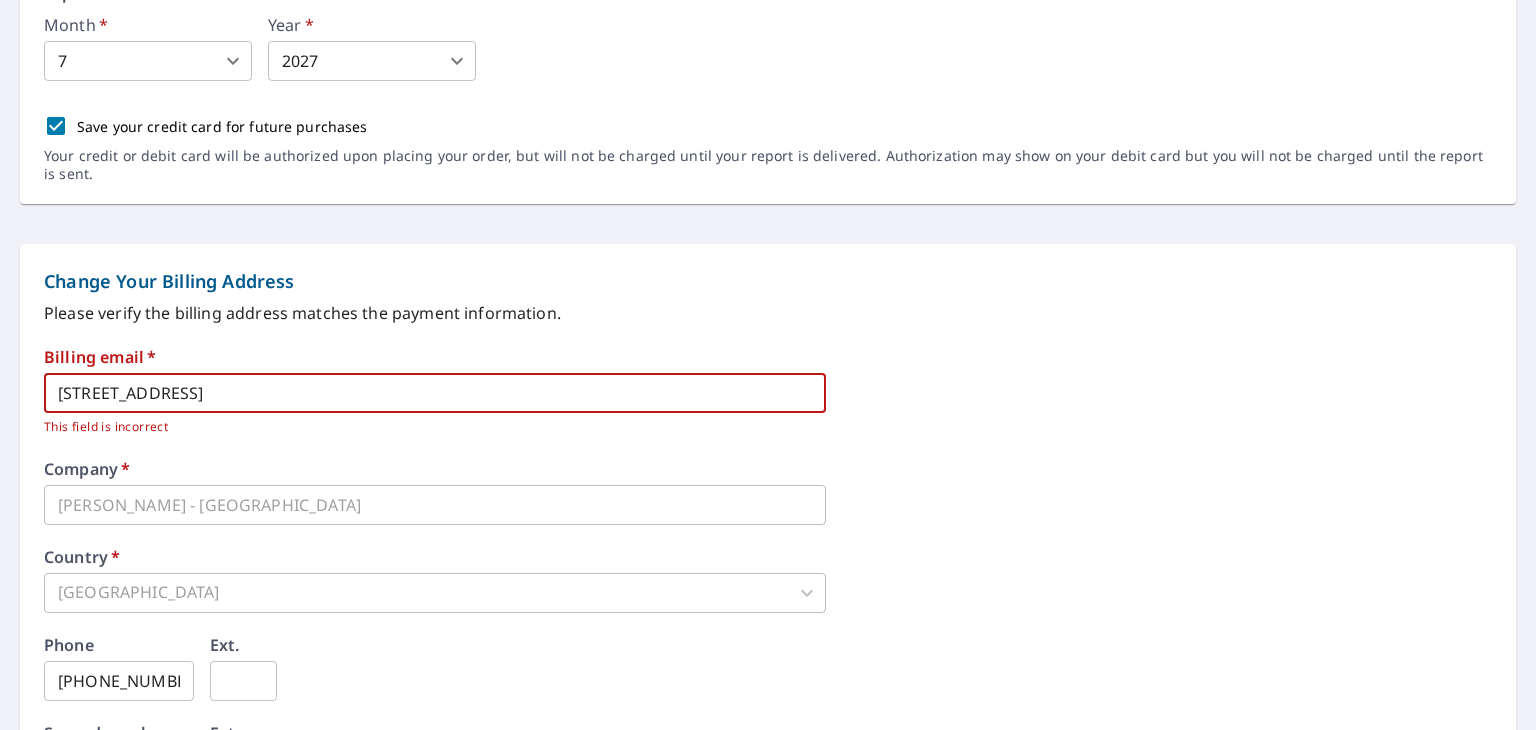 drag, startPoint x: 263, startPoint y: 393, endPoint x: -299, endPoint y: 409, distance: 562.2277 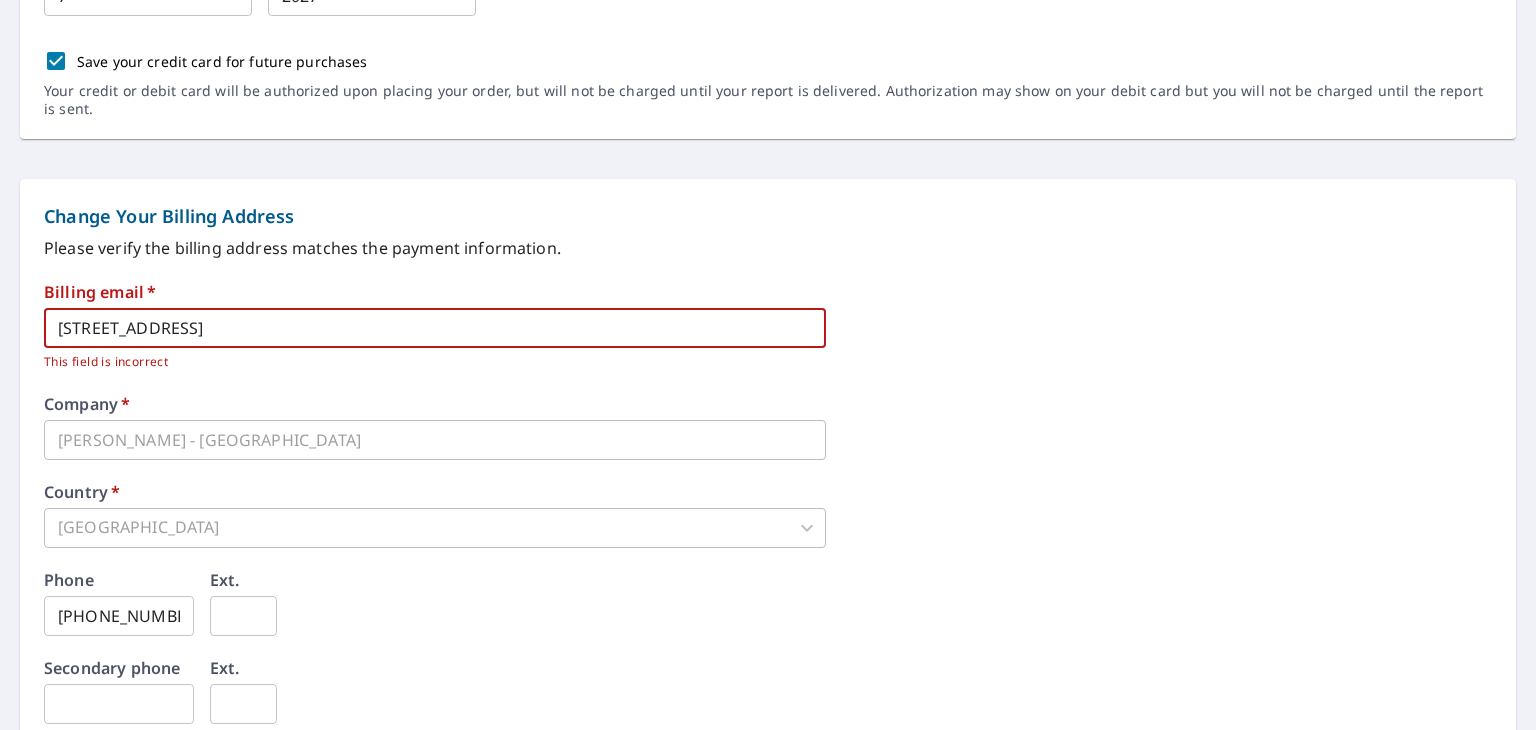 scroll, scrollTop: 800, scrollLeft: 0, axis: vertical 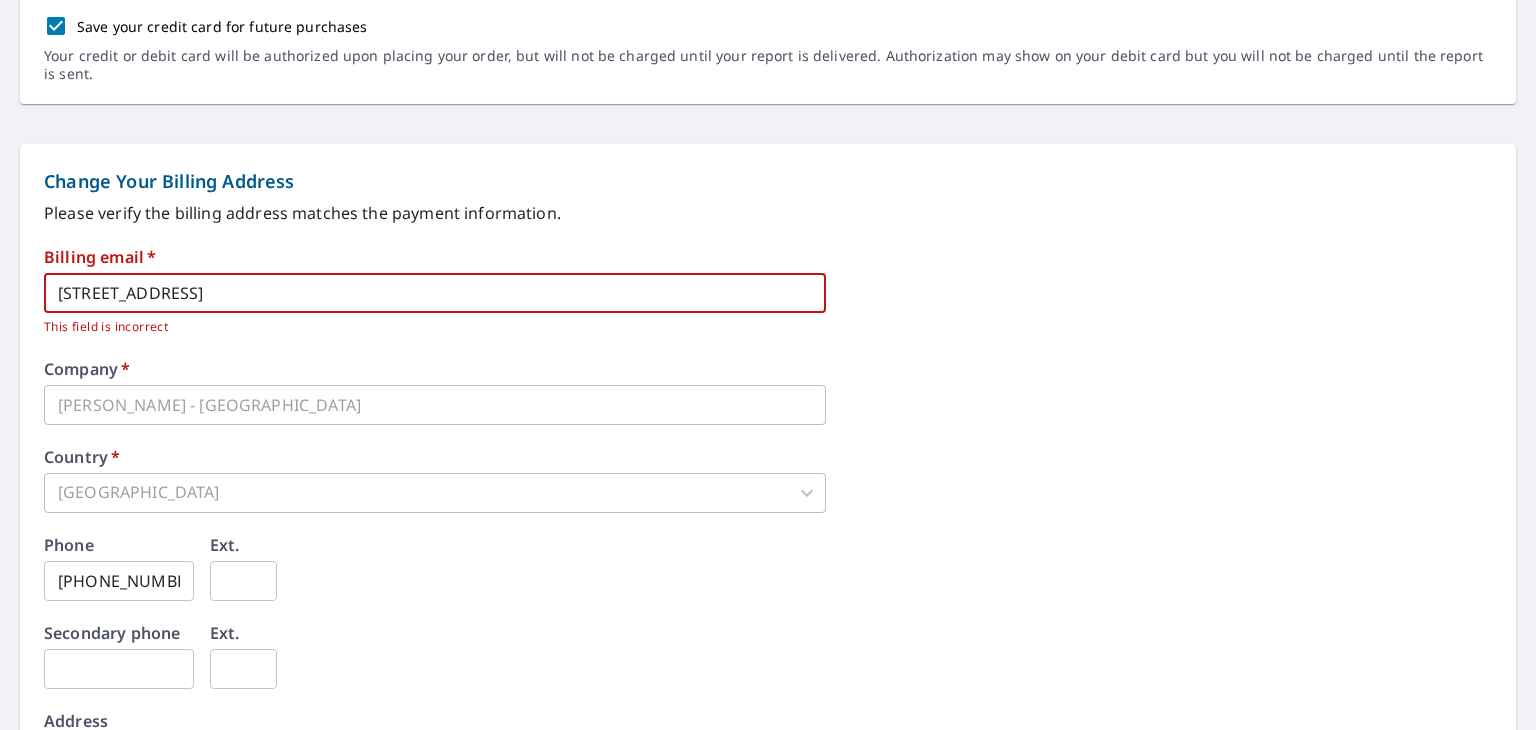 click on "Billing email   * 501 Meadowland Drive ​ This field is incorrect Company   * Luke Reasoner - IA ​ Country   * United States US ​ Phone 254-424-1751 ​ Ext. ​ Secondary phone ​ Ext. ​ Address 501 Meadowland Dr ​ City McGregor ​ State TX TX ​ Zip code 76657 ​ Save Cancel" at bounding box center [768, 599] 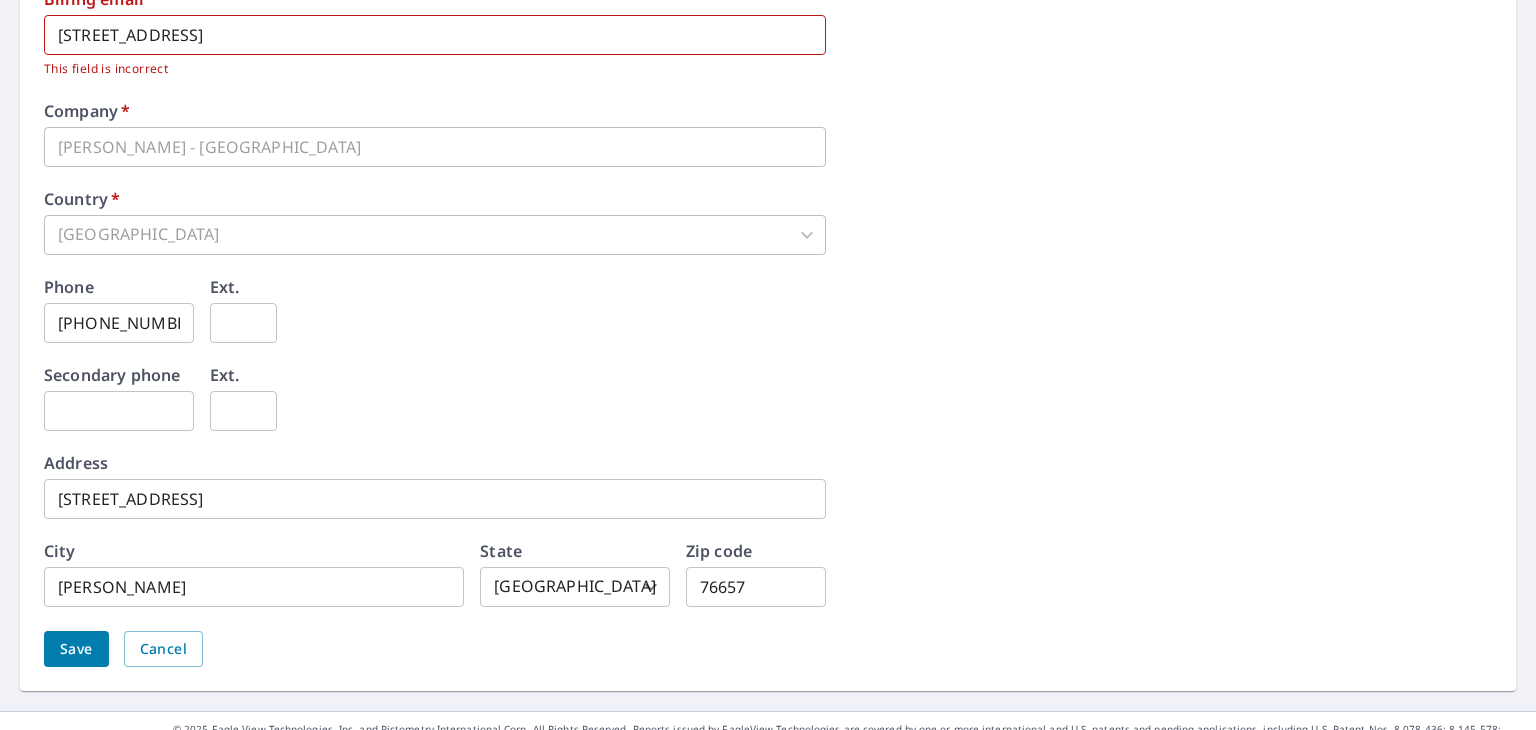 scroll, scrollTop: 1090, scrollLeft: 0, axis: vertical 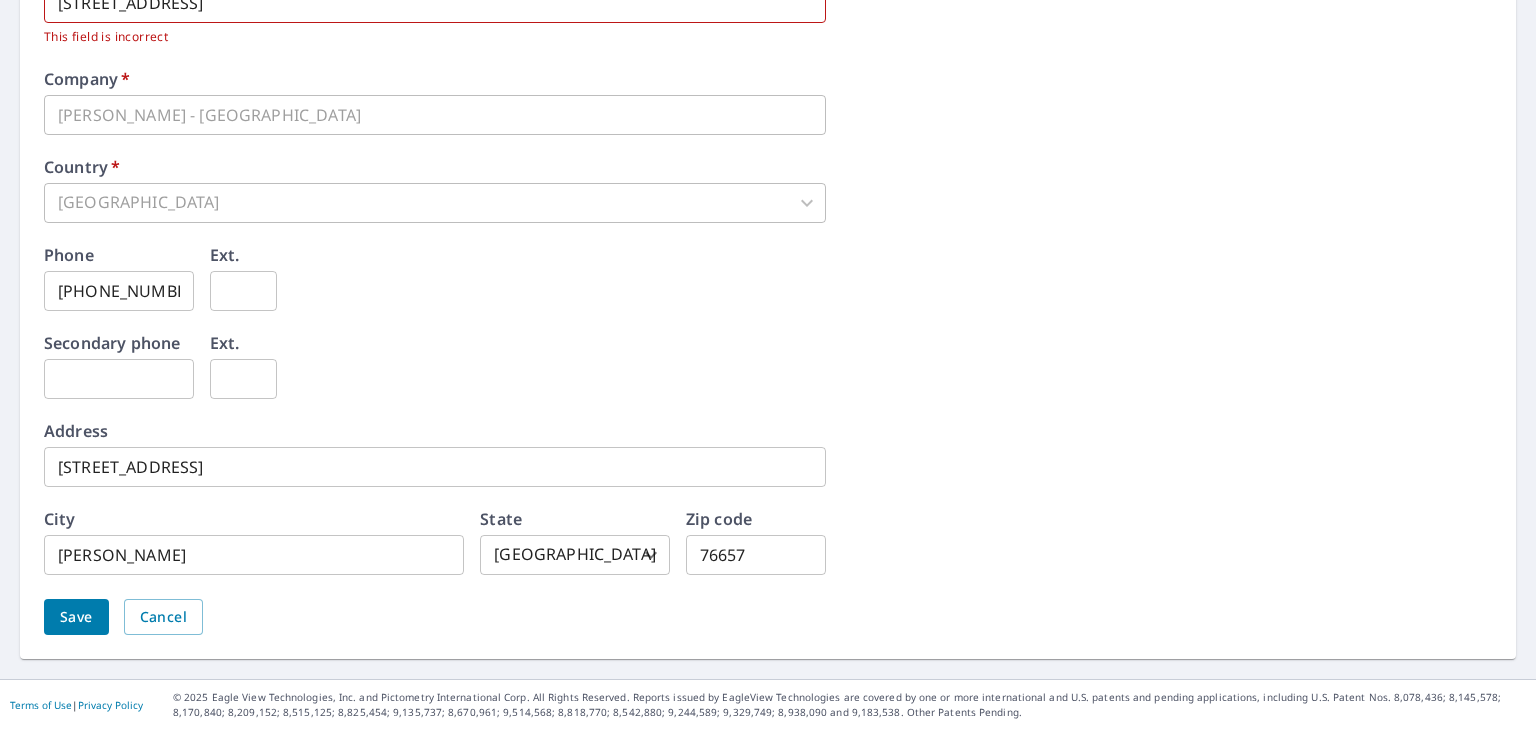 click on "Save" at bounding box center [76, 617] 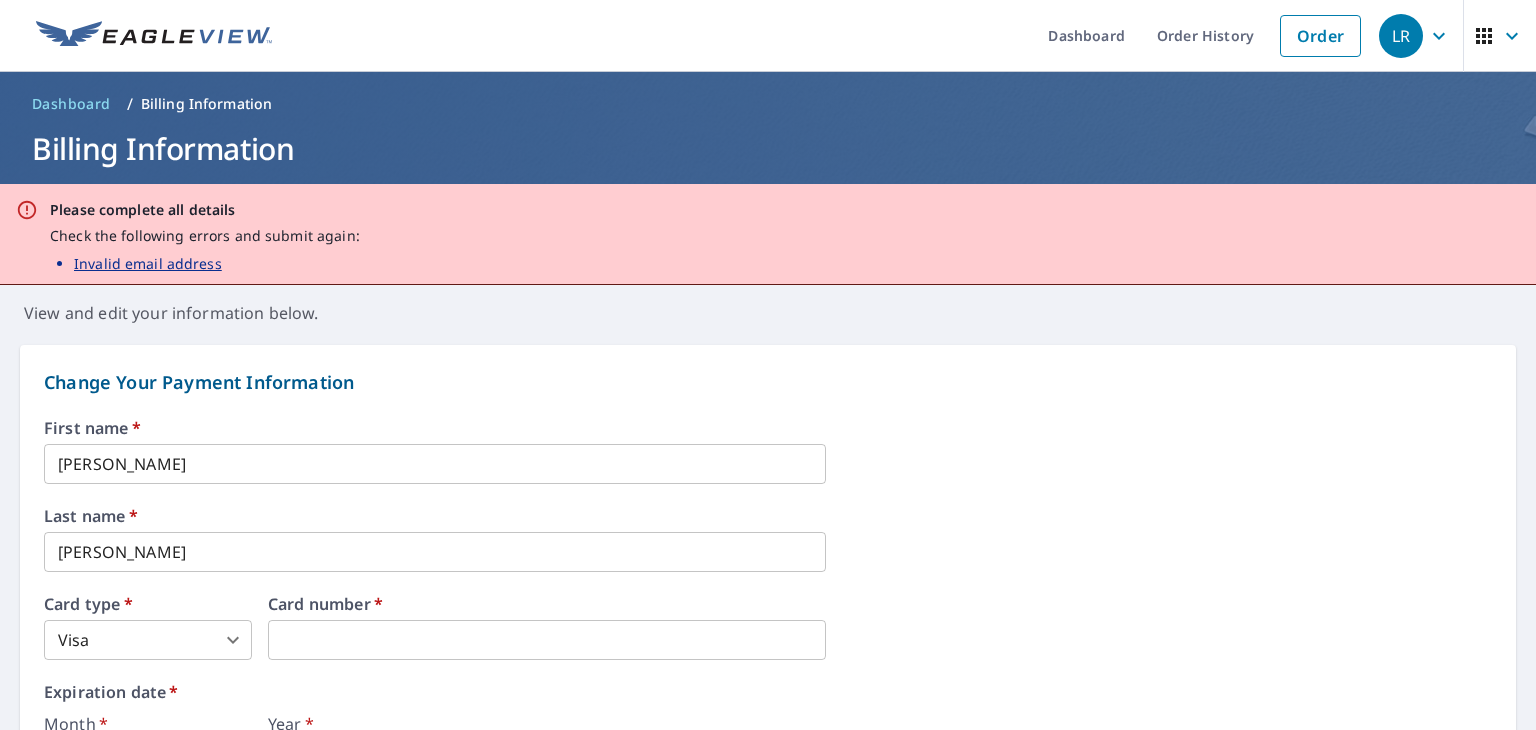 scroll, scrollTop: 0, scrollLeft: 0, axis: both 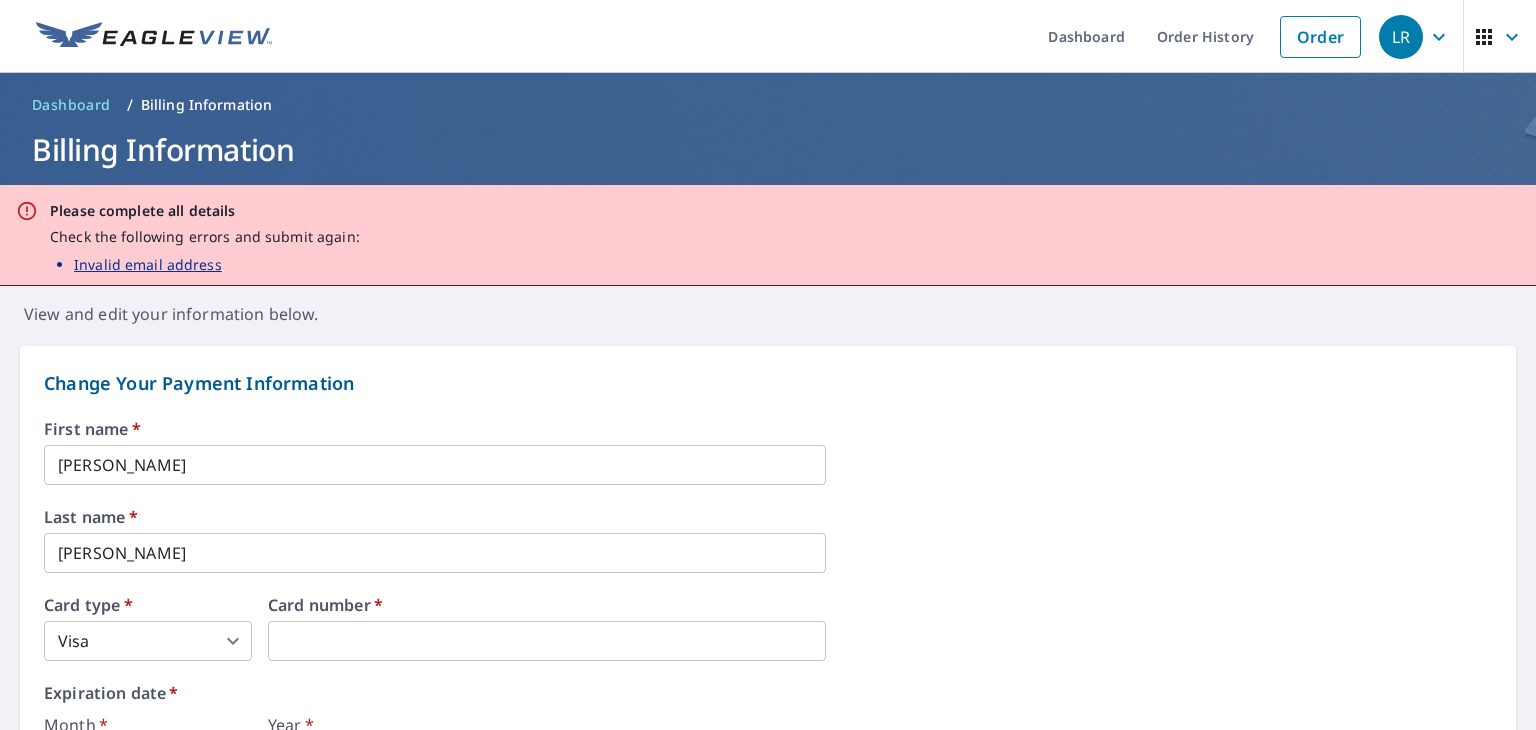 click on "Invalid email address" at bounding box center [148, 264] 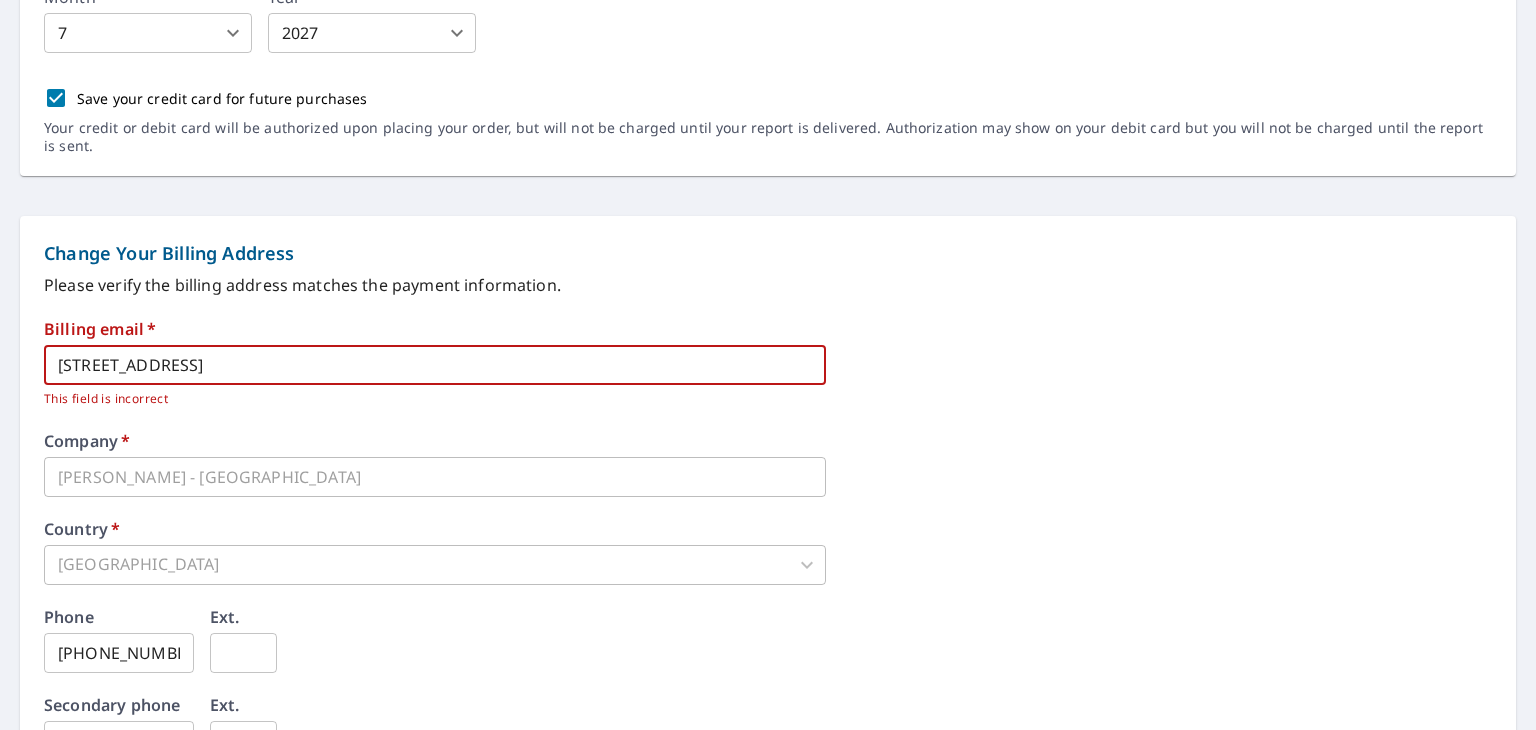 drag, startPoint x: 271, startPoint y: 355, endPoint x: -246, endPoint y: 449, distance: 525.47595 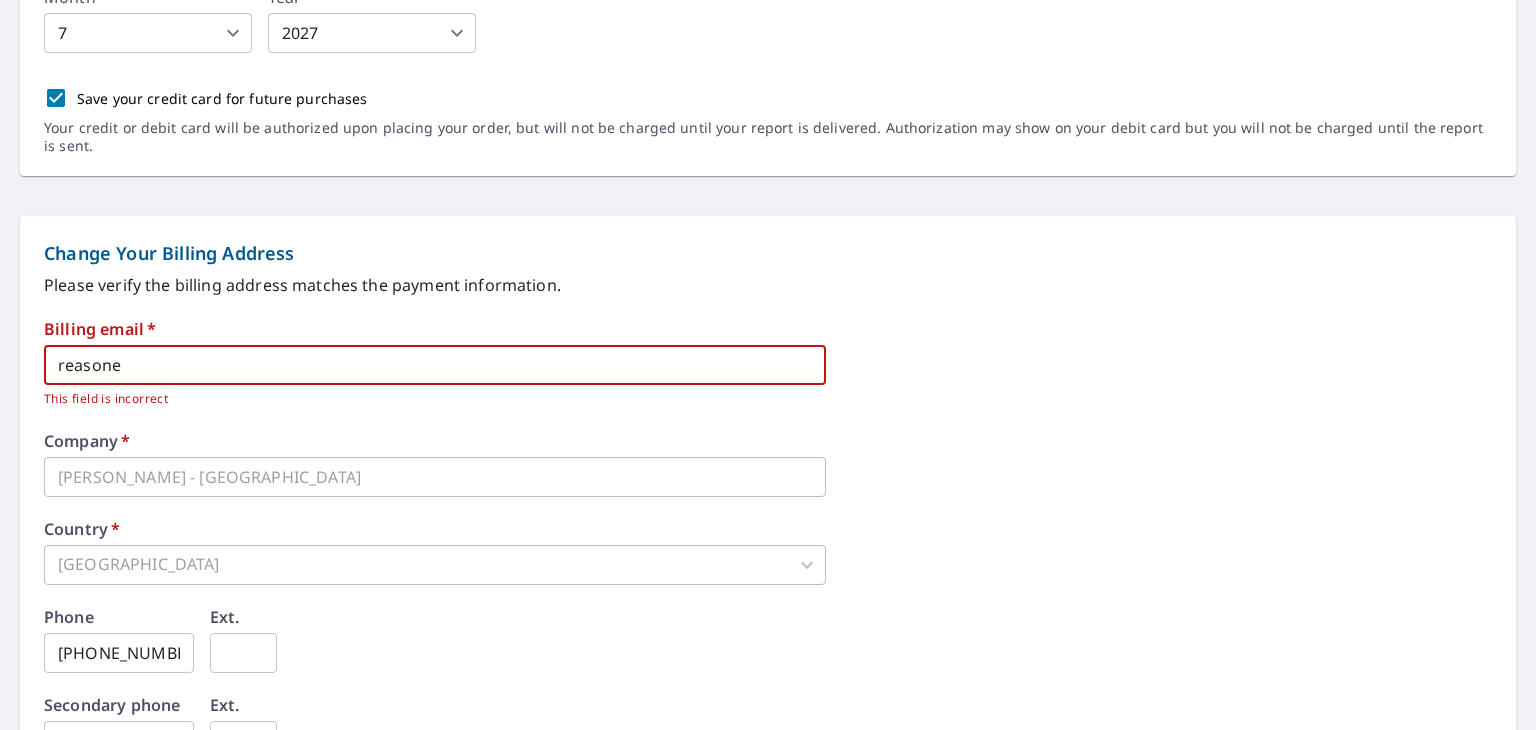 type on "[EMAIL_ADDRESS][DOMAIN_NAME]" 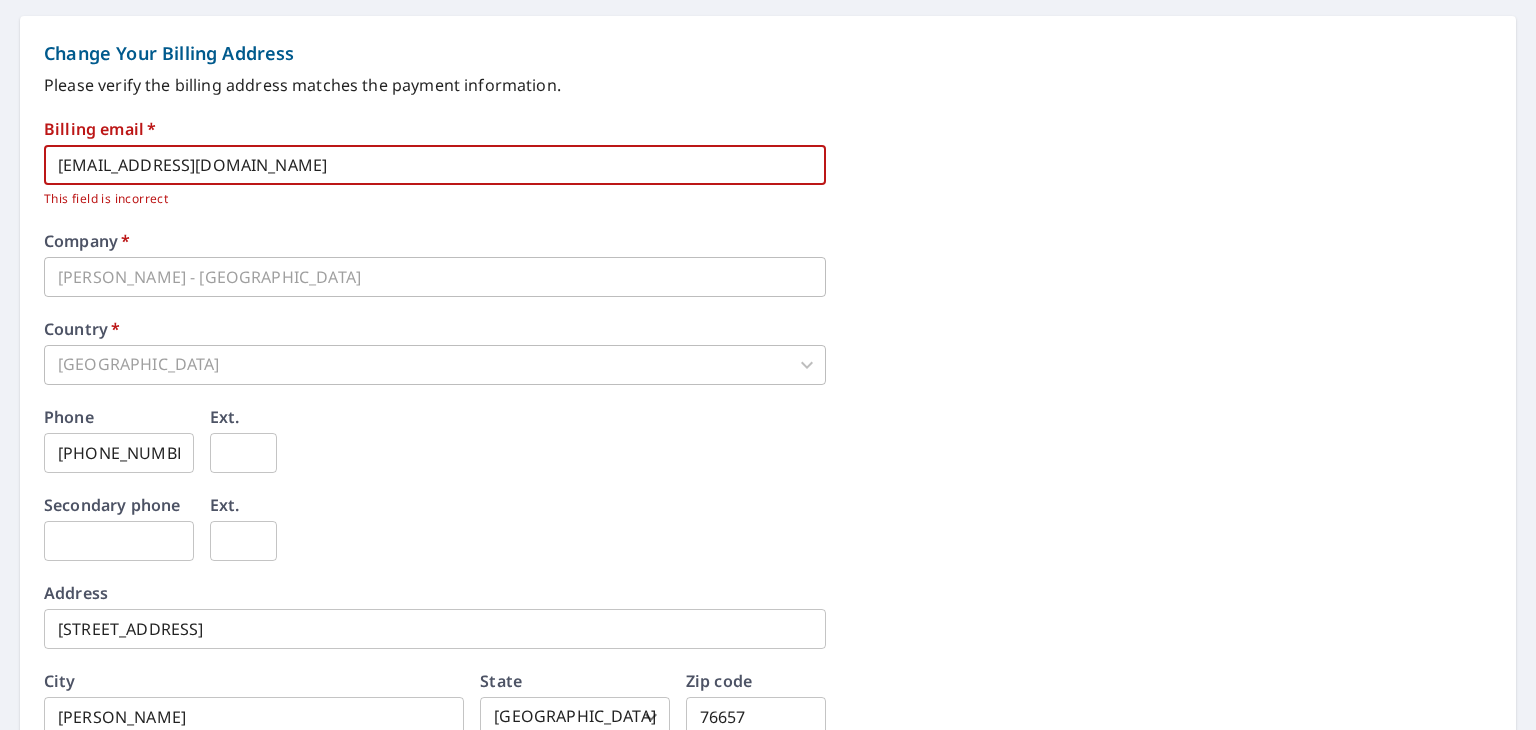 scroll, scrollTop: 1090, scrollLeft: 0, axis: vertical 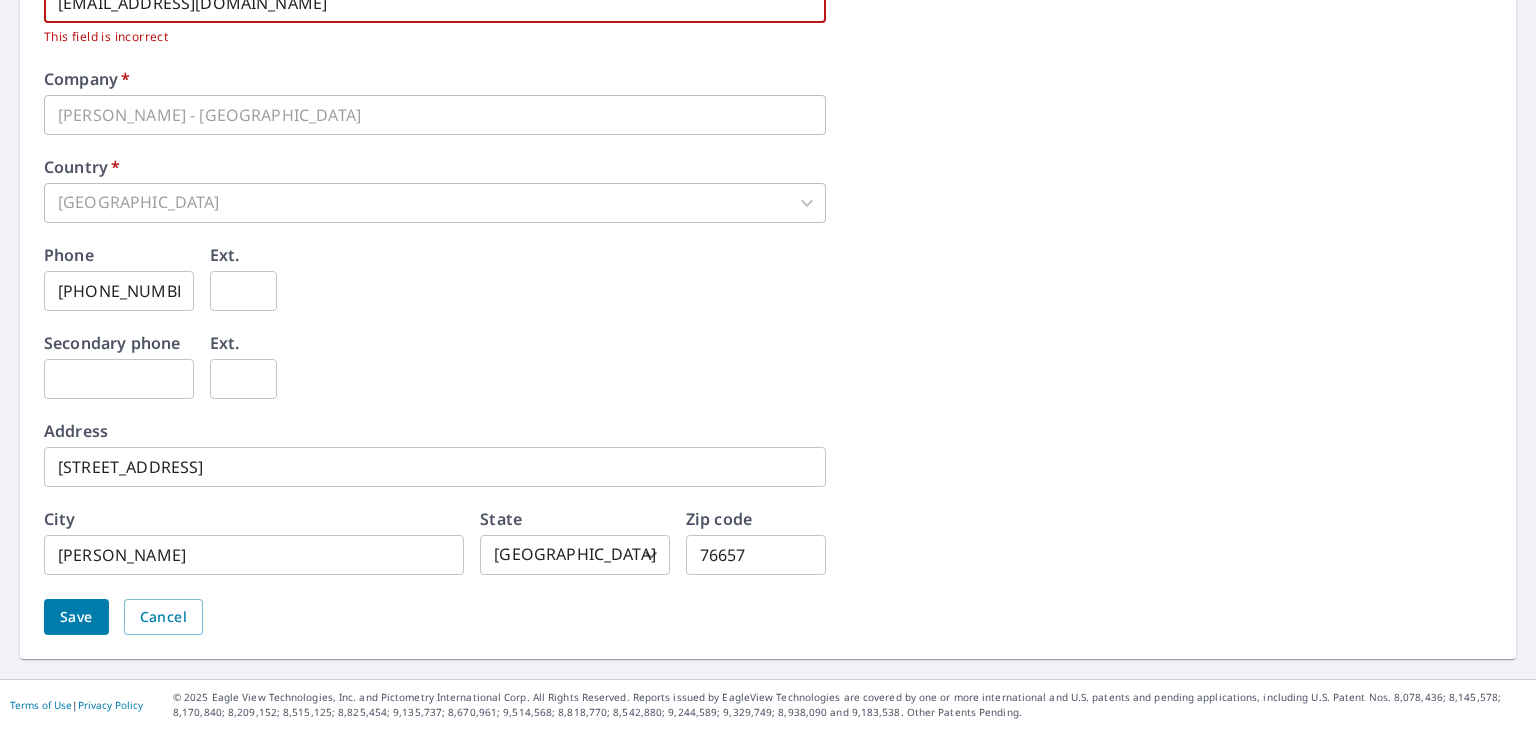 click on "Save" at bounding box center (76, 617) 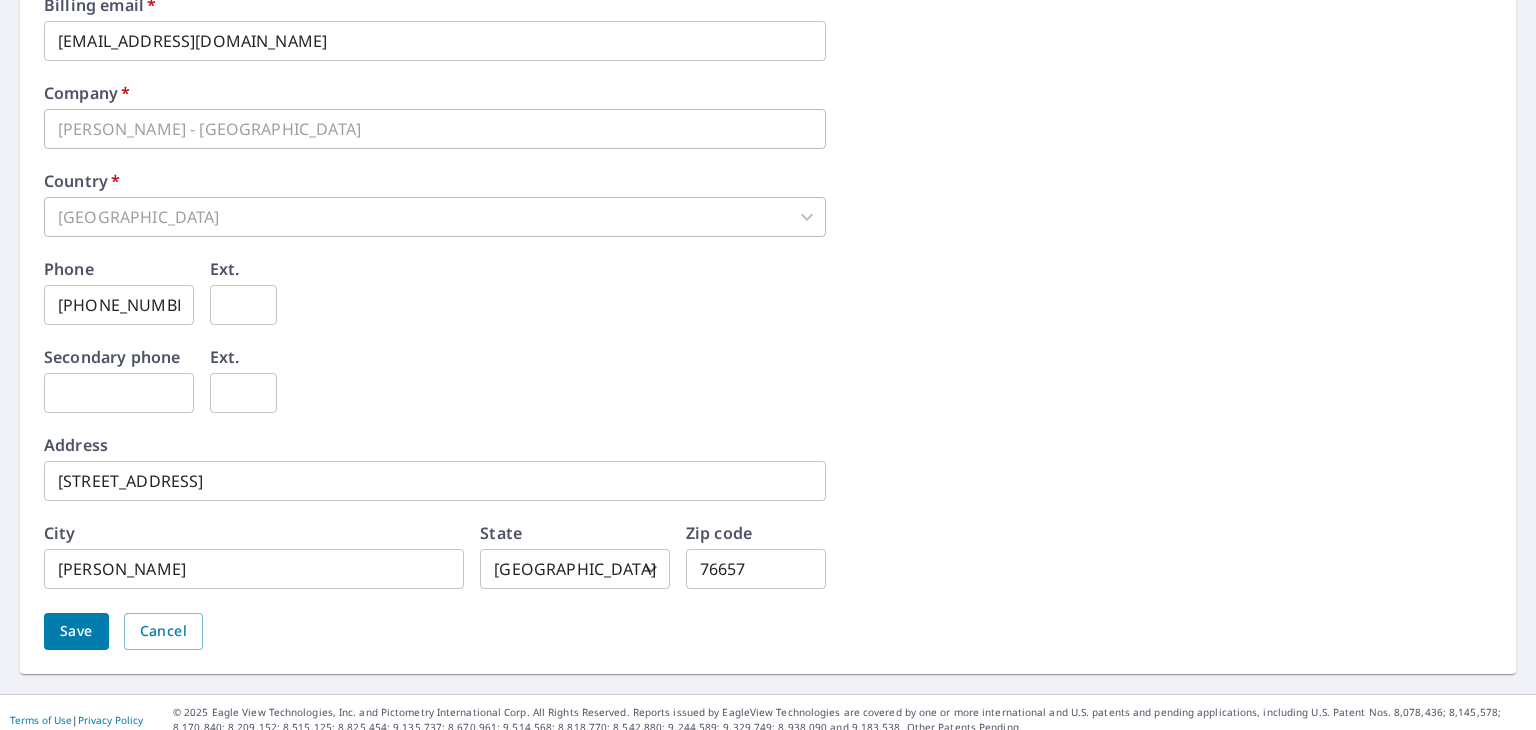 scroll, scrollTop: 1014, scrollLeft: 0, axis: vertical 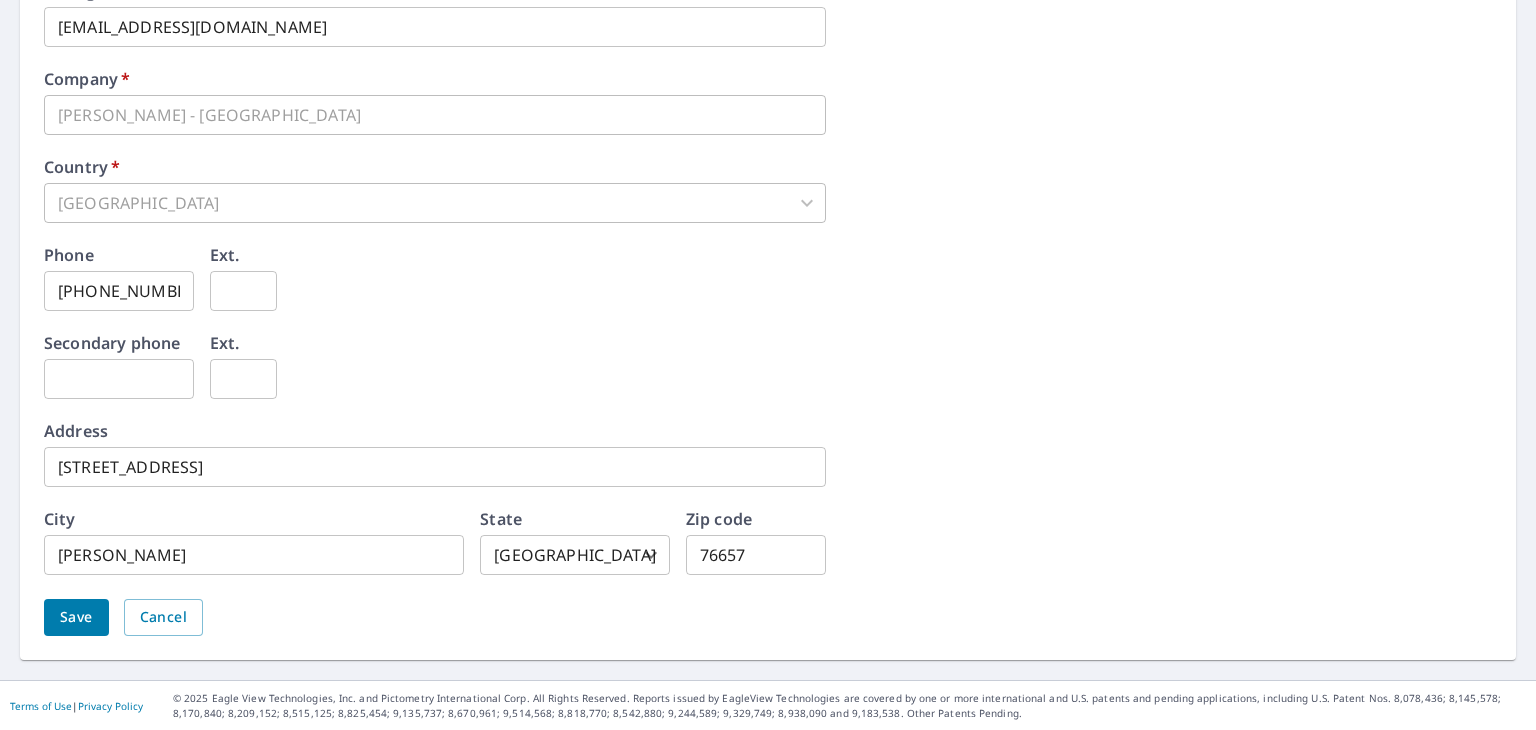 click on "Save" at bounding box center [76, 617] 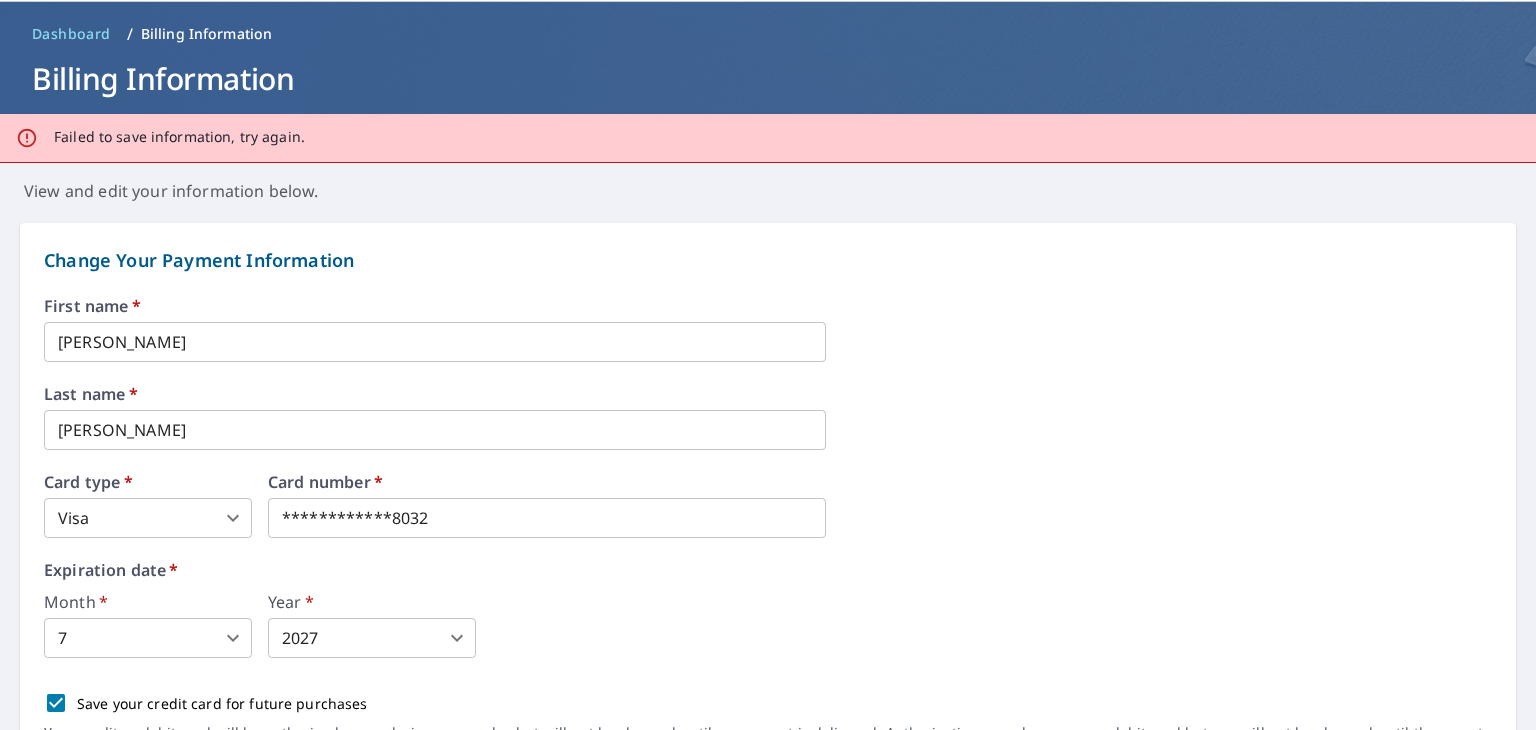 scroll, scrollTop: 0, scrollLeft: 0, axis: both 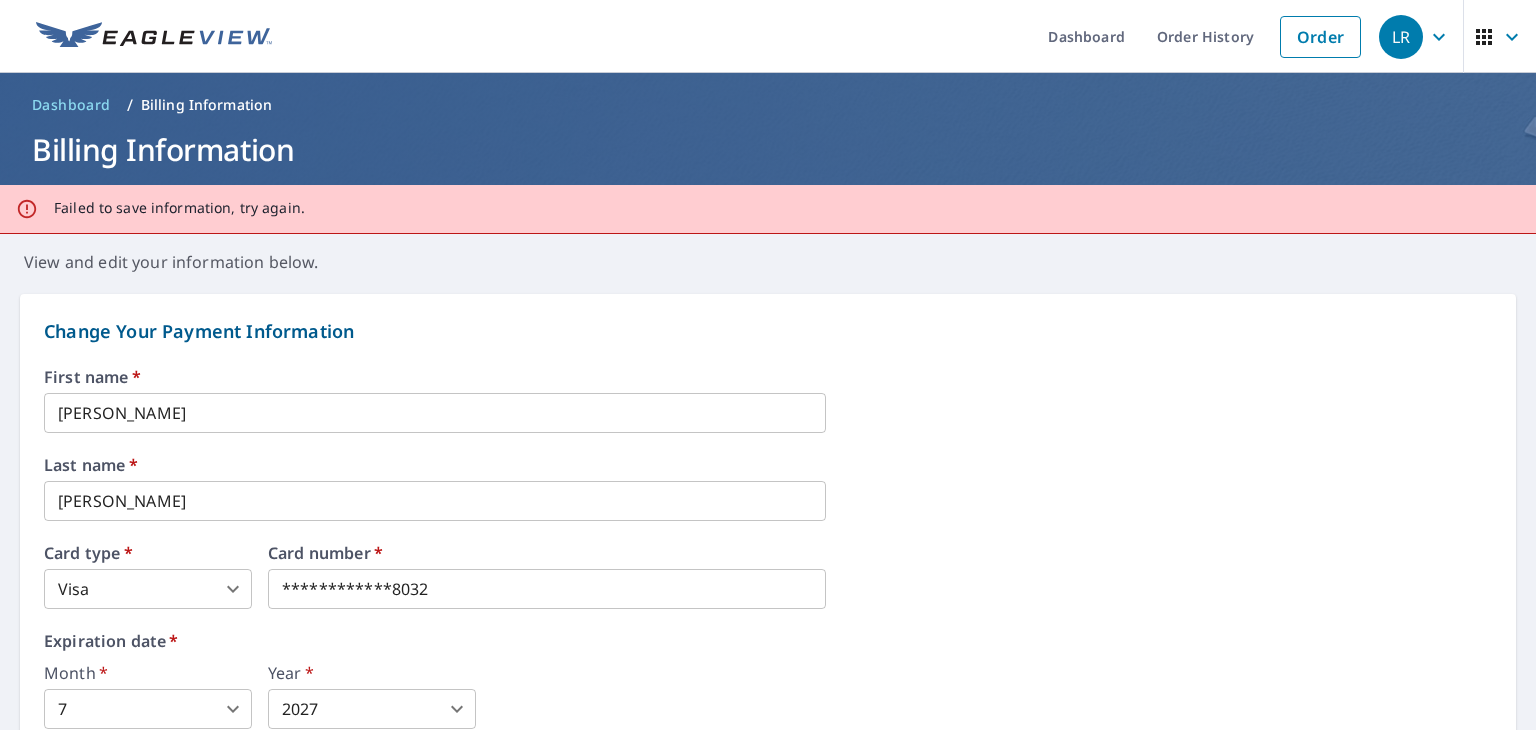 click on "[PERSON_NAME]" at bounding box center (435, 413) 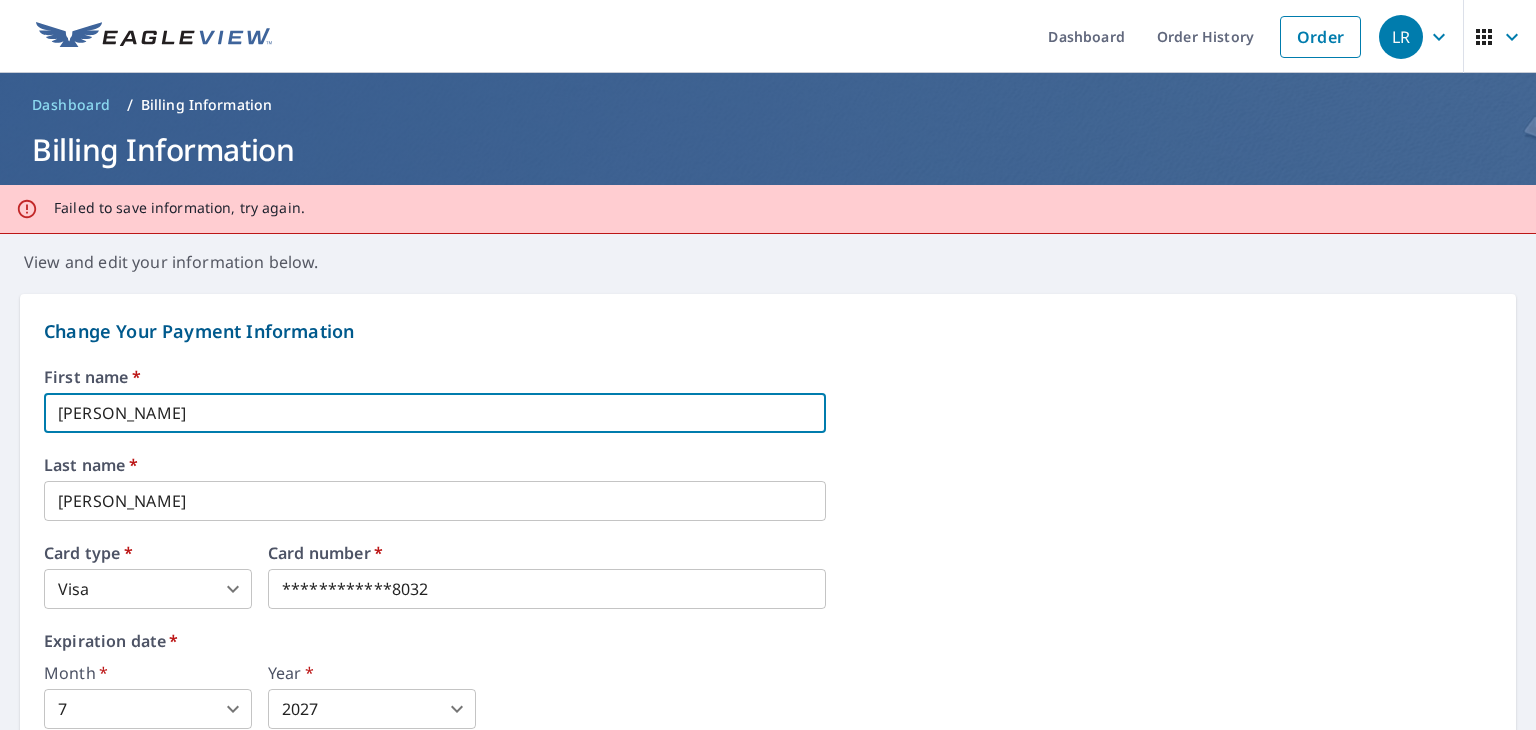 click on "[PERSON_NAME]" at bounding box center [435, 501] 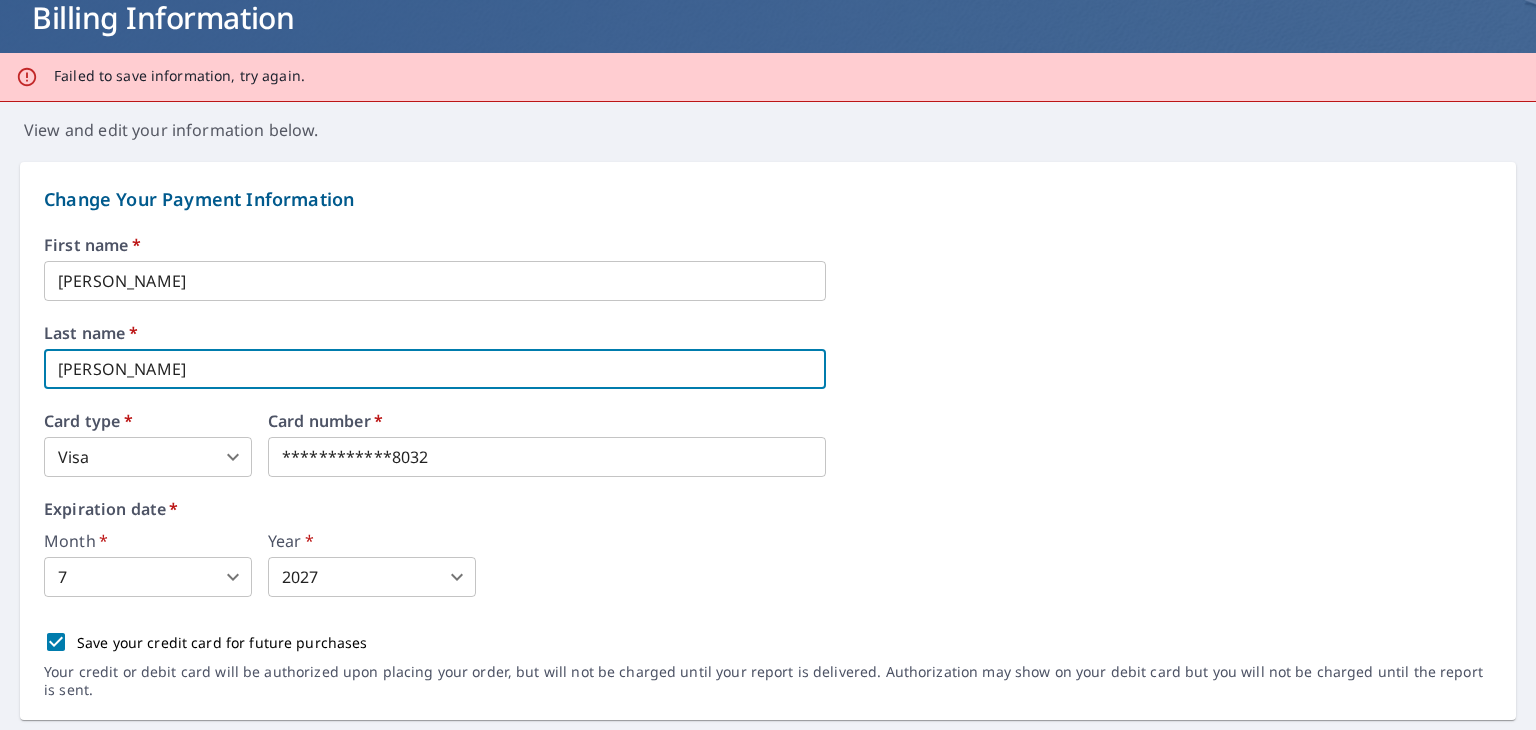 scroll, scrollTop: 300, scrollLeft: 0, axis: vertical 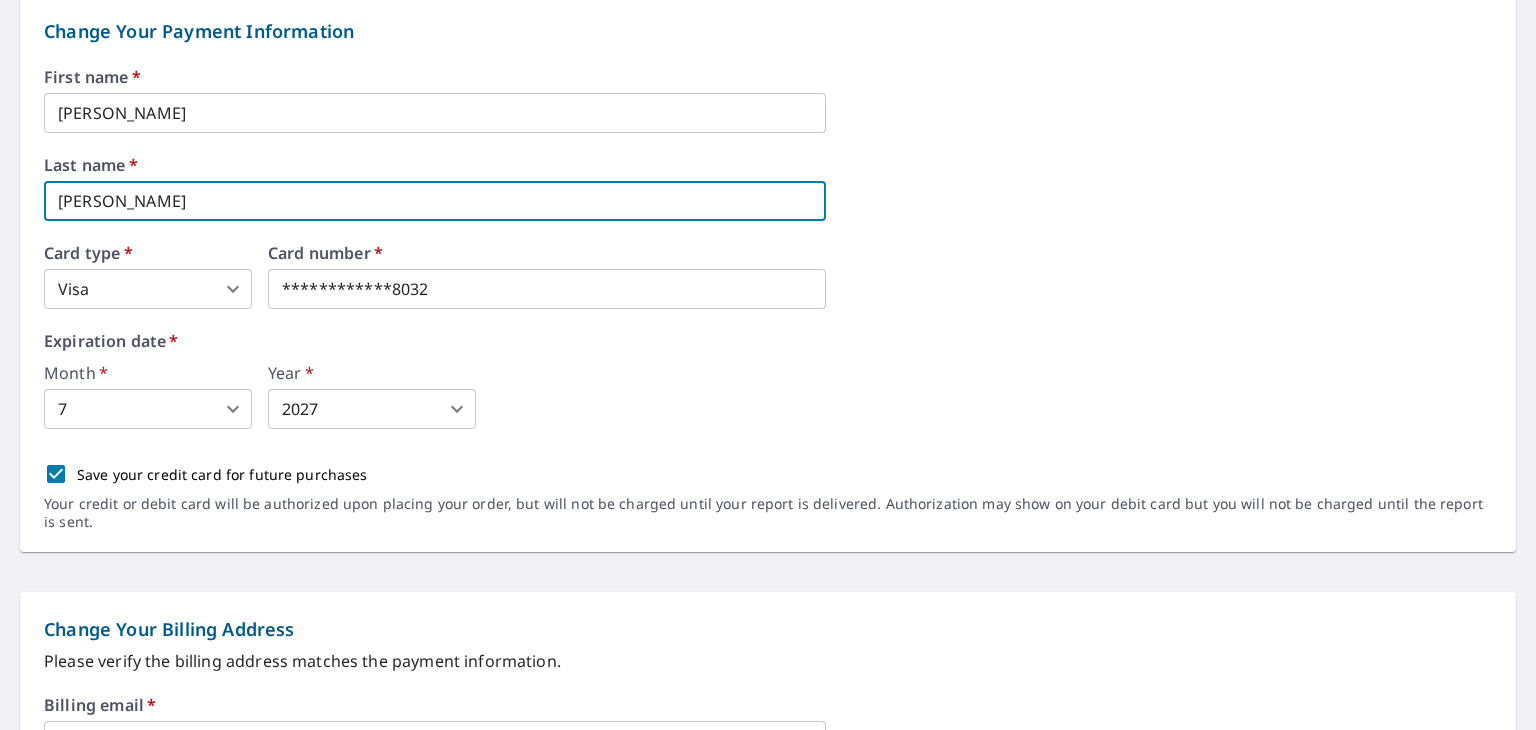 click on "Expiration date   * Month   * 7 7 ​ Year   * 2027 2027 ​" at bounding box center [768, 381] 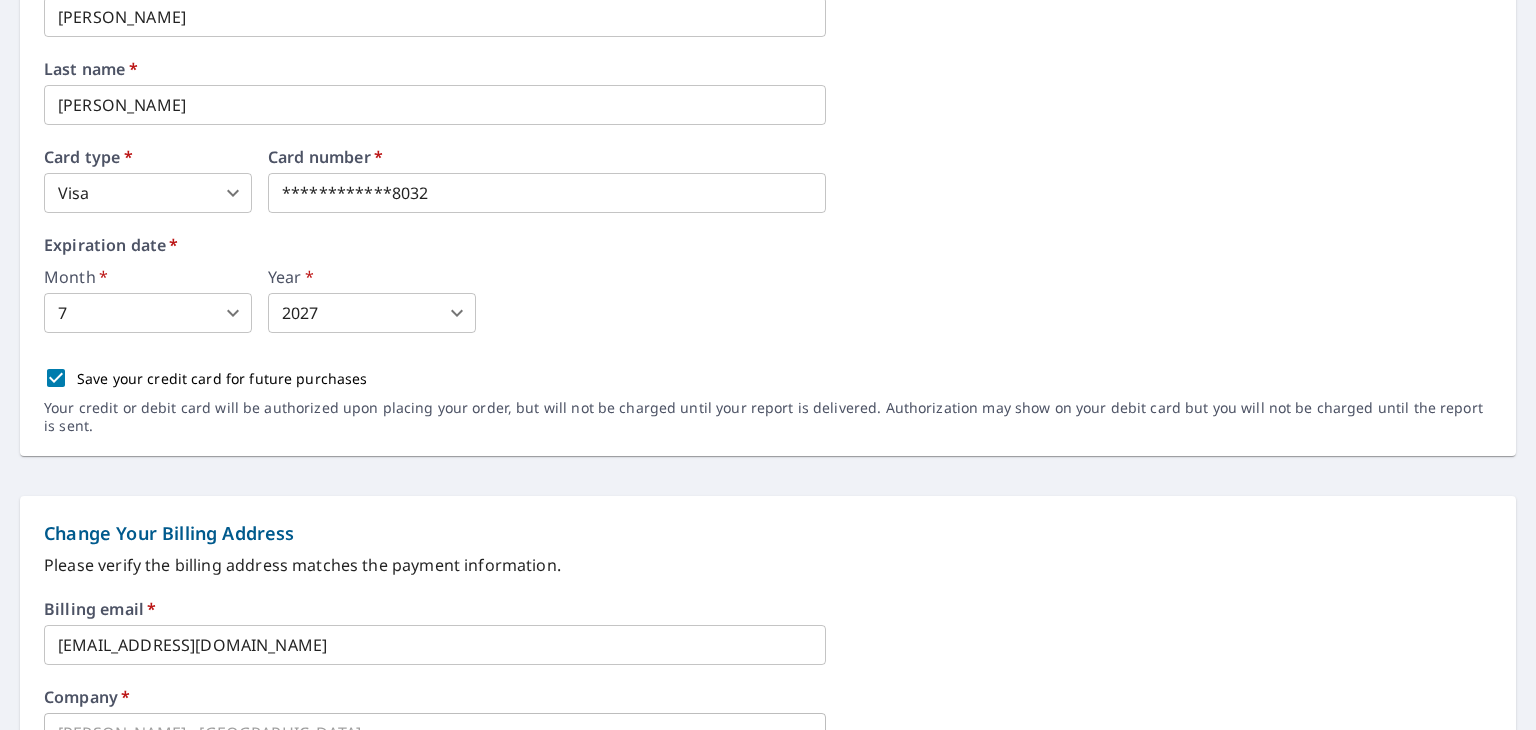 scroll, scrollTop: 500, scrollLeft: 0, axis: vertical 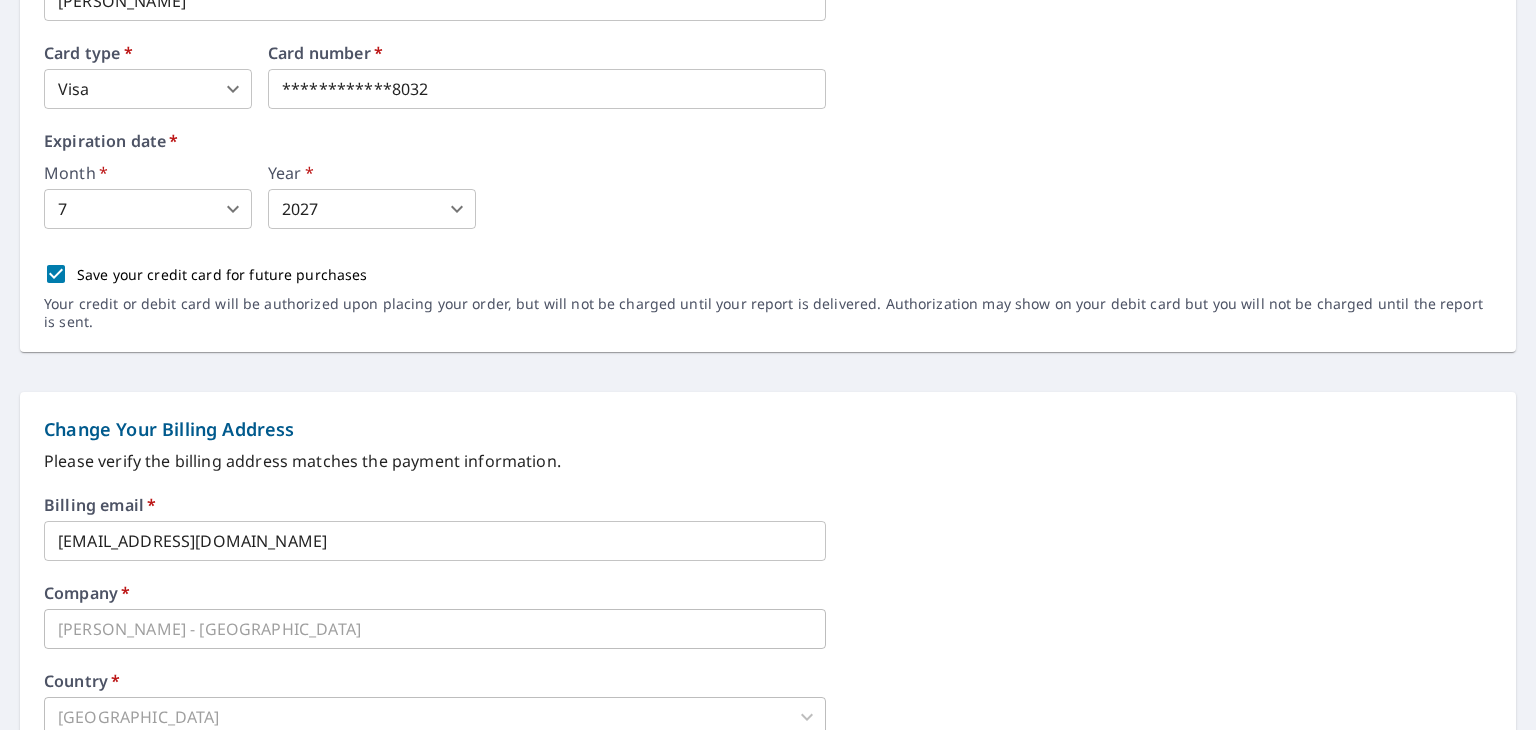 click on "Please verify the billing address matches the payment information." at bounding box center [768, 461] 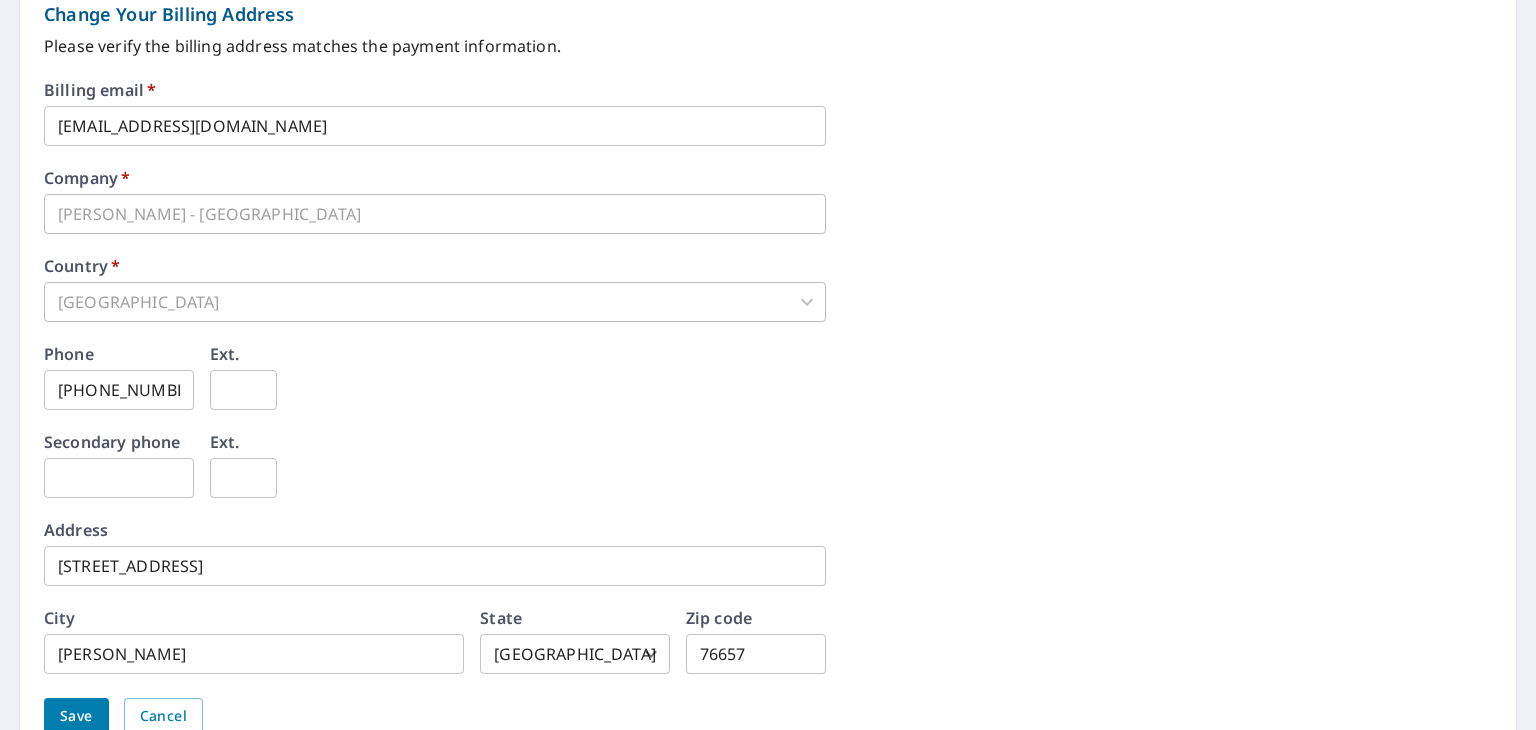 scroll, scrollTop: 1000, scrollLeft: 0, axis: vertical 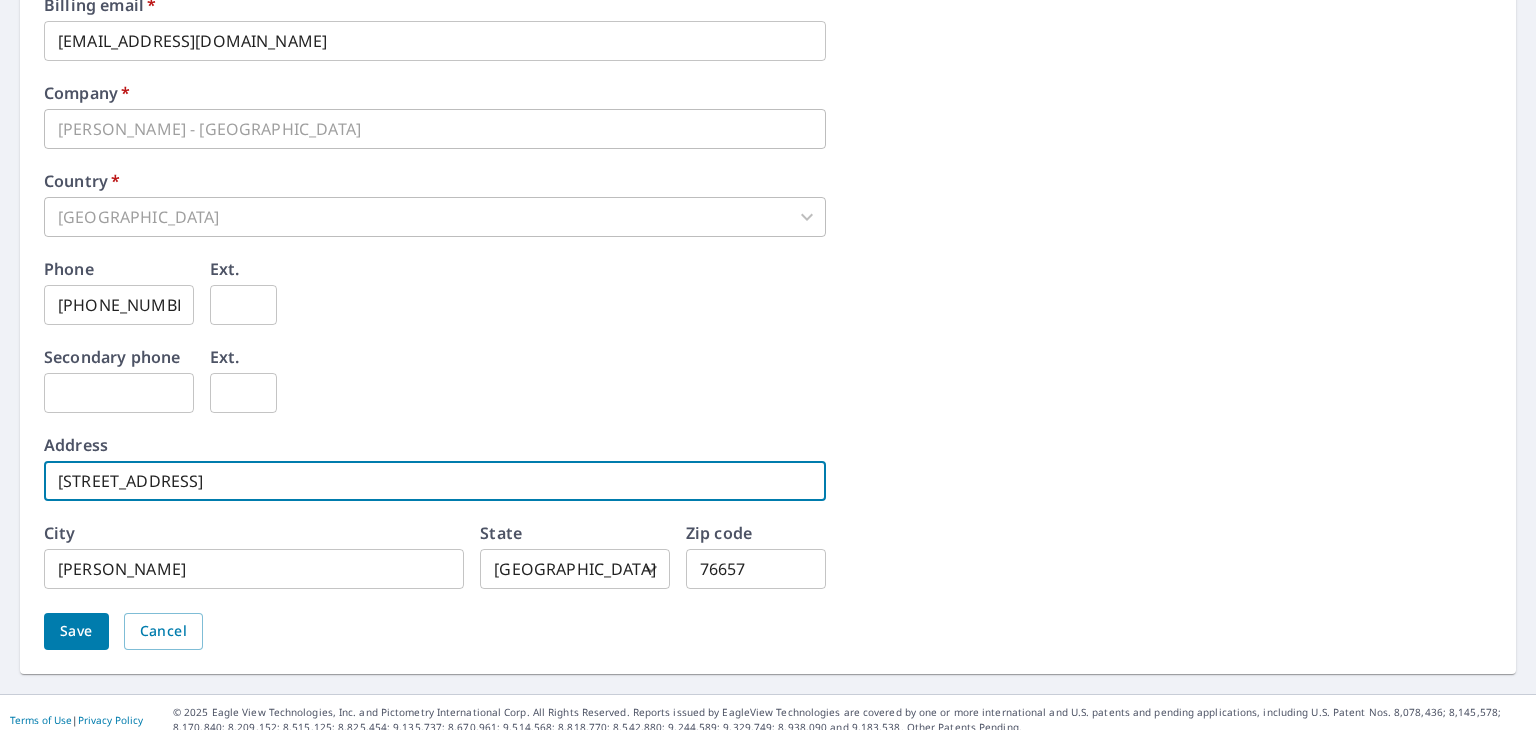 click on "[STREET_ADDRESS]" at bounding box center (435, 481) 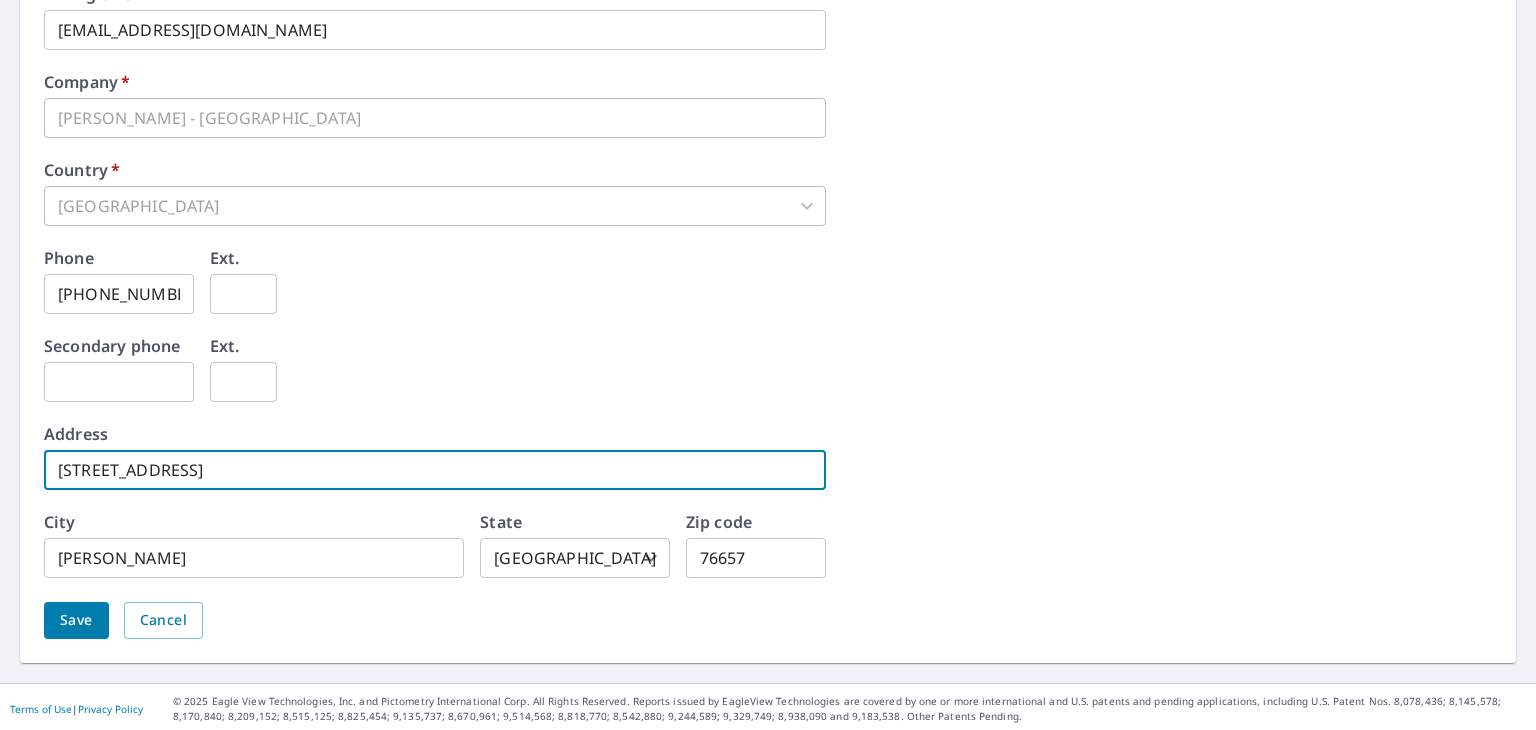 scroll, scrollTop: 1014, scrollLeft: 0, axis: vertical 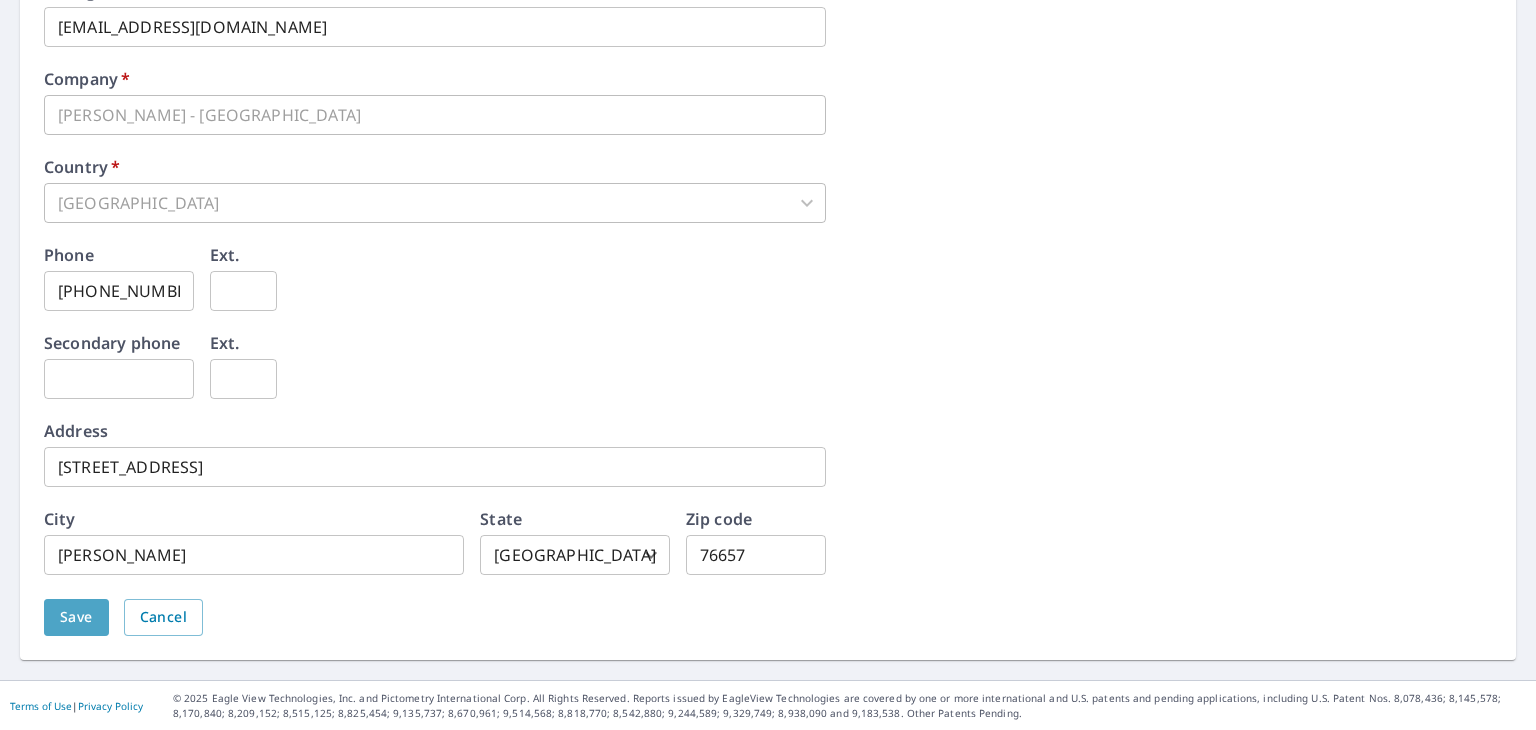 click on "Save" at bounding box center (76, 617) 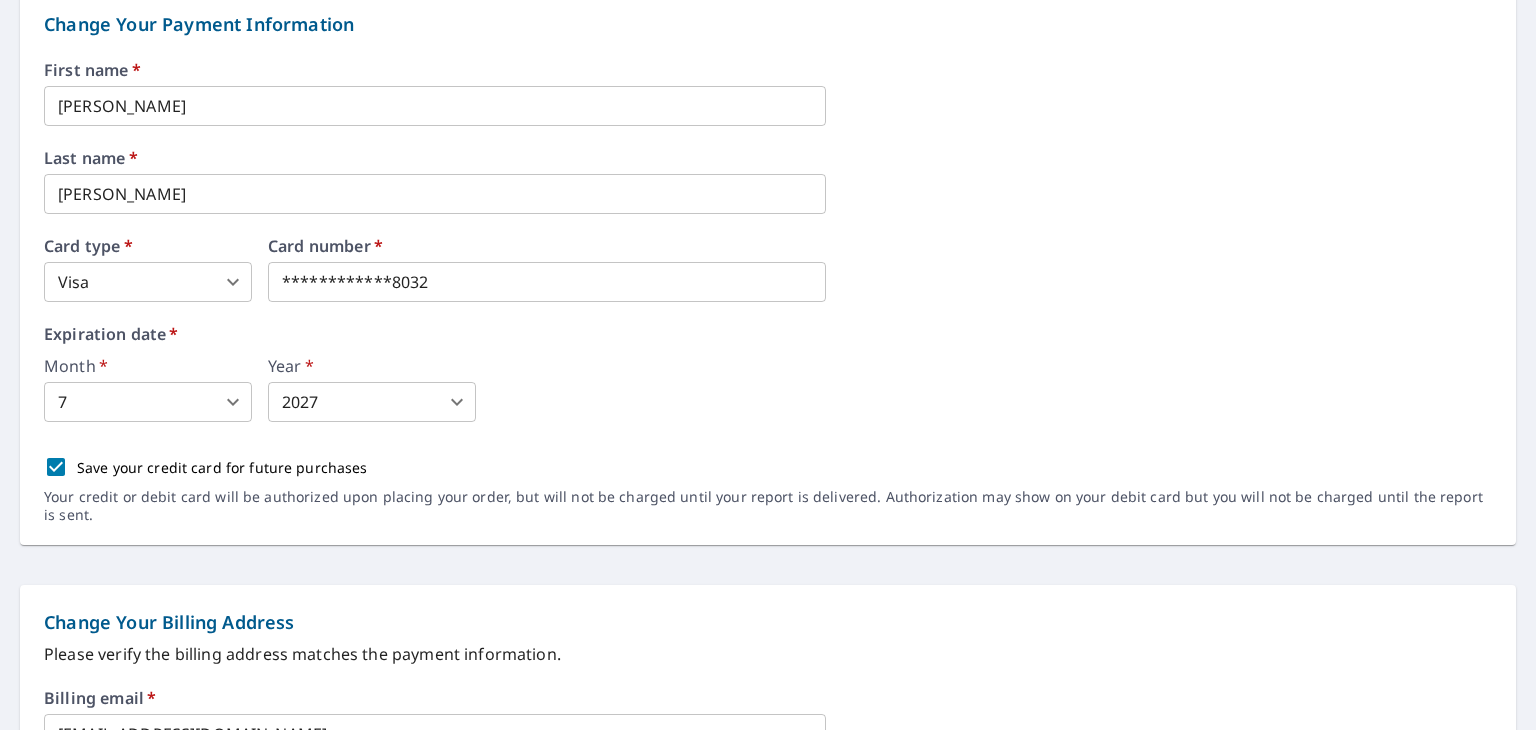 scroll, scrollTop: 0, scrollLeft: 0, axis: both 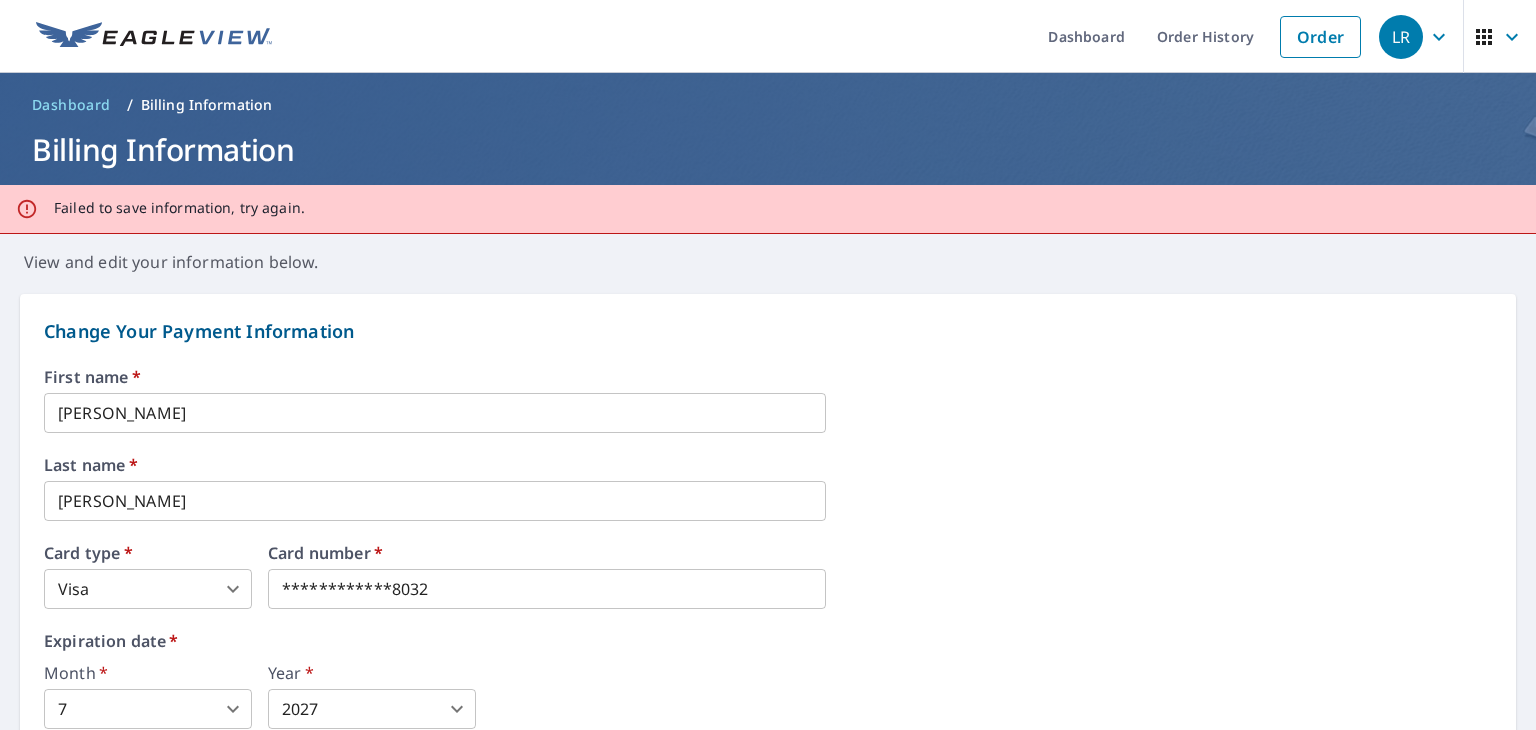 click 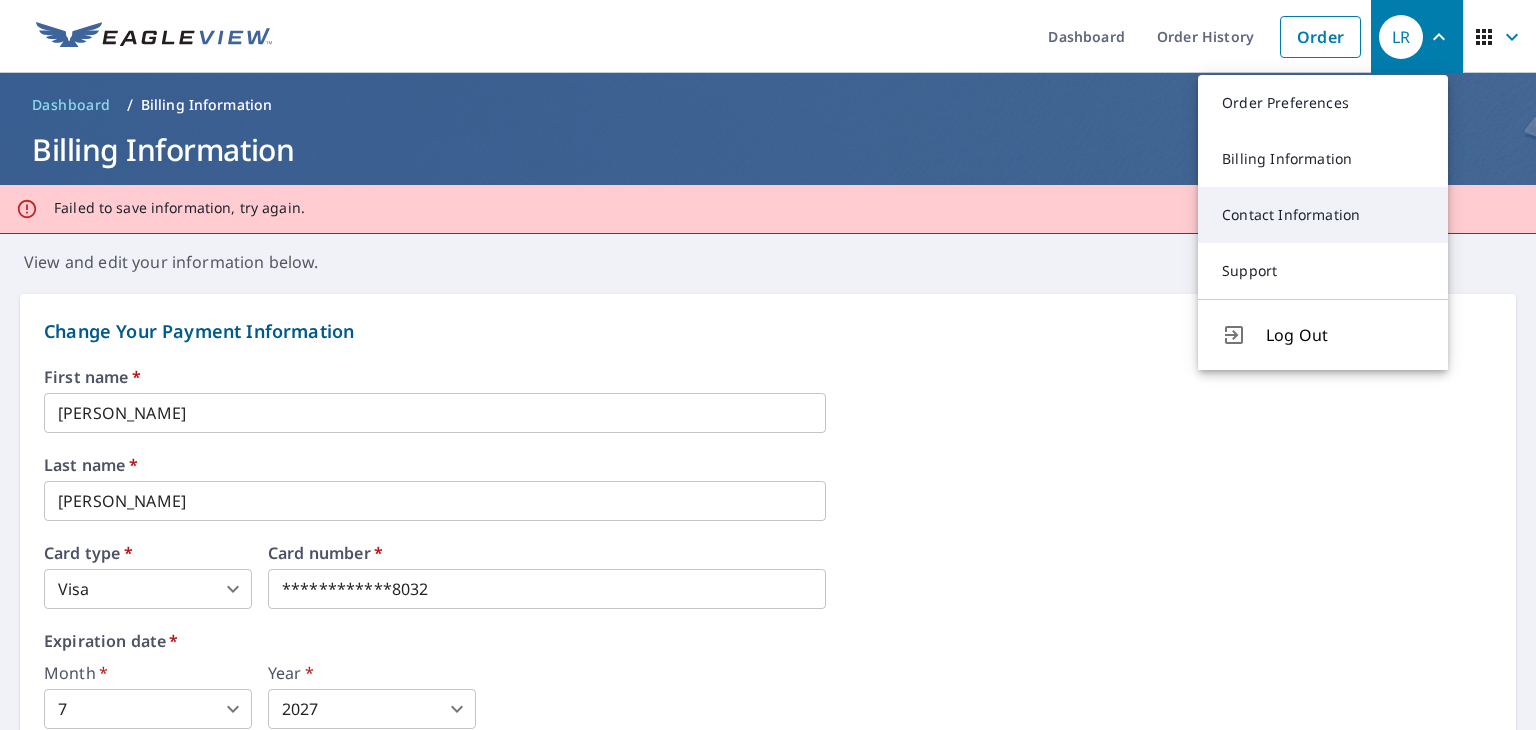 click on "Contact Information" at bounding box center (1323, 215) 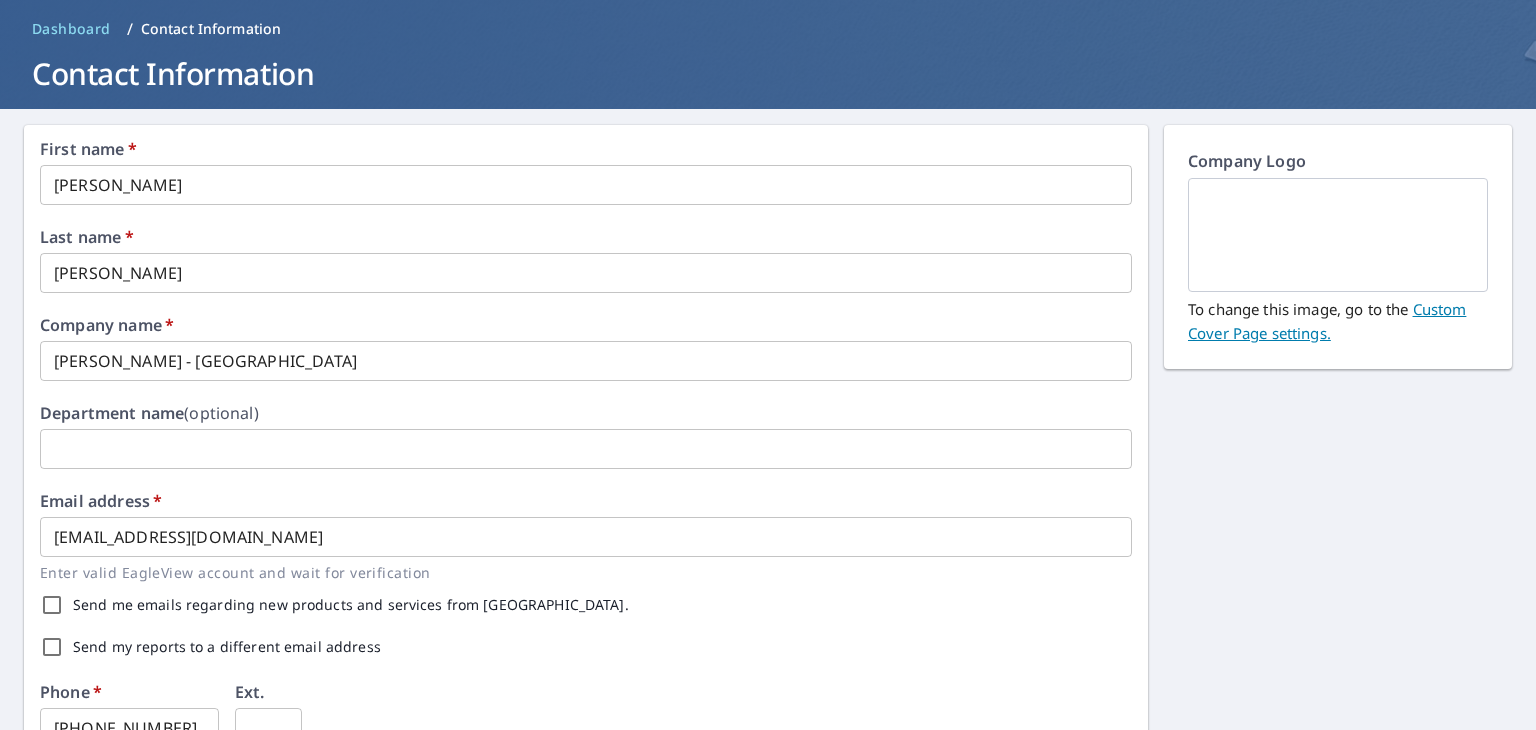 scroll, scrollTop: 0, scrollLeft: 0, axis: both 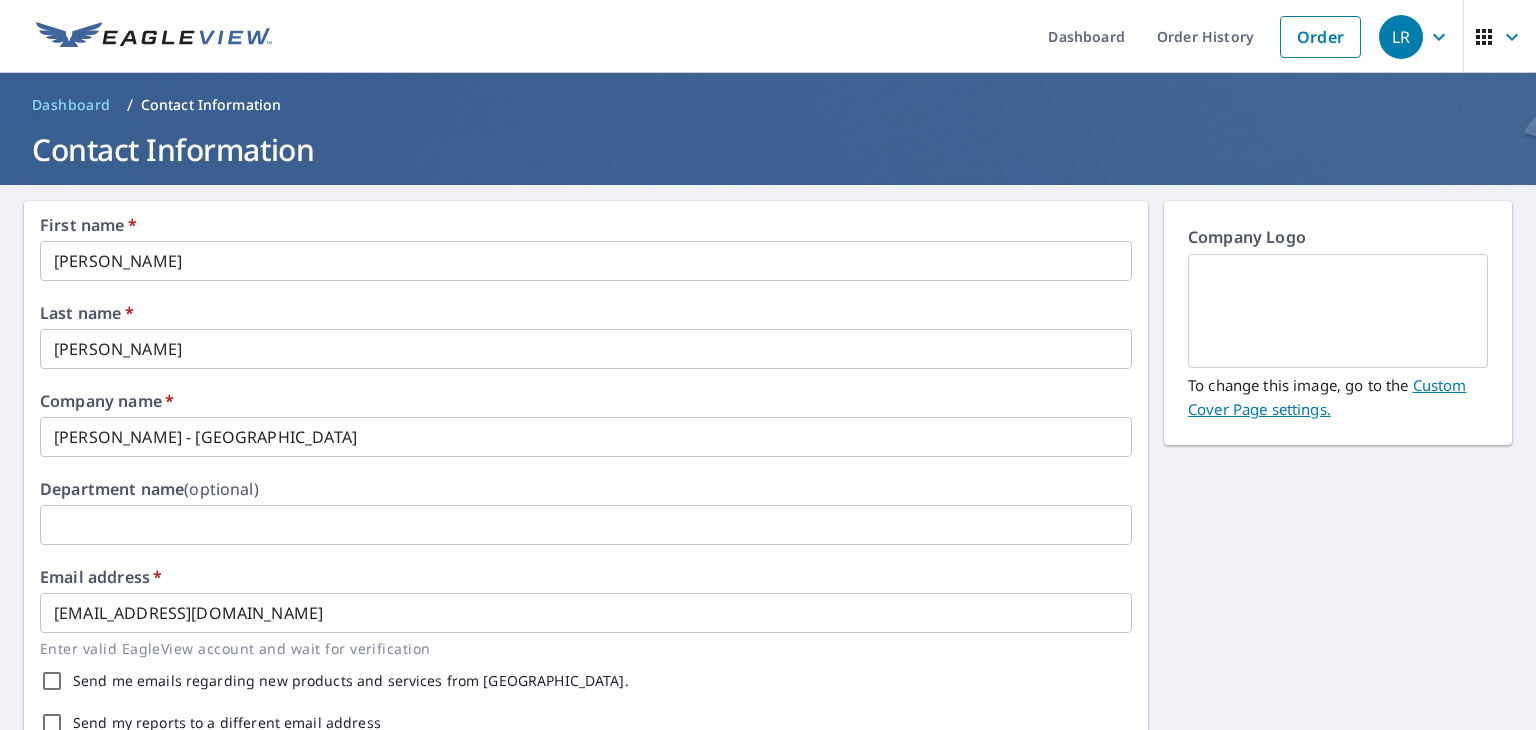 click on "Dashboard" at bounding box center (71, 105) 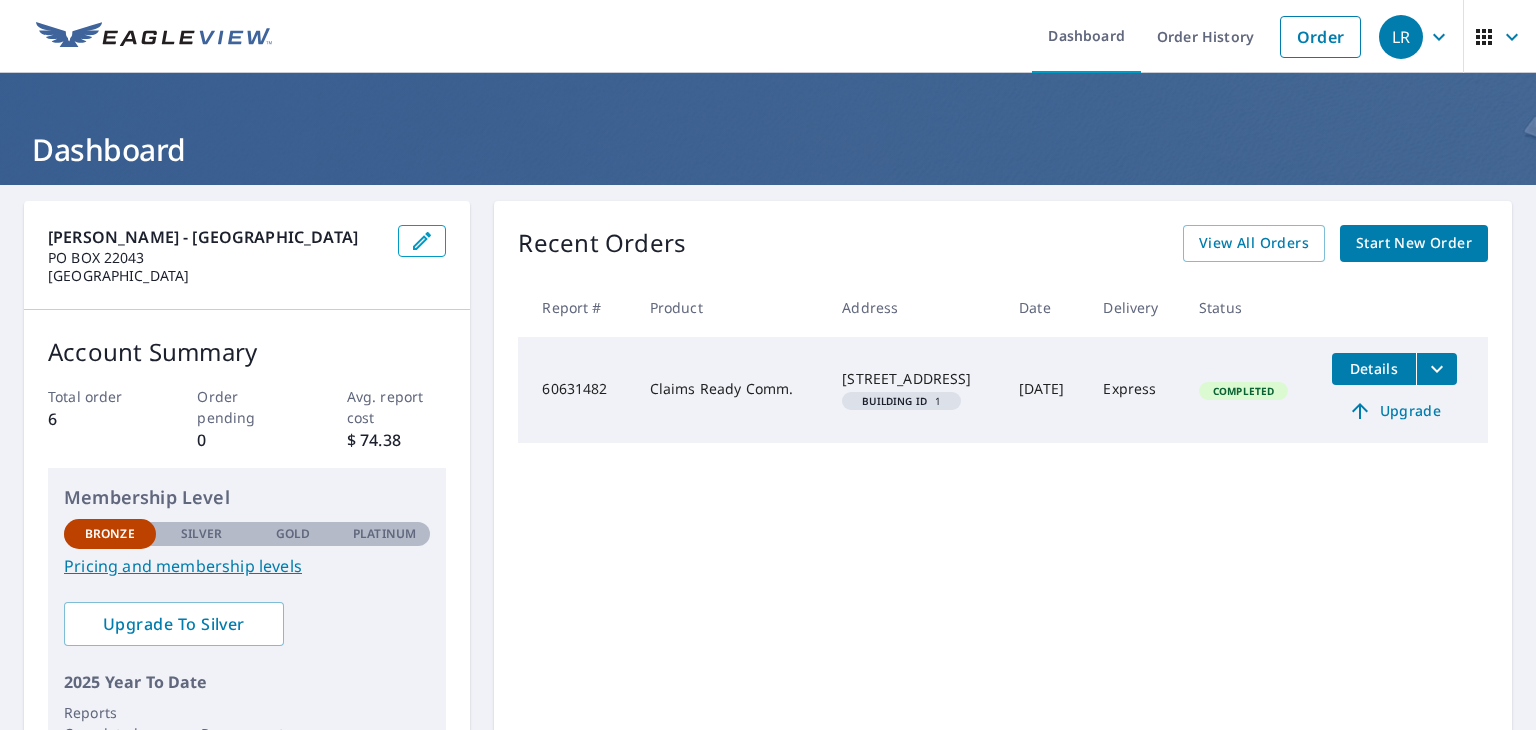 click on "Luke Reasoner - IA PO BOX 22043 Waco, TX 76702" at bounding box center (247, 255) 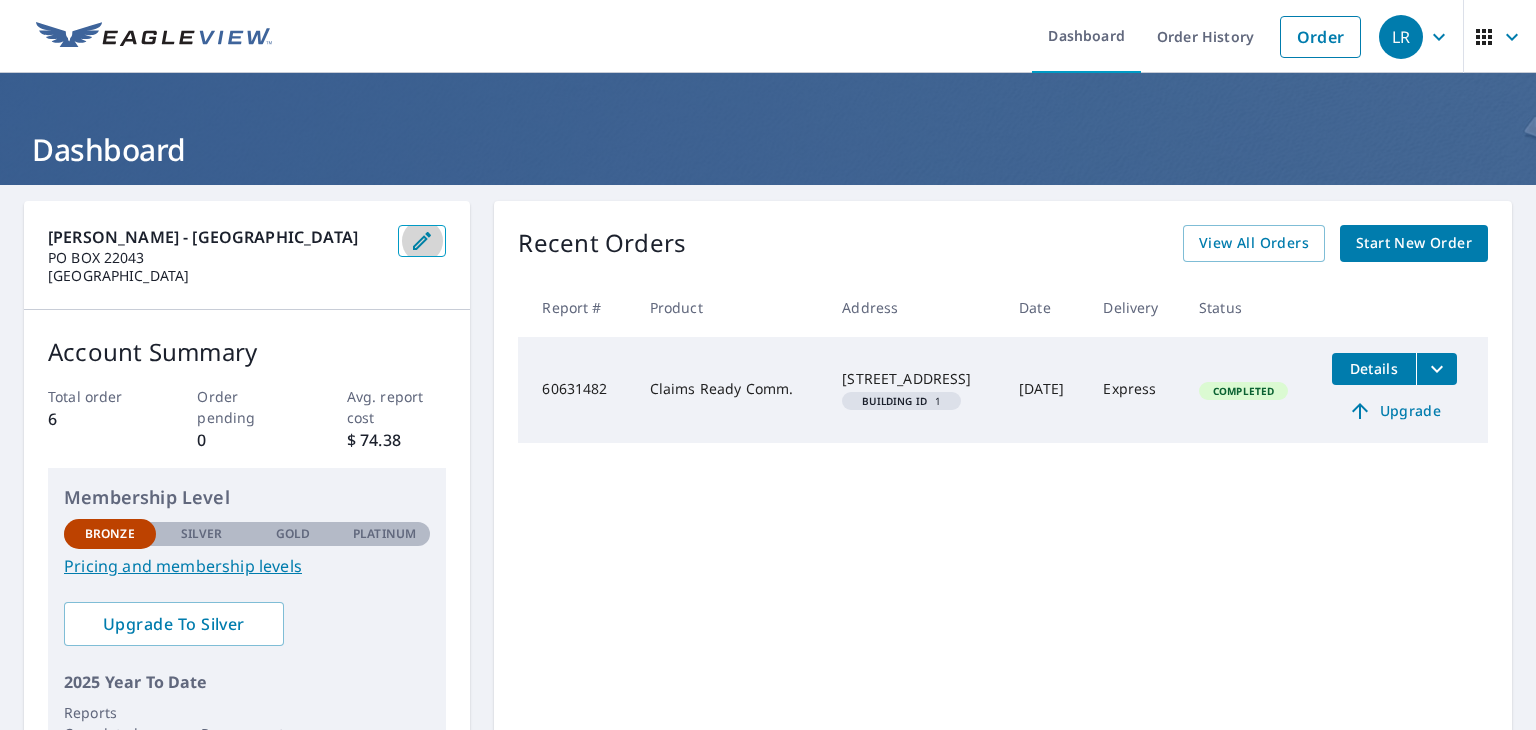 click at bounding box center [422, 241] 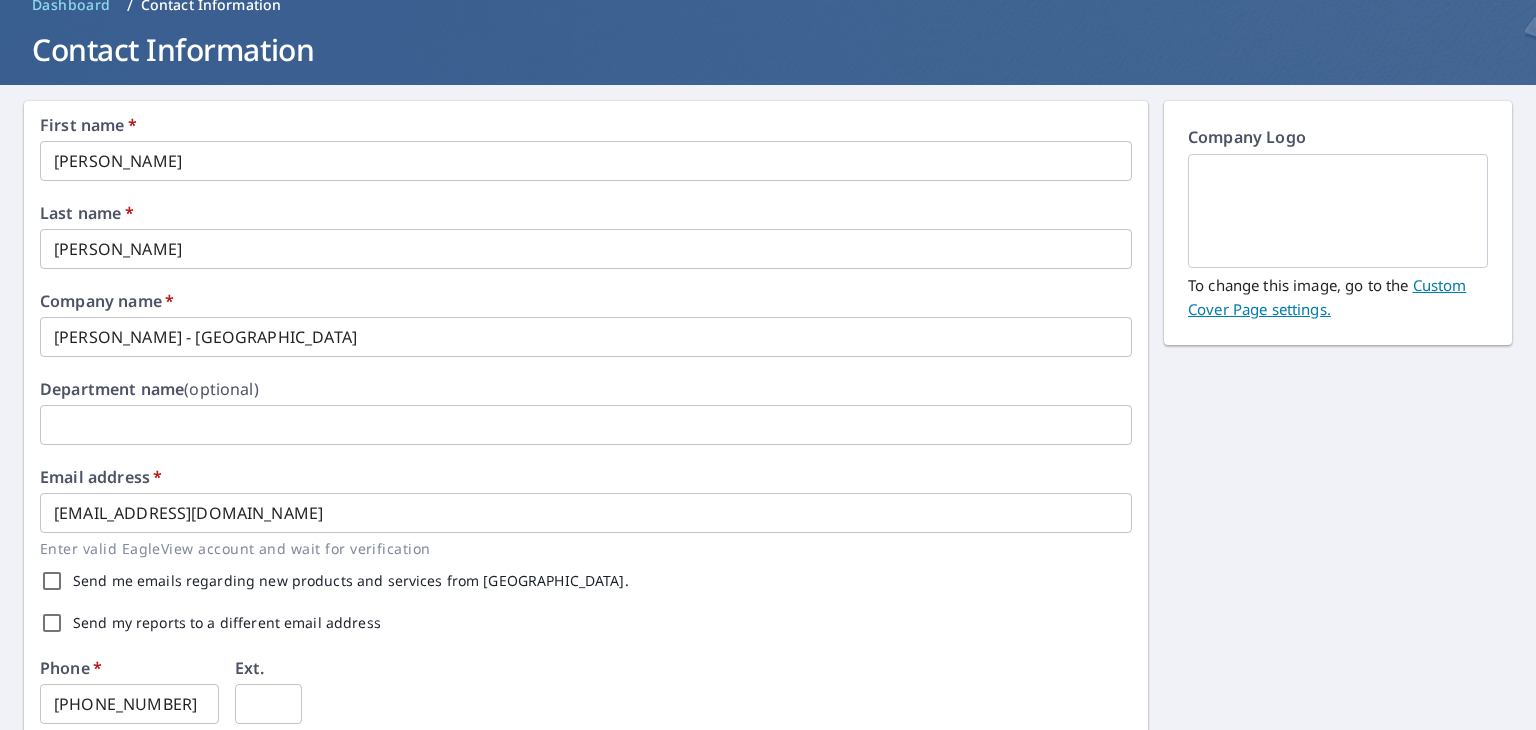 scroll, scrollTop: 200, scrollLeft: 0, axis: vertical 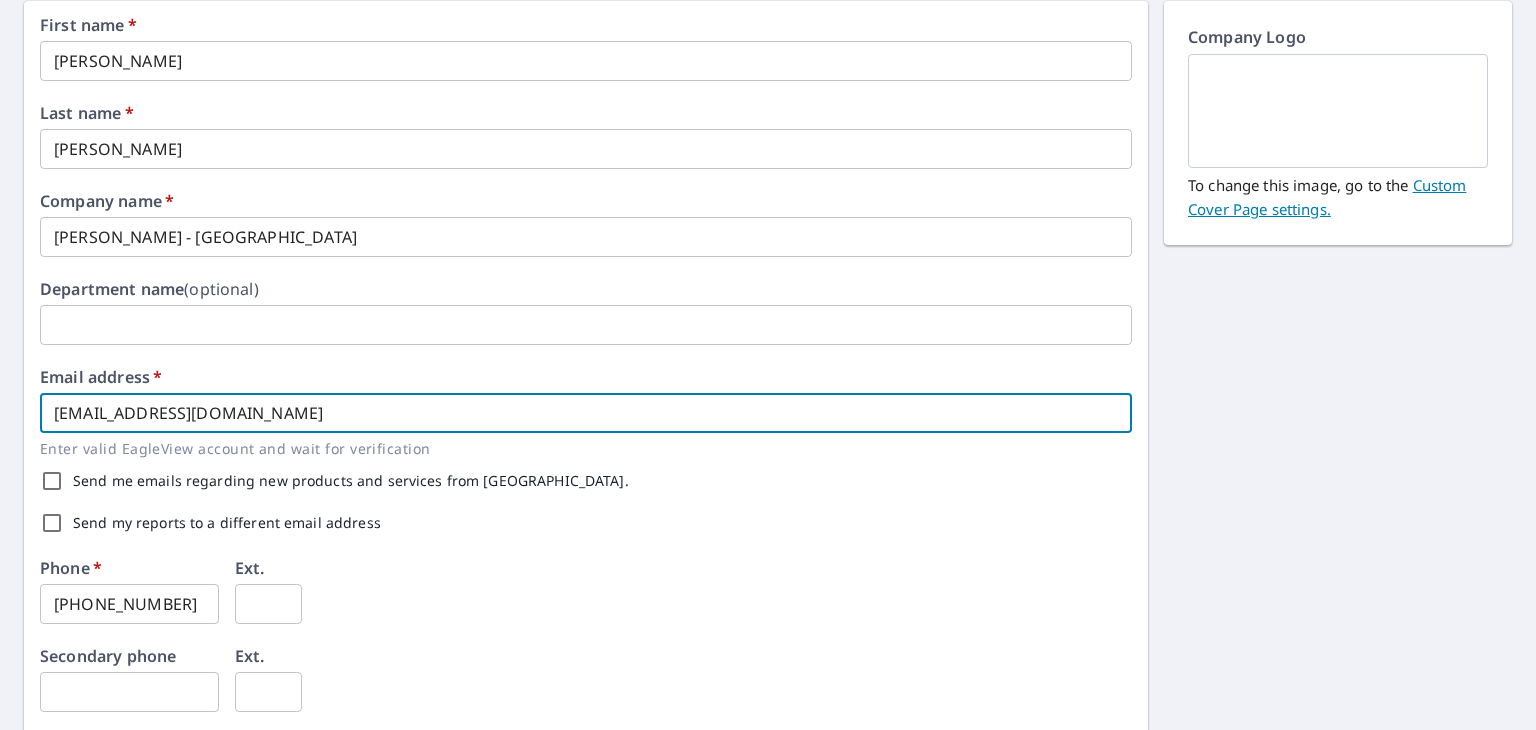 drag, startPoint x: 197, startPoint y: 410, endPoint x: -171, endPoint y: 412, distance: 368.00543 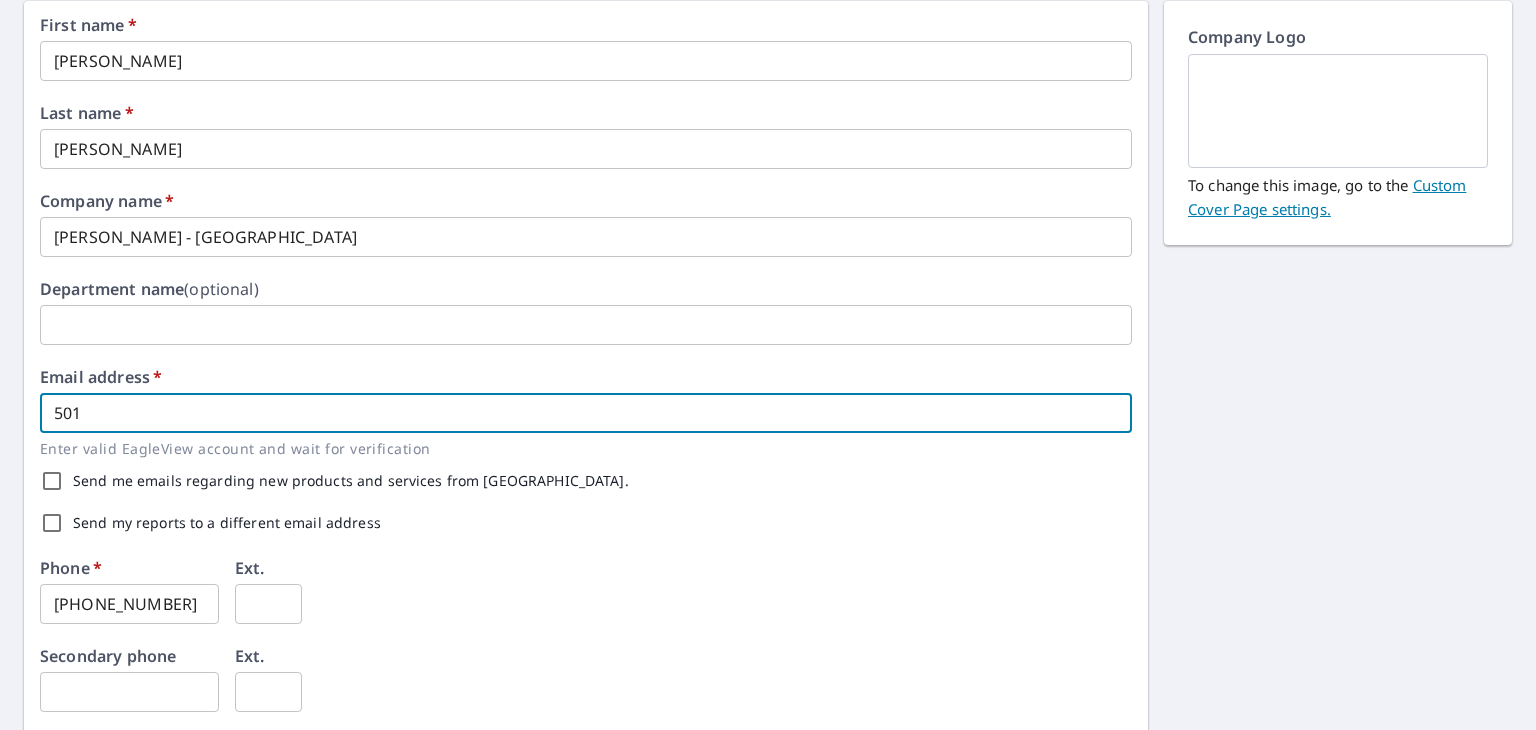 type on "501 Meadowland Drive" 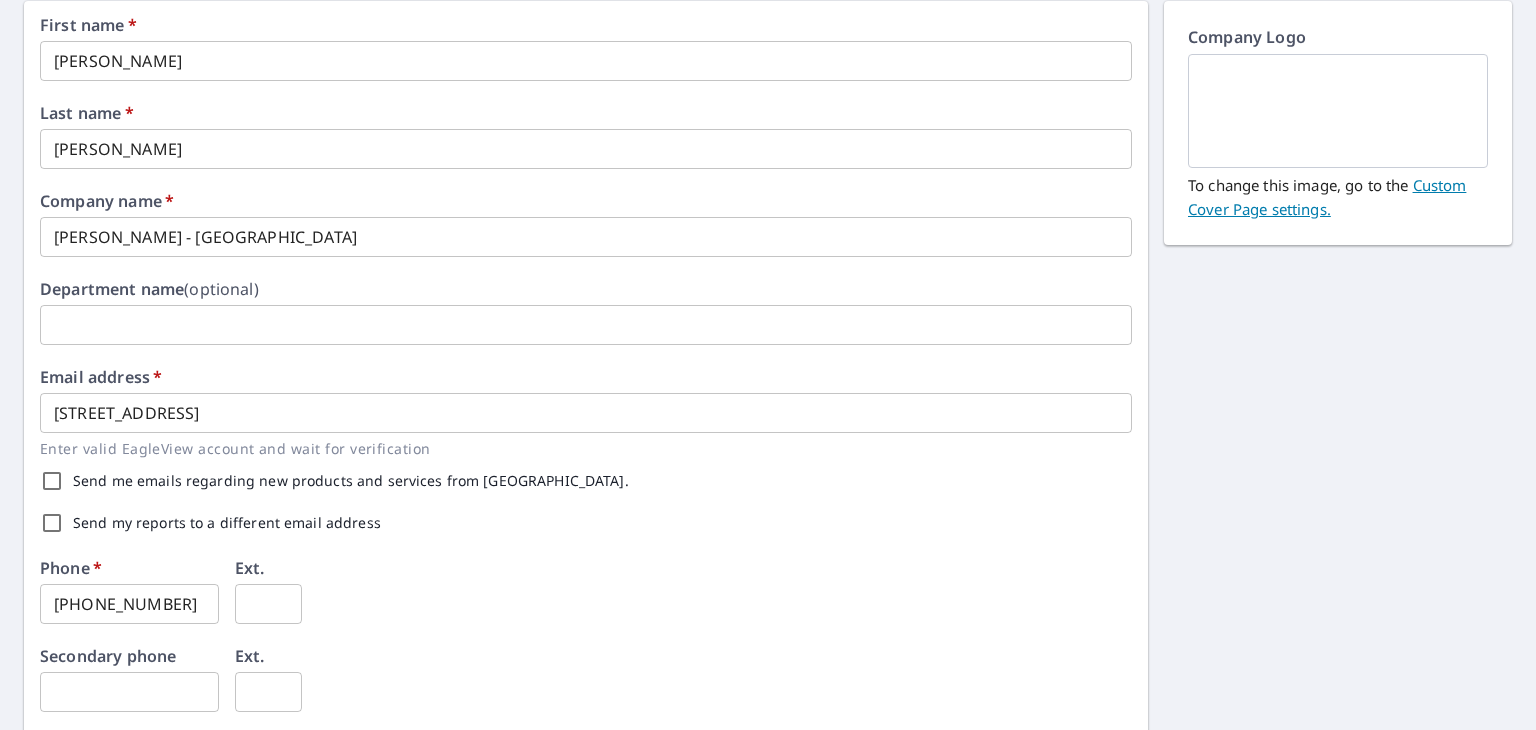 click on "Phone   * 254-424-1751 ​ Ext. ​" at bounding box center [586, 604] 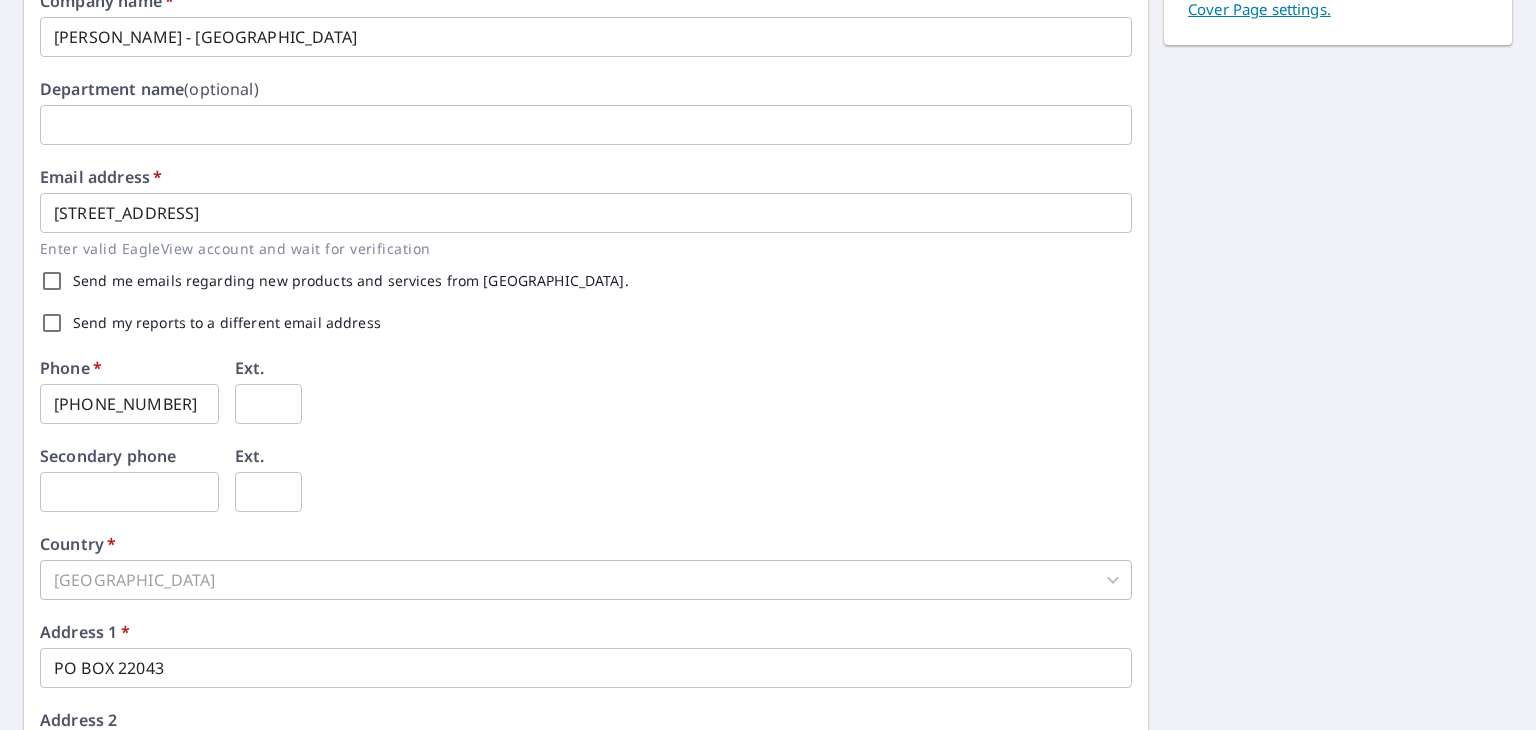 scroll, scrollTop: 500, scrollLeft: 0, axis: vertical 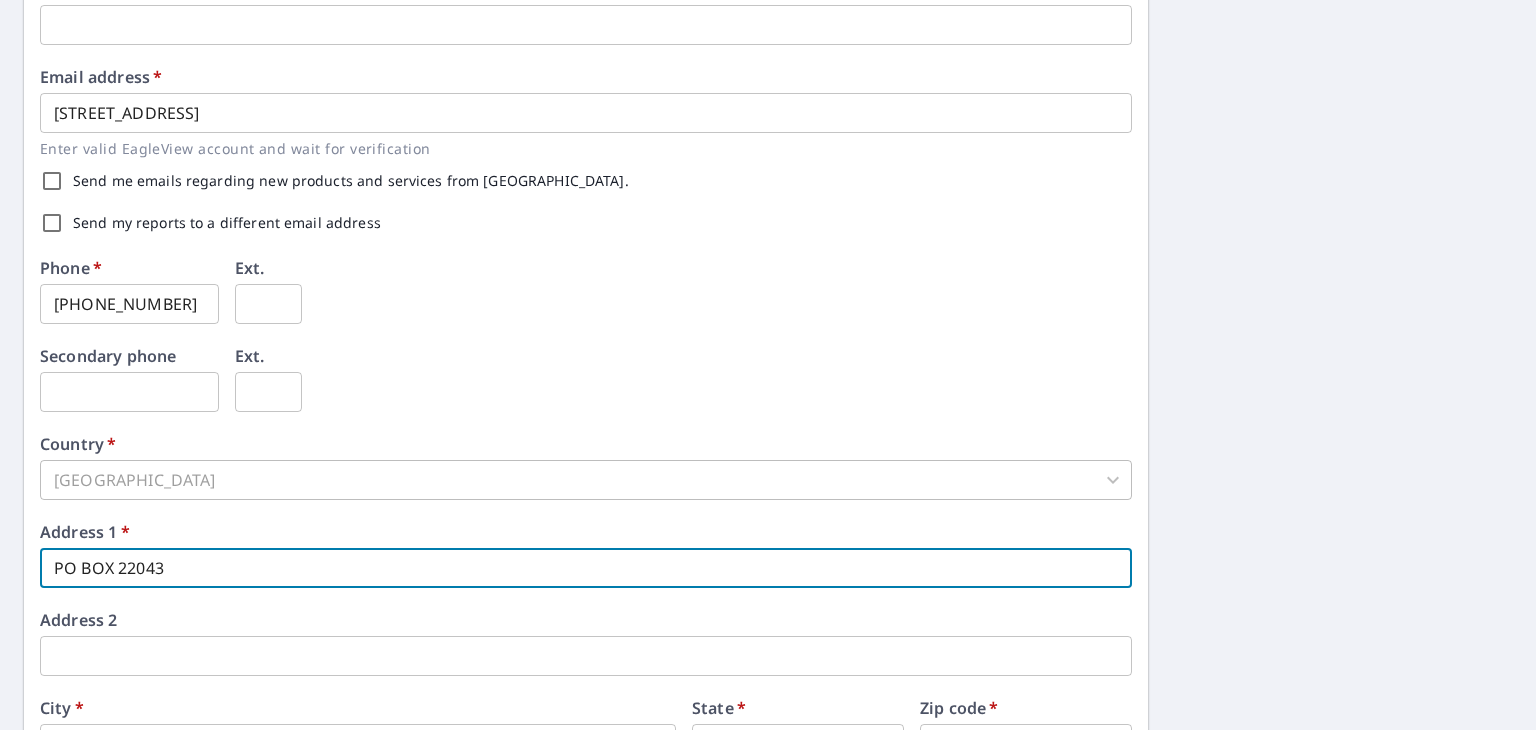 click on "PO BOX 22043" at bounding box center (586, 568) 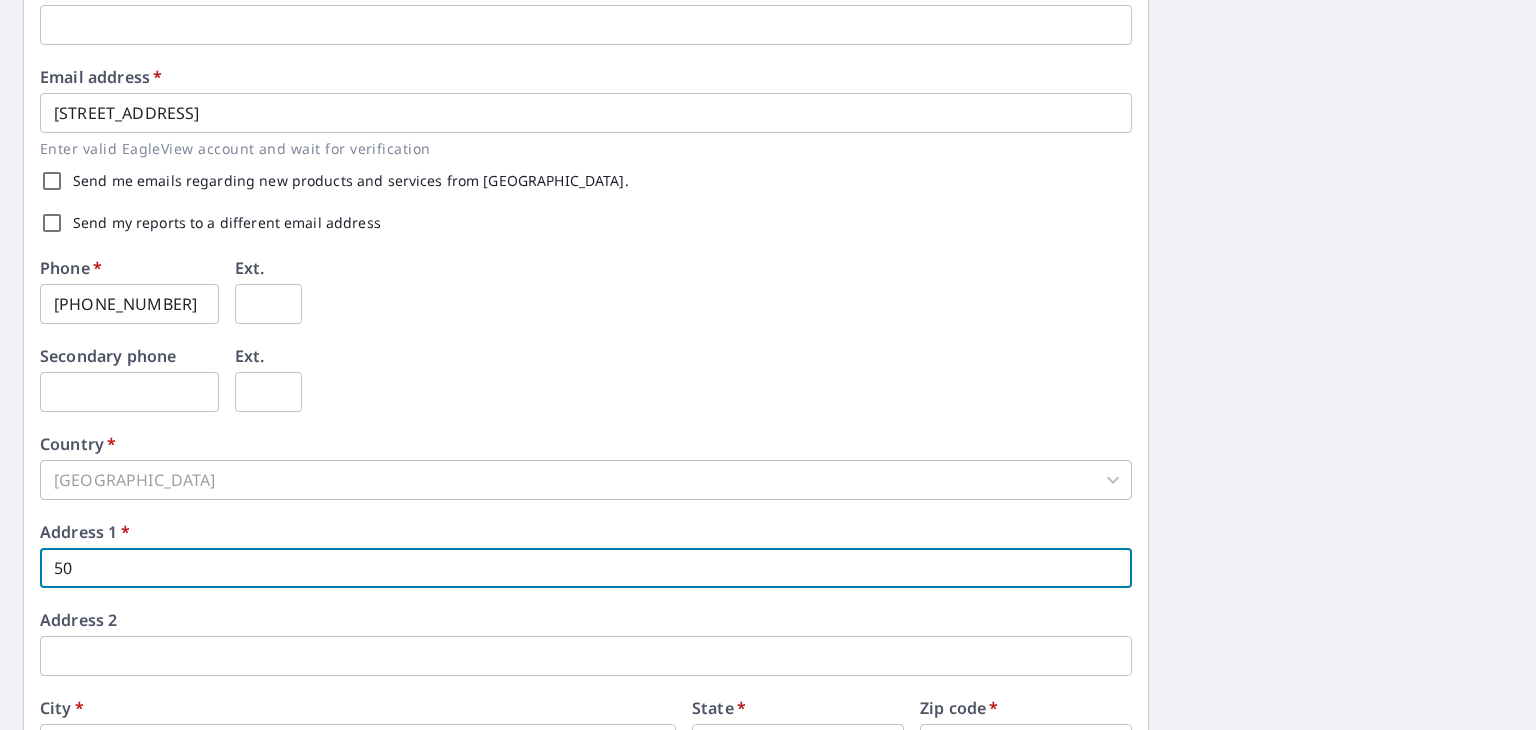 type on "[STREET_ADDRESS]" 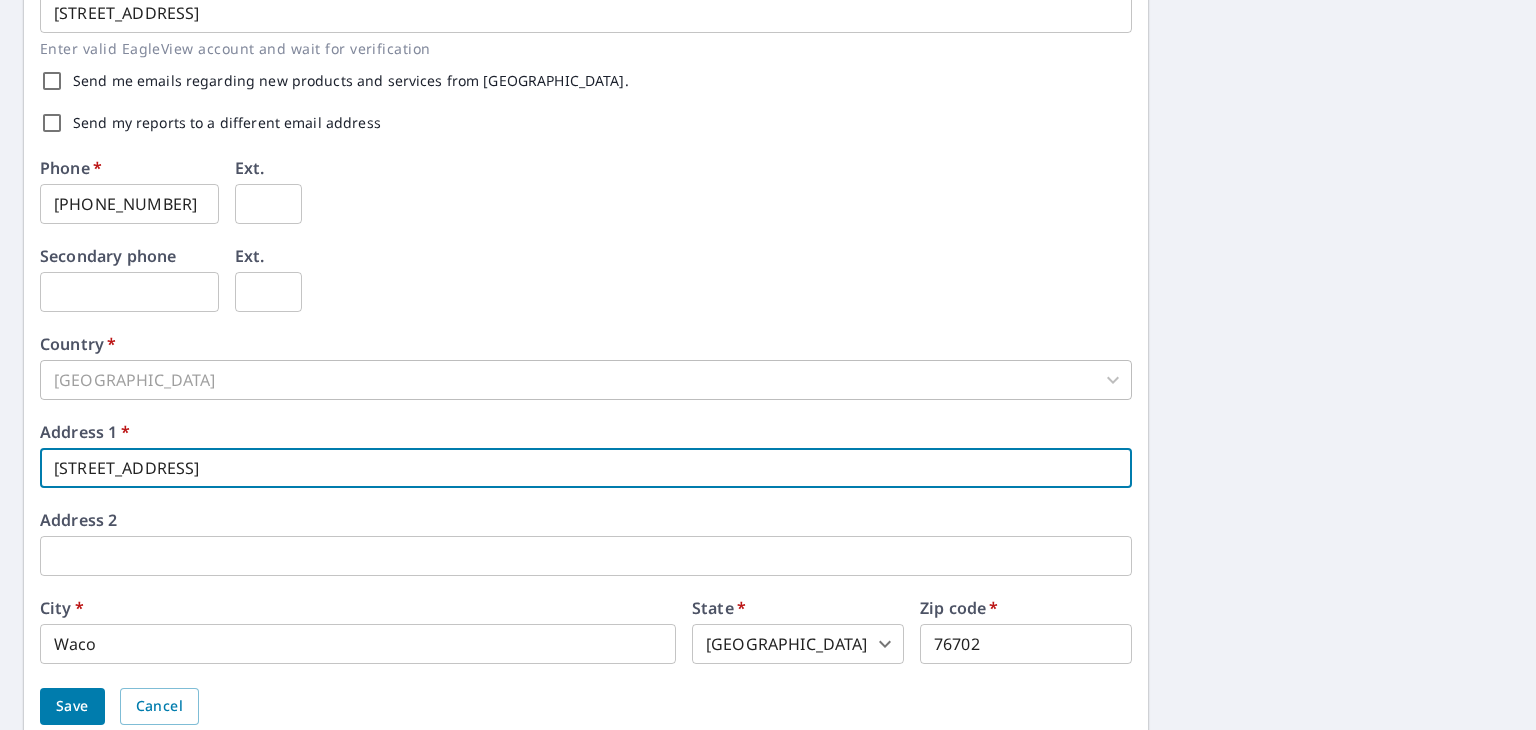 scroll, scrollTop: 677, scrollLeft: 0, axis: vertical 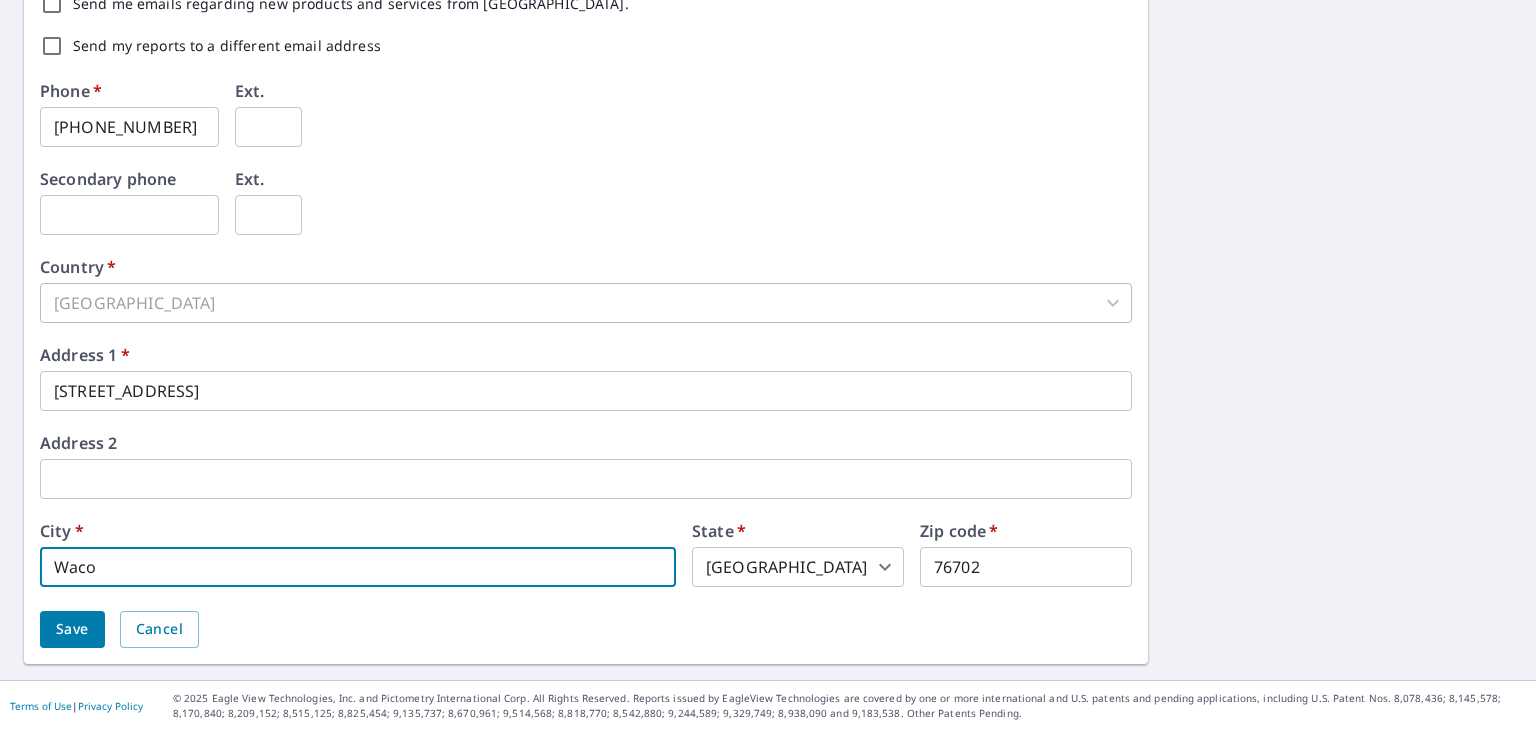 click on "Waco" at bounding box center (358, 567) 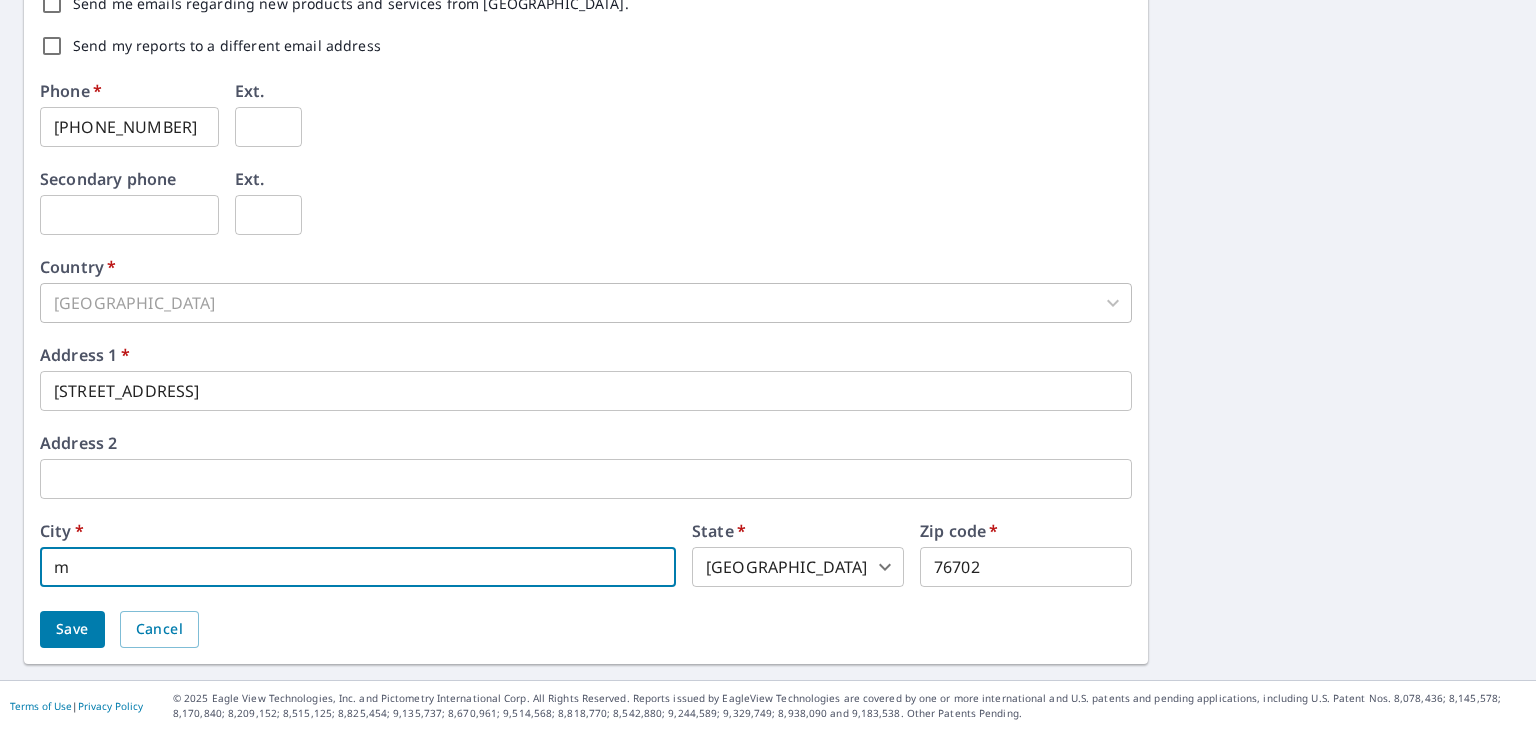 type on "[PERSON_NAME]" 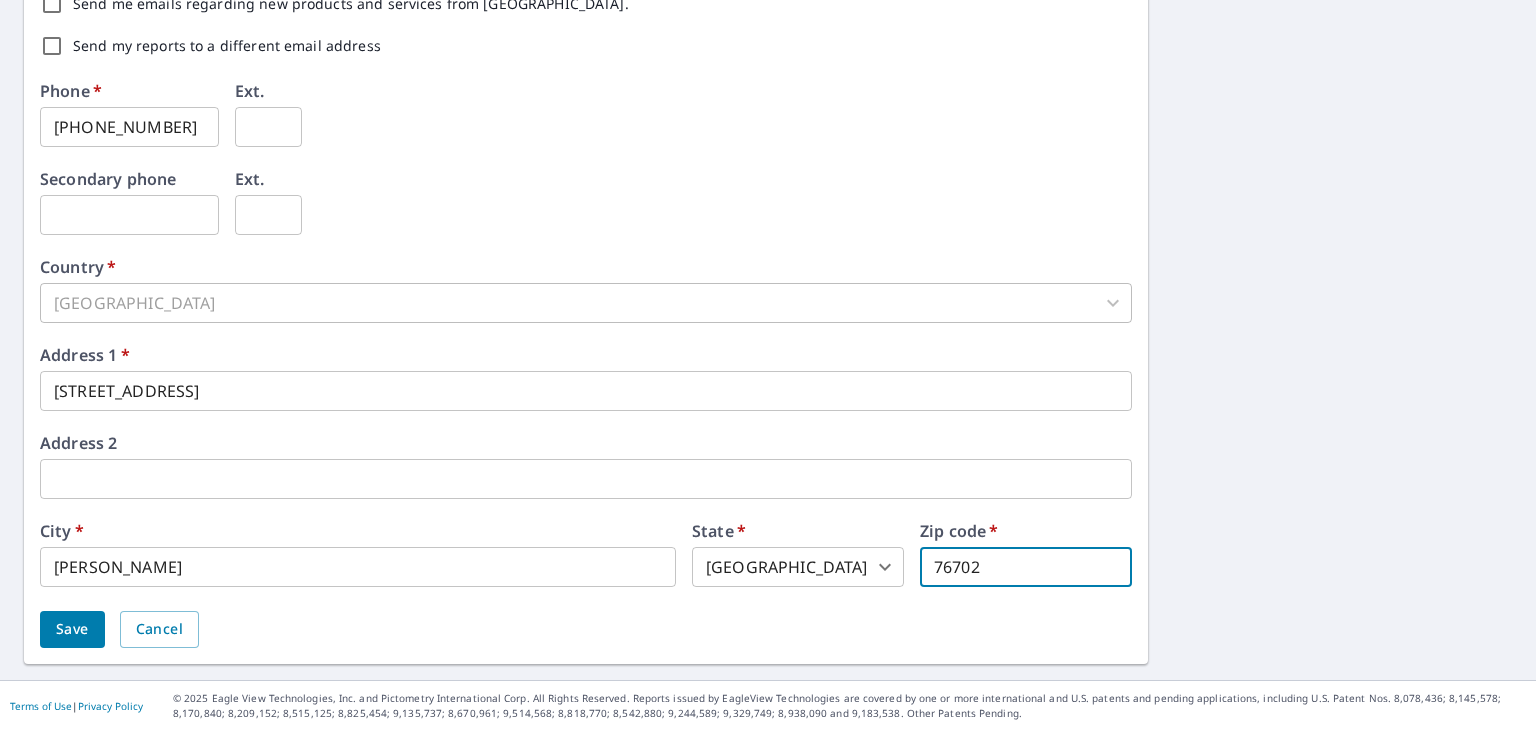 click on "76702" at bounding box center (1026, 567) 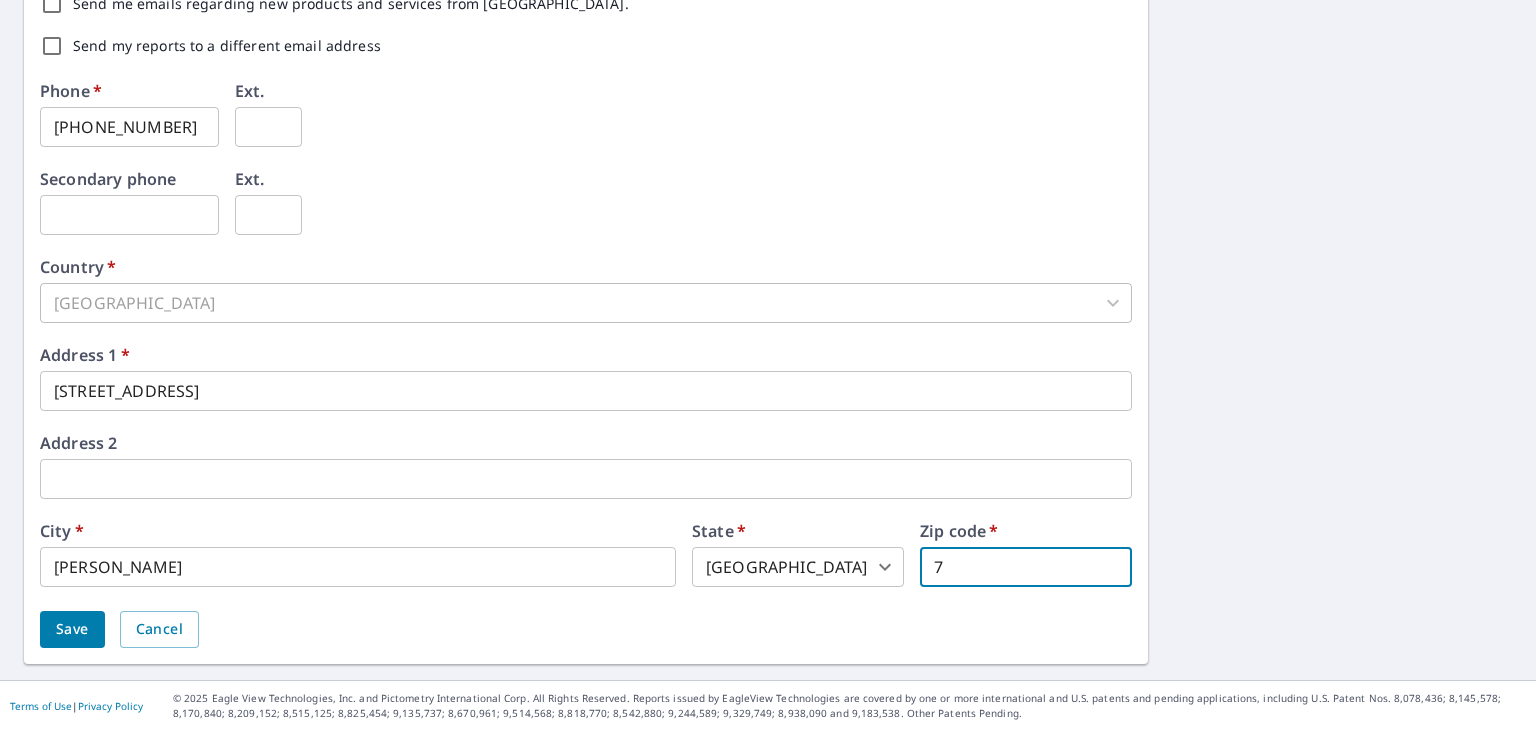 type on "76657" 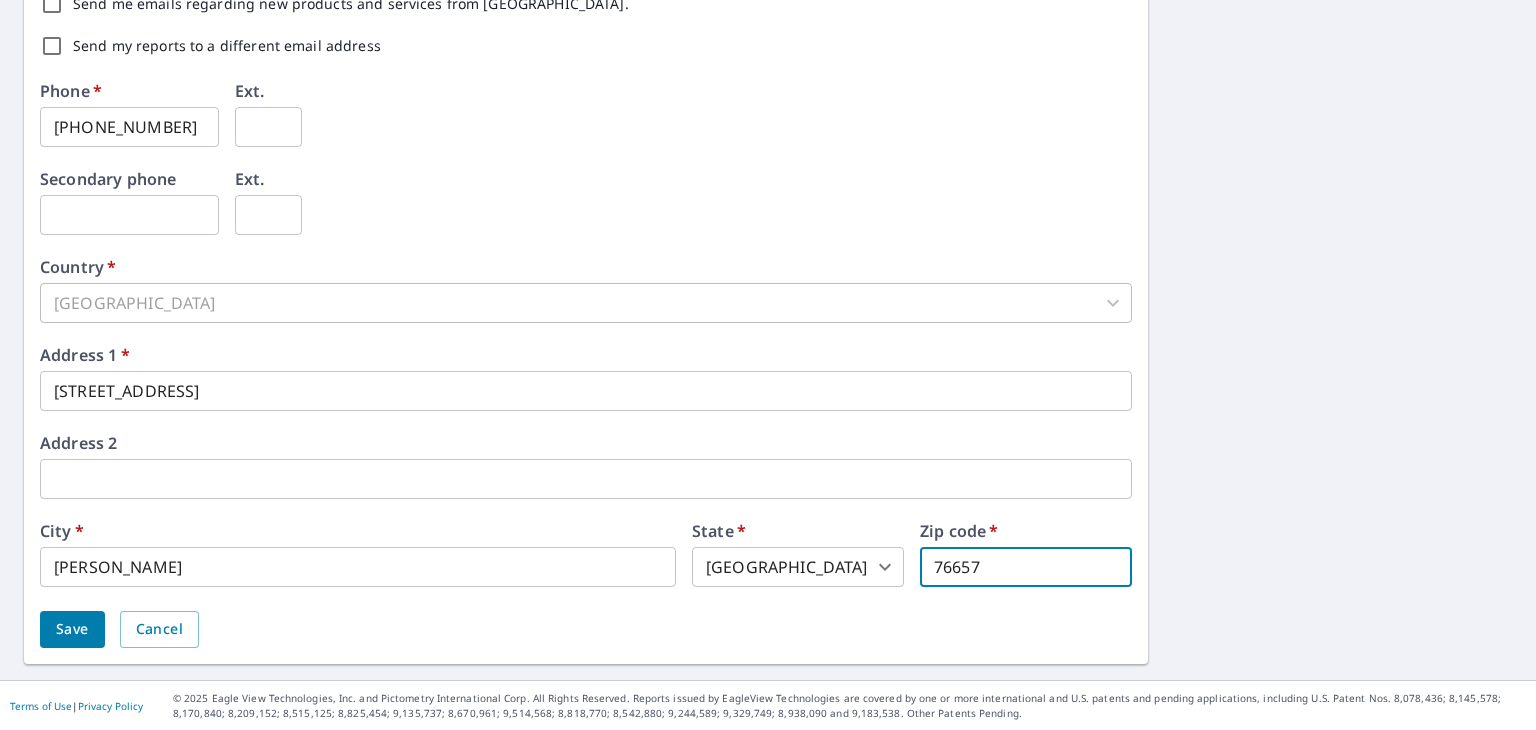click on "Save" at bounding box center [72, 629] 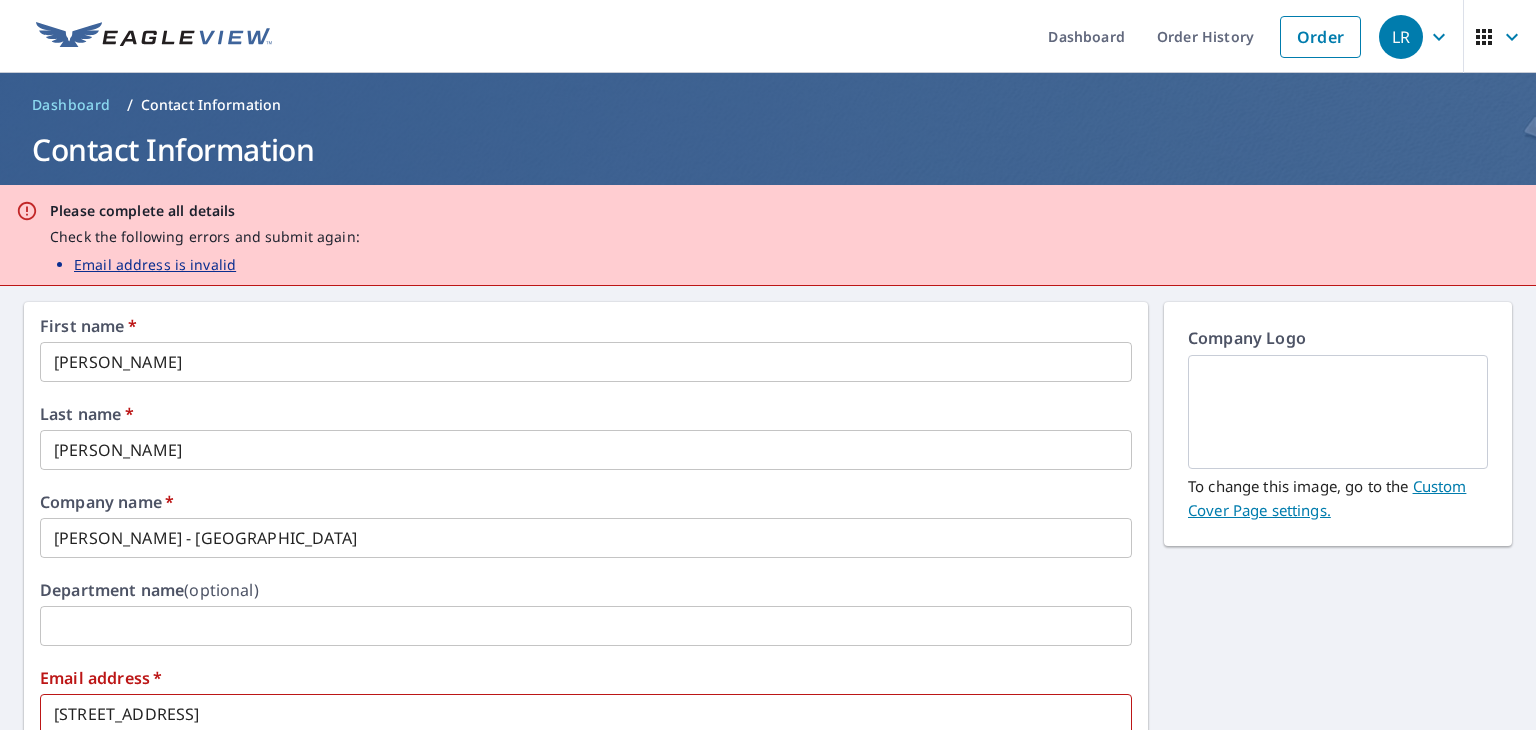 scroll, scrollTop: 500, scrollLeft: 0, axis: vertical 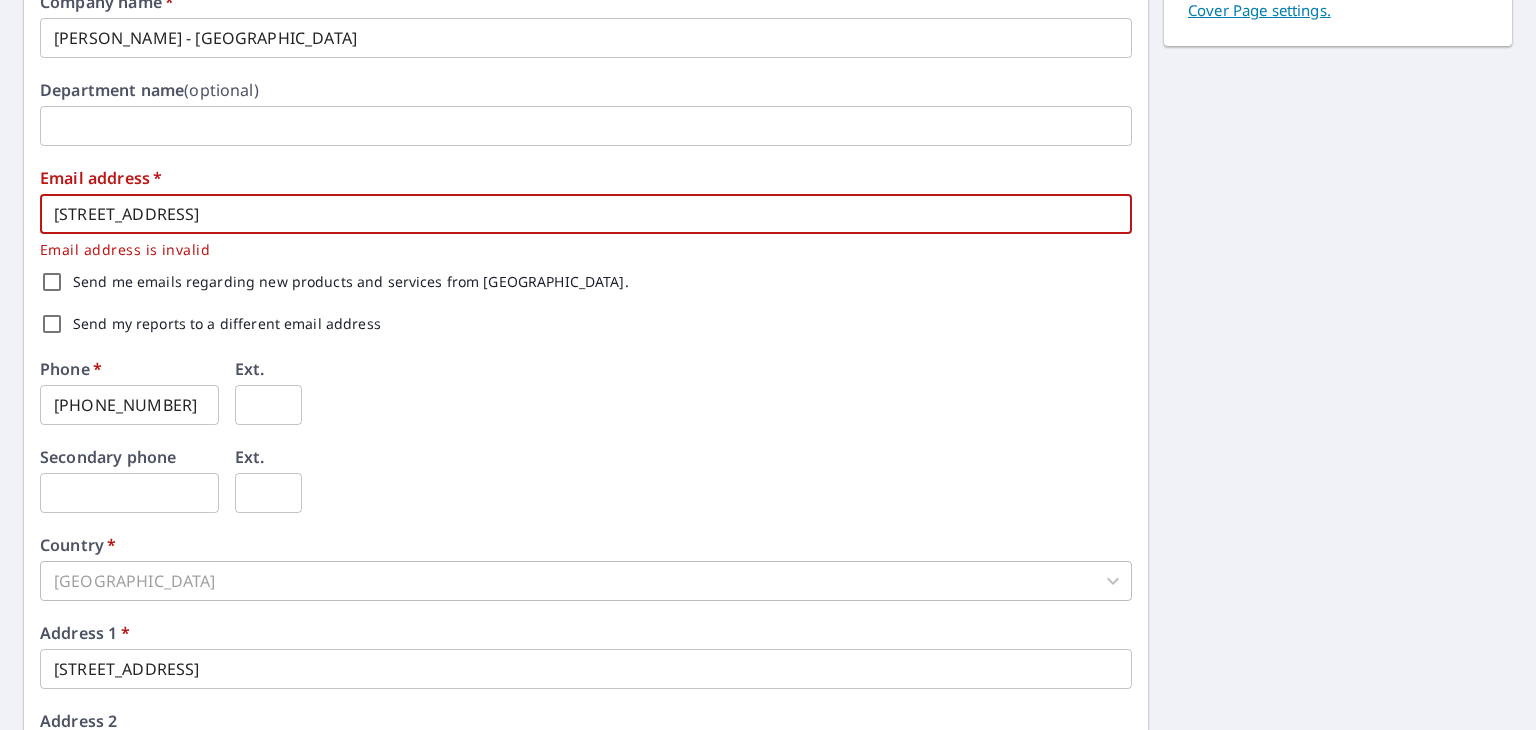drag, startPoint x: 233, startPoint y: 208, endPoint x: -229, endPoint y: 216, distance: 462.06924 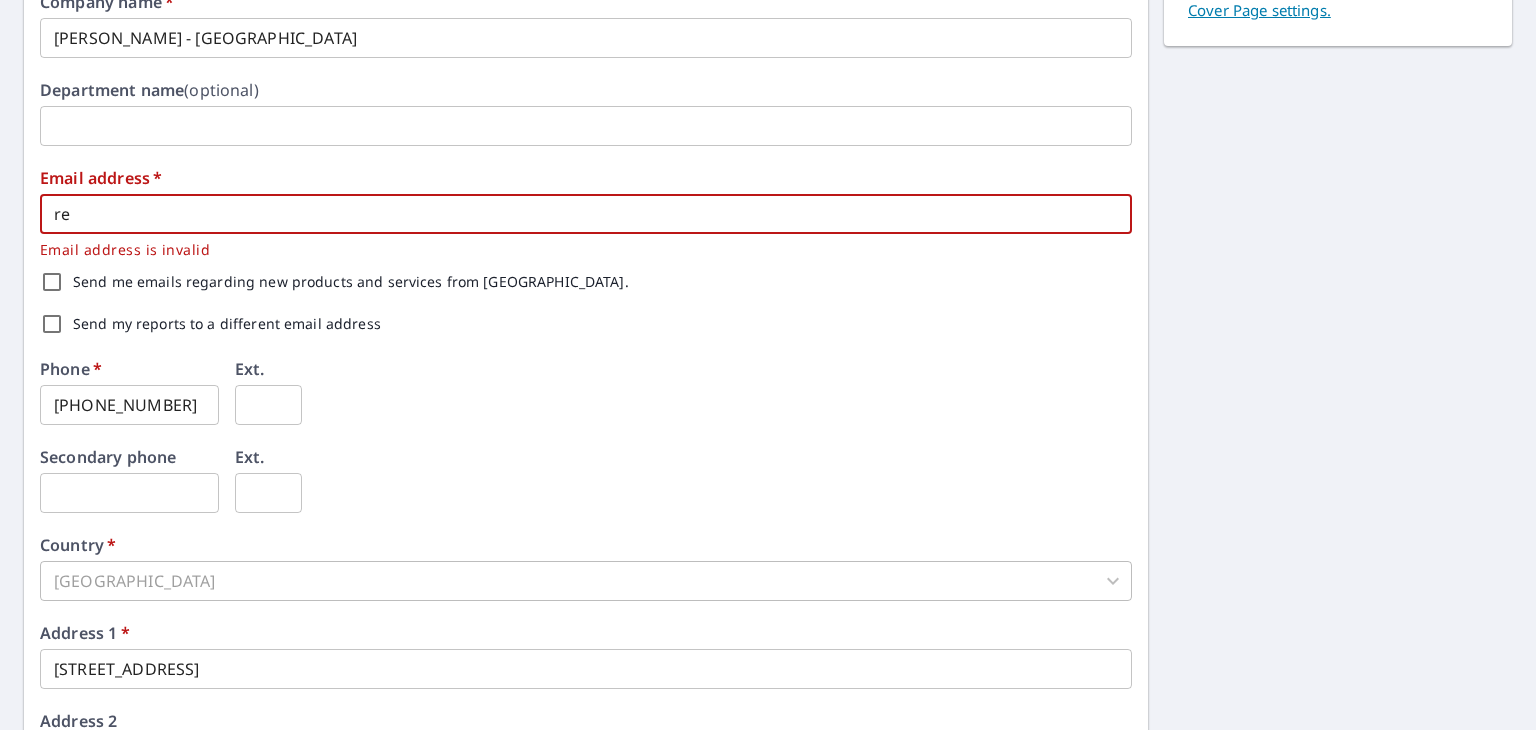 type on "[EMAIL_ADDRESS][DOMAIN_NAME]" 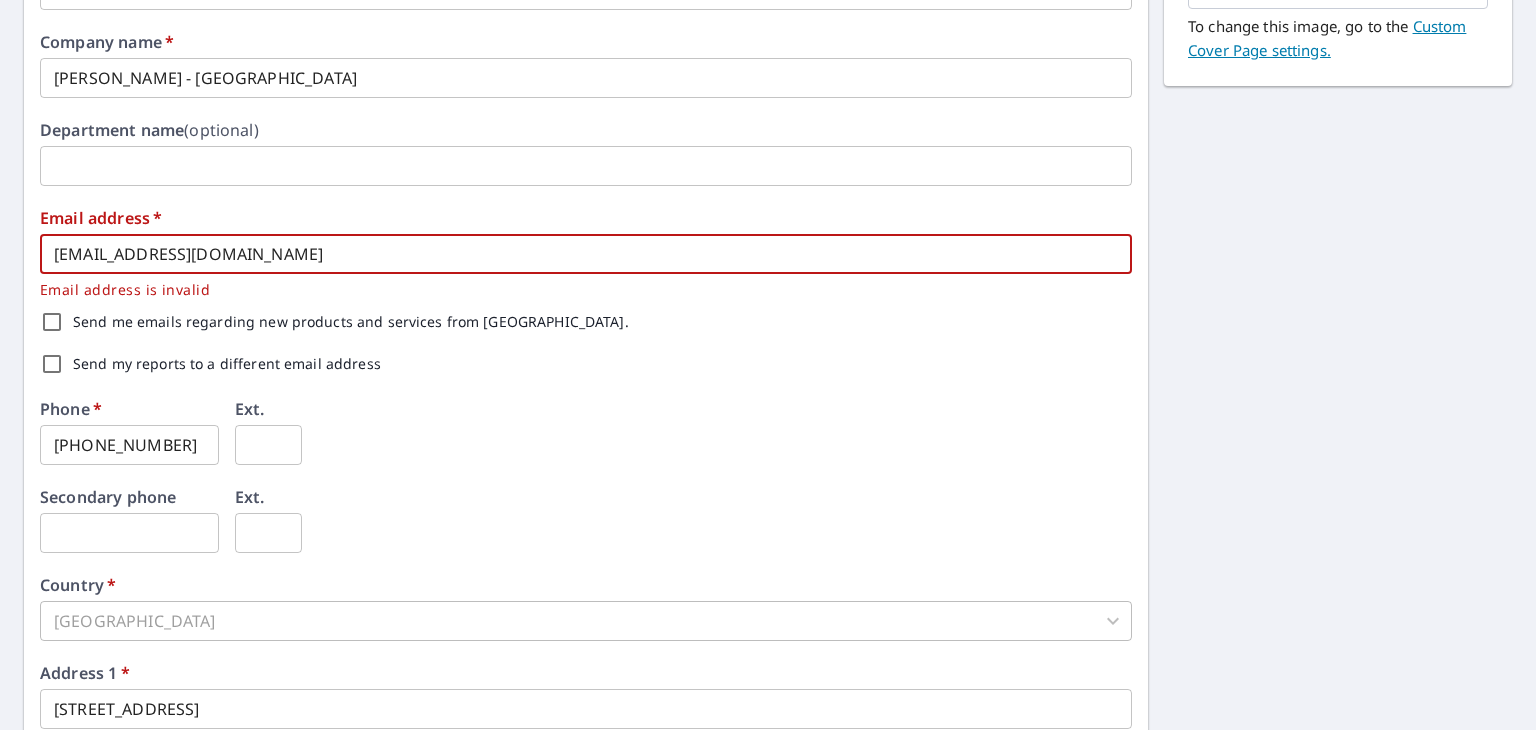 scroll, scrollTop: 700, scrollLeft: 0, axis: vertical 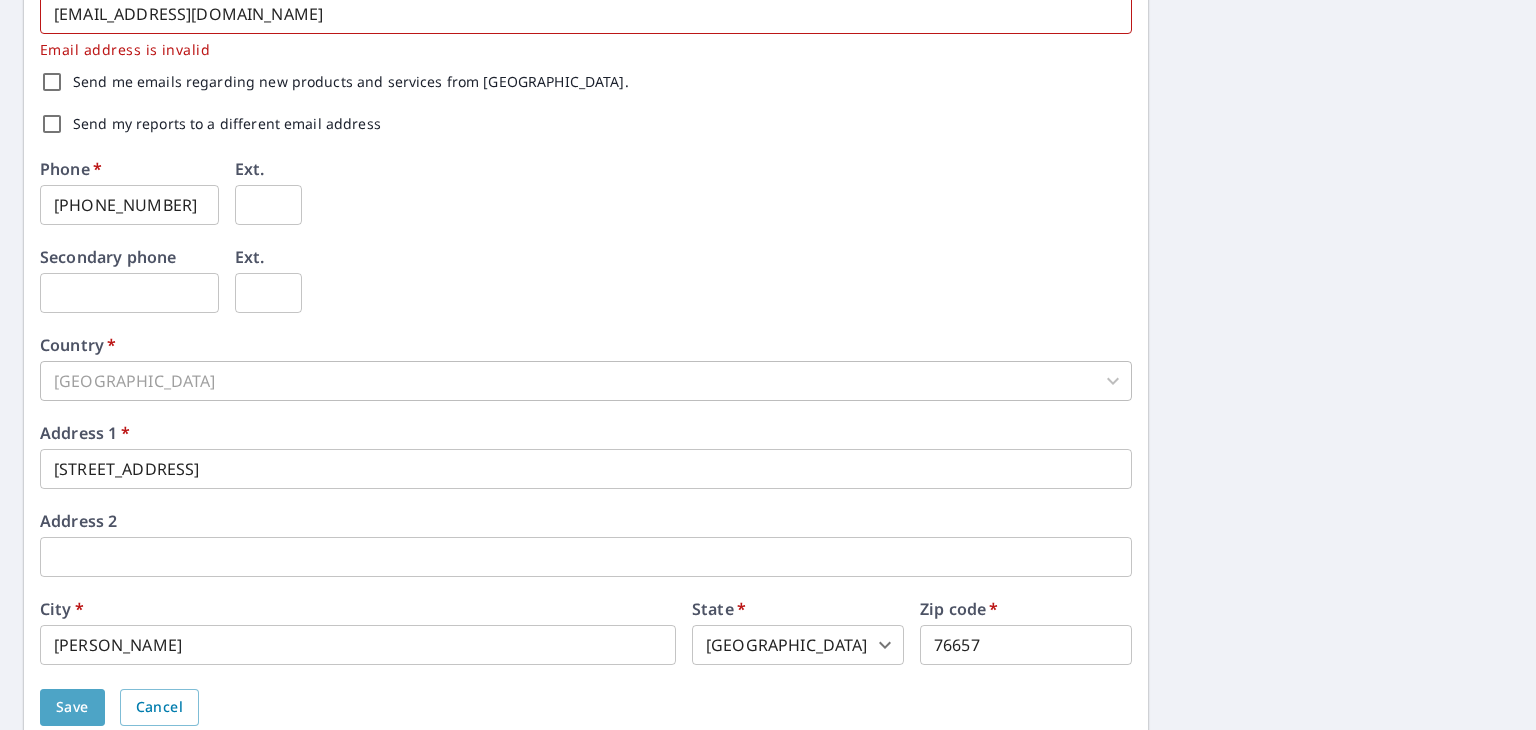 click on "Save" at bounding box center (72, 707) 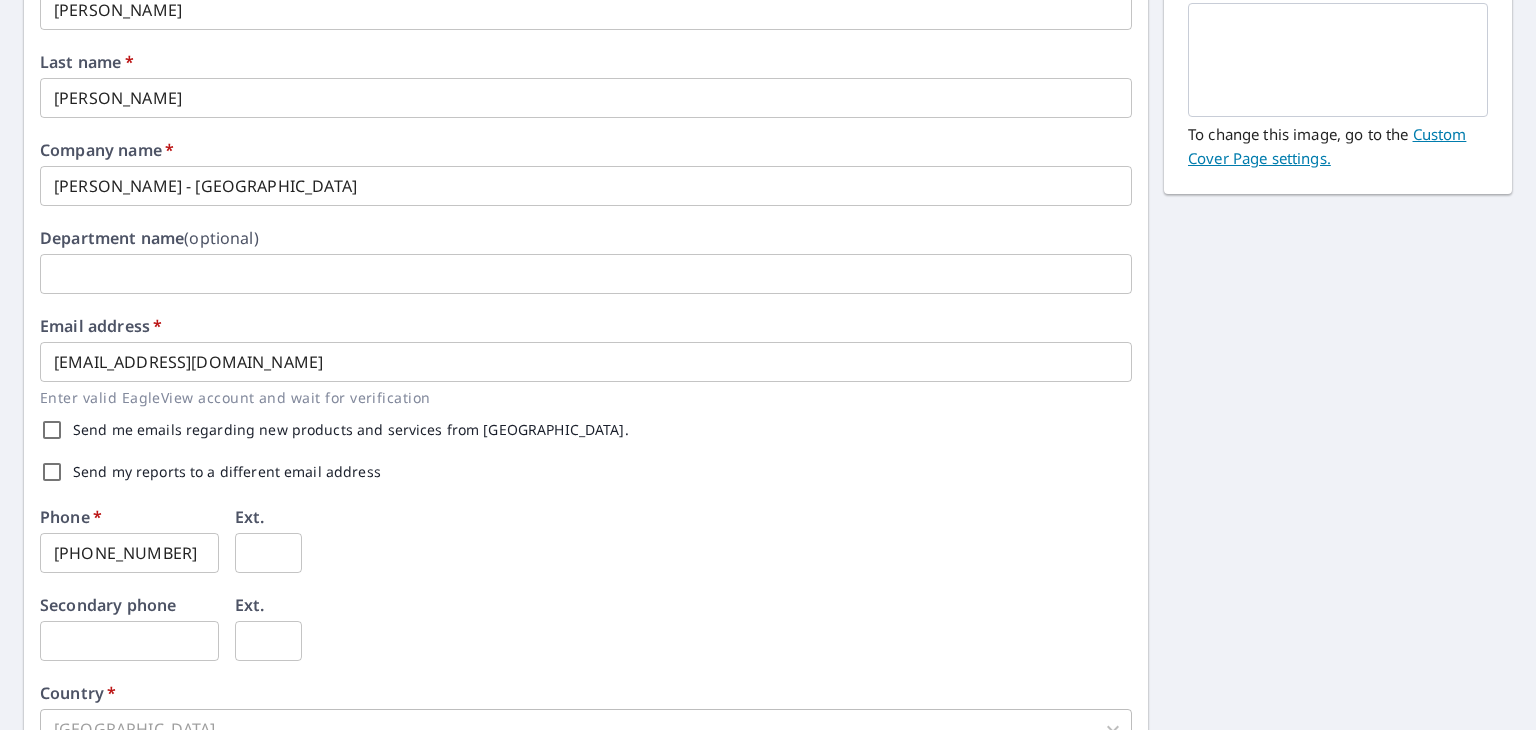 scroll, scrollTop: 0, scrollLeft: 0, axis: both 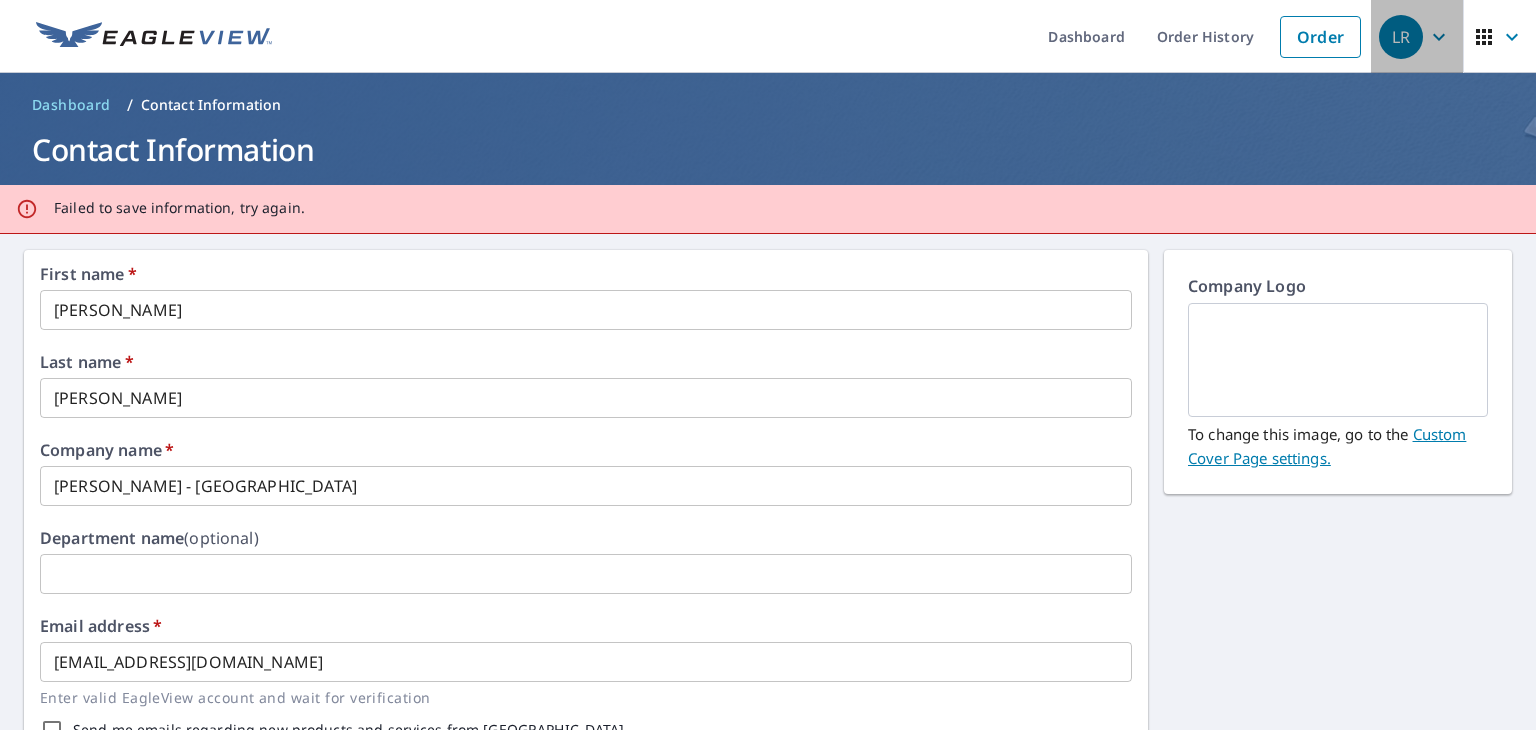 click 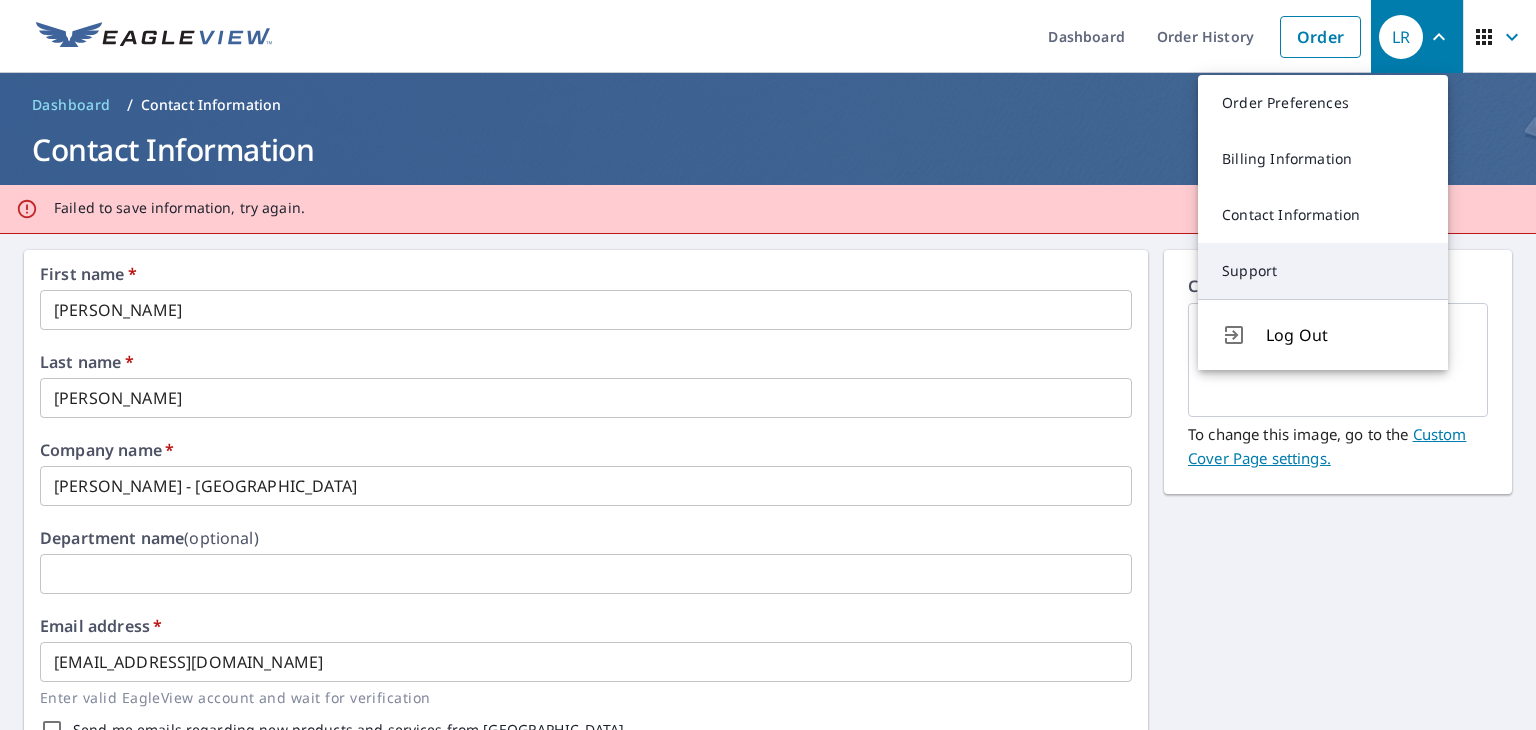 click on "Support" at bounding box center (1323, 271) 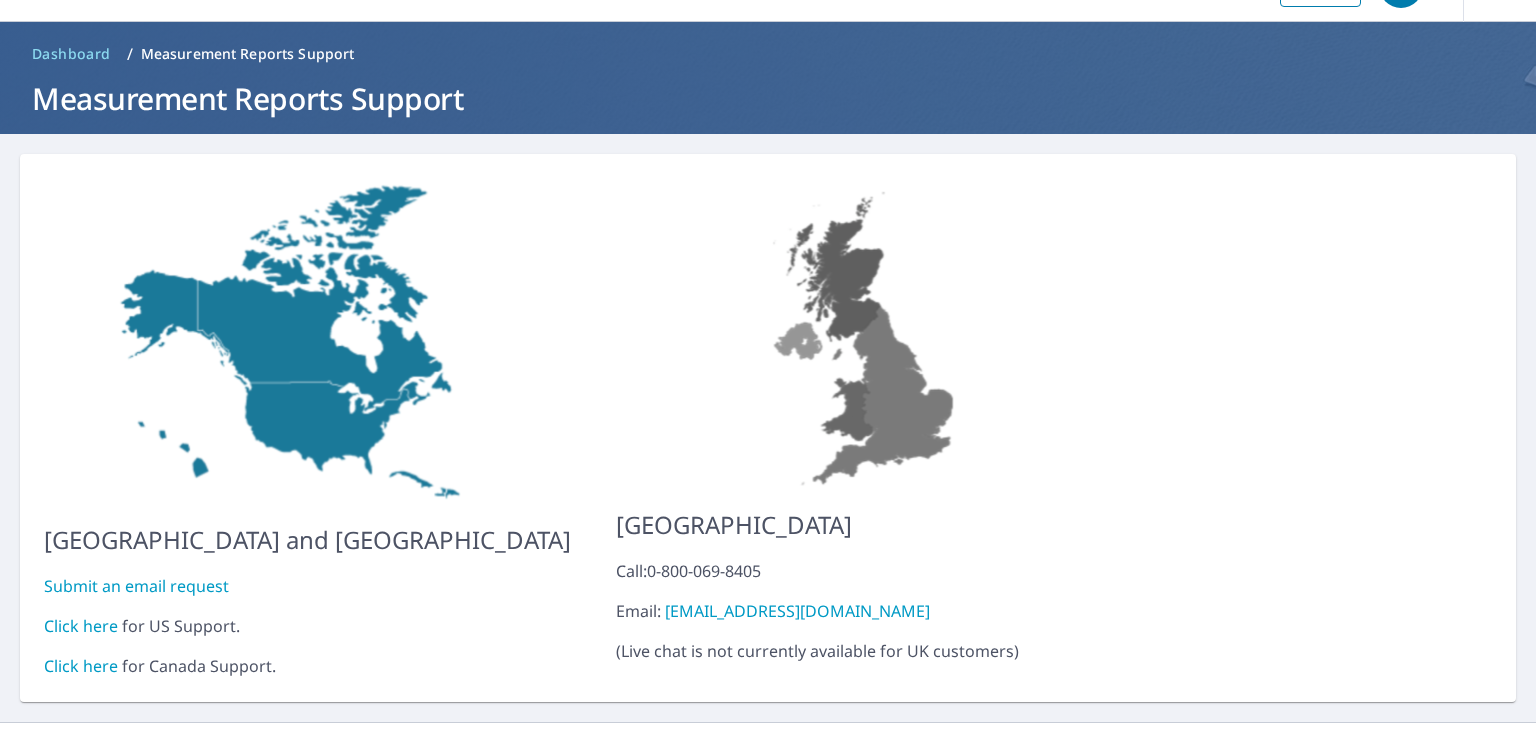 scroll, scrollTop: 79, scrollLeft: 0, axis: vertical 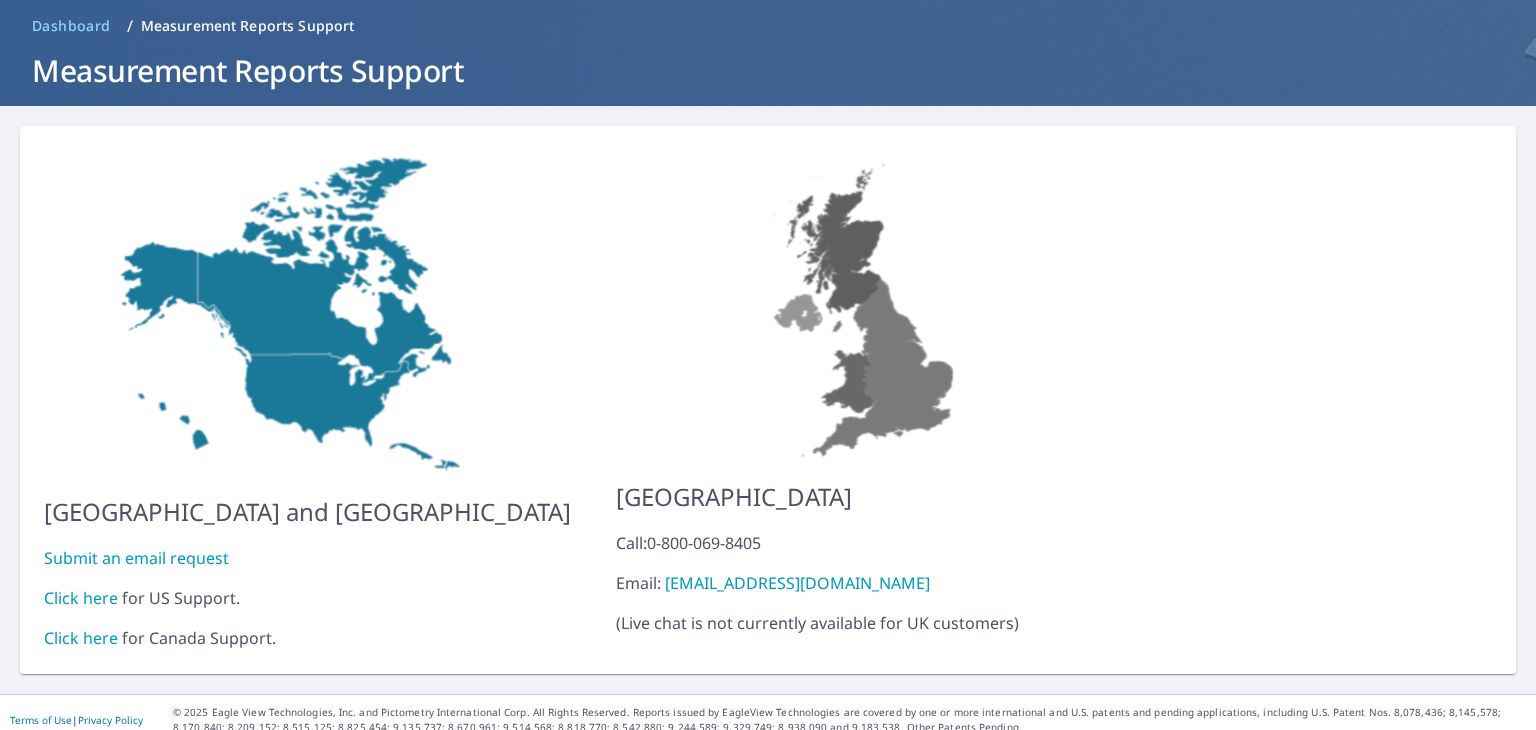 click on "Click here" at bounding box center [81, 598] 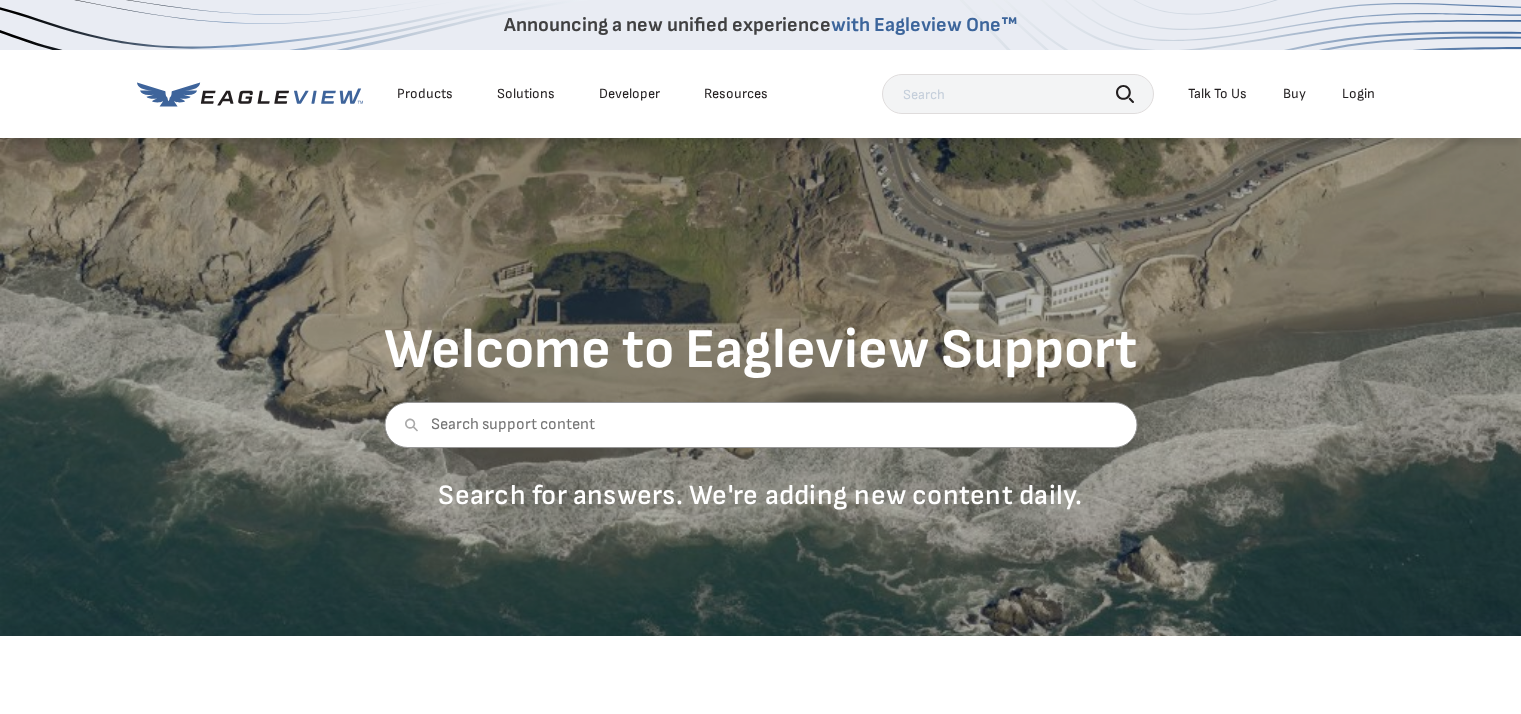 scroll, scrollTop: 0, scrollLeft: 0, axis: both 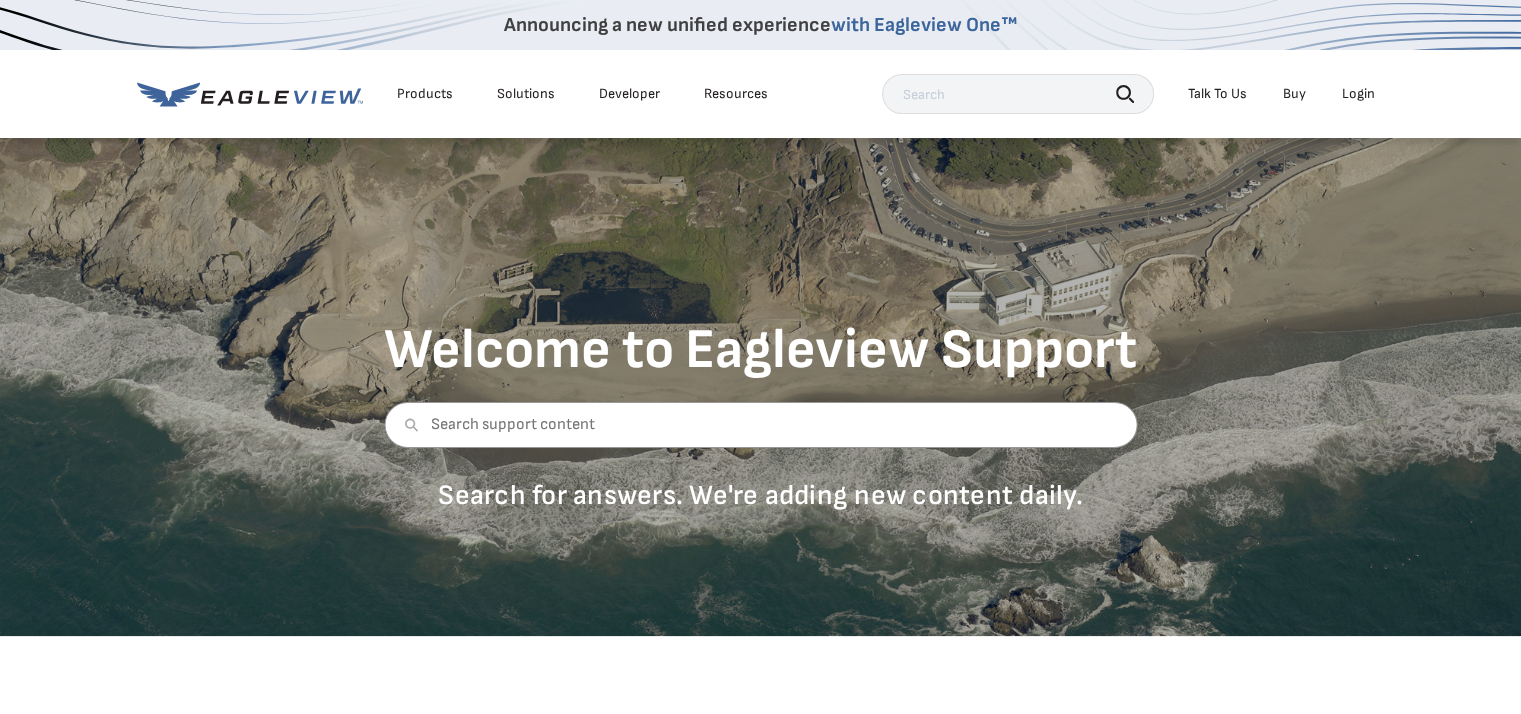 click on "Talk To Us" at bounding box center [1217, 94] 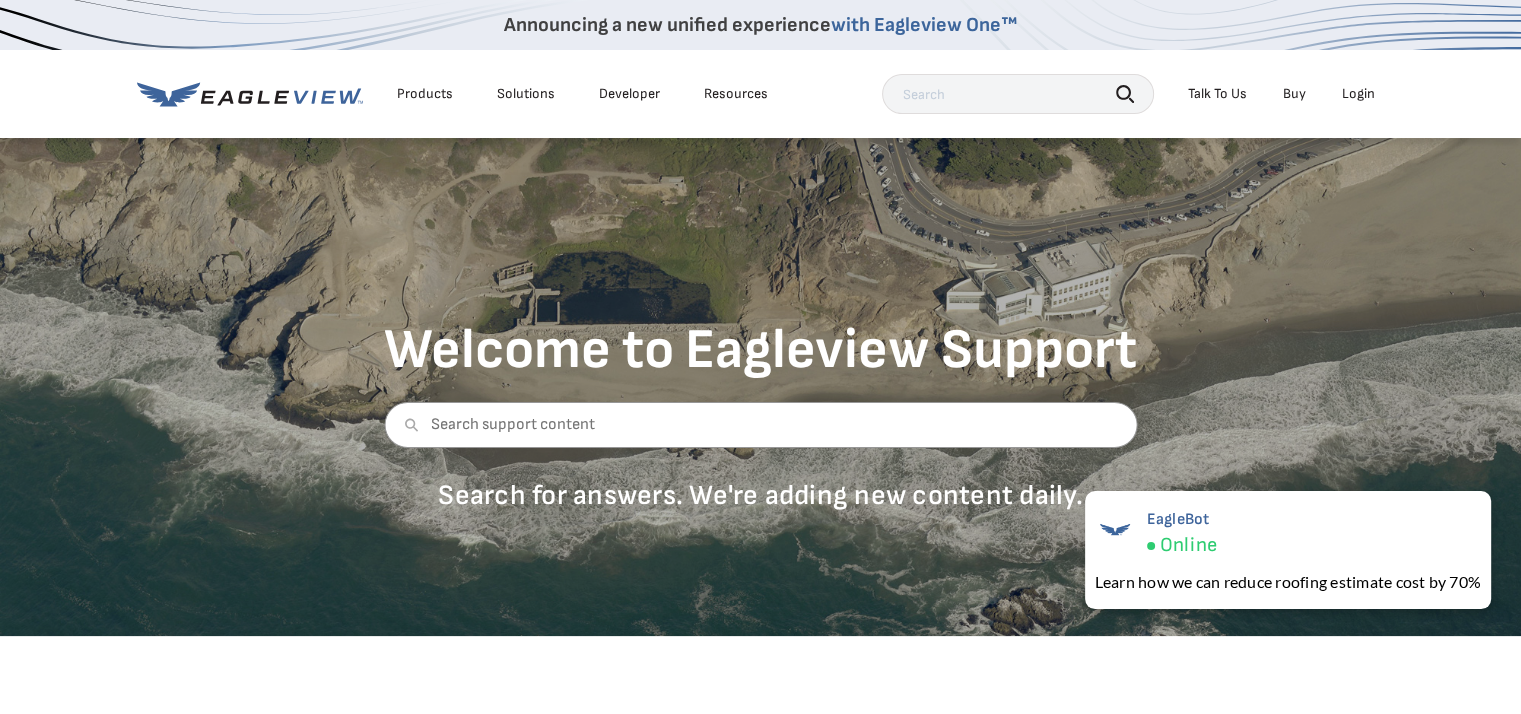 click on "Talk To Us" at bounding box center (1217, 94) 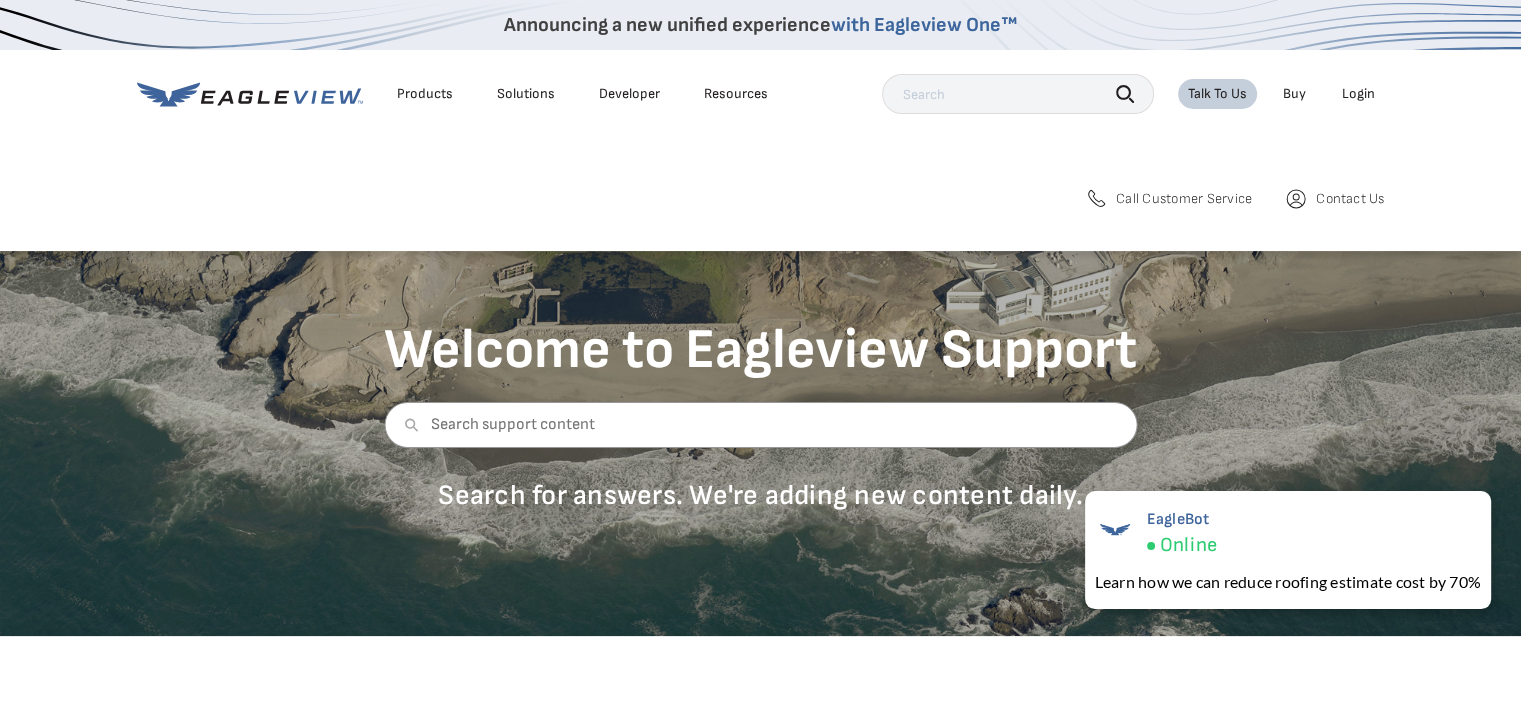 click on "Call Customer Service" at bounding box center [1184, 199] 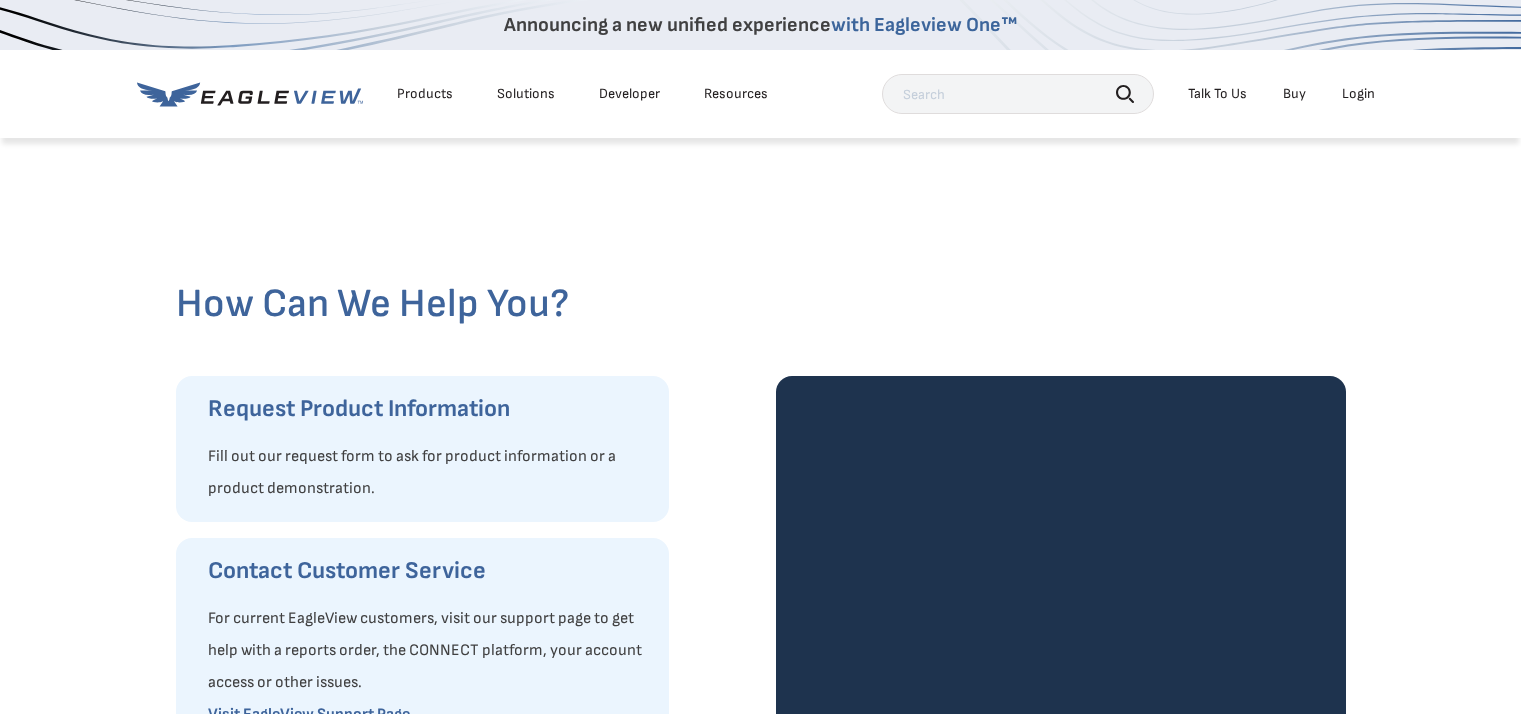 scroll, scrollTop: 0, scrollLeft: 0, axis: both 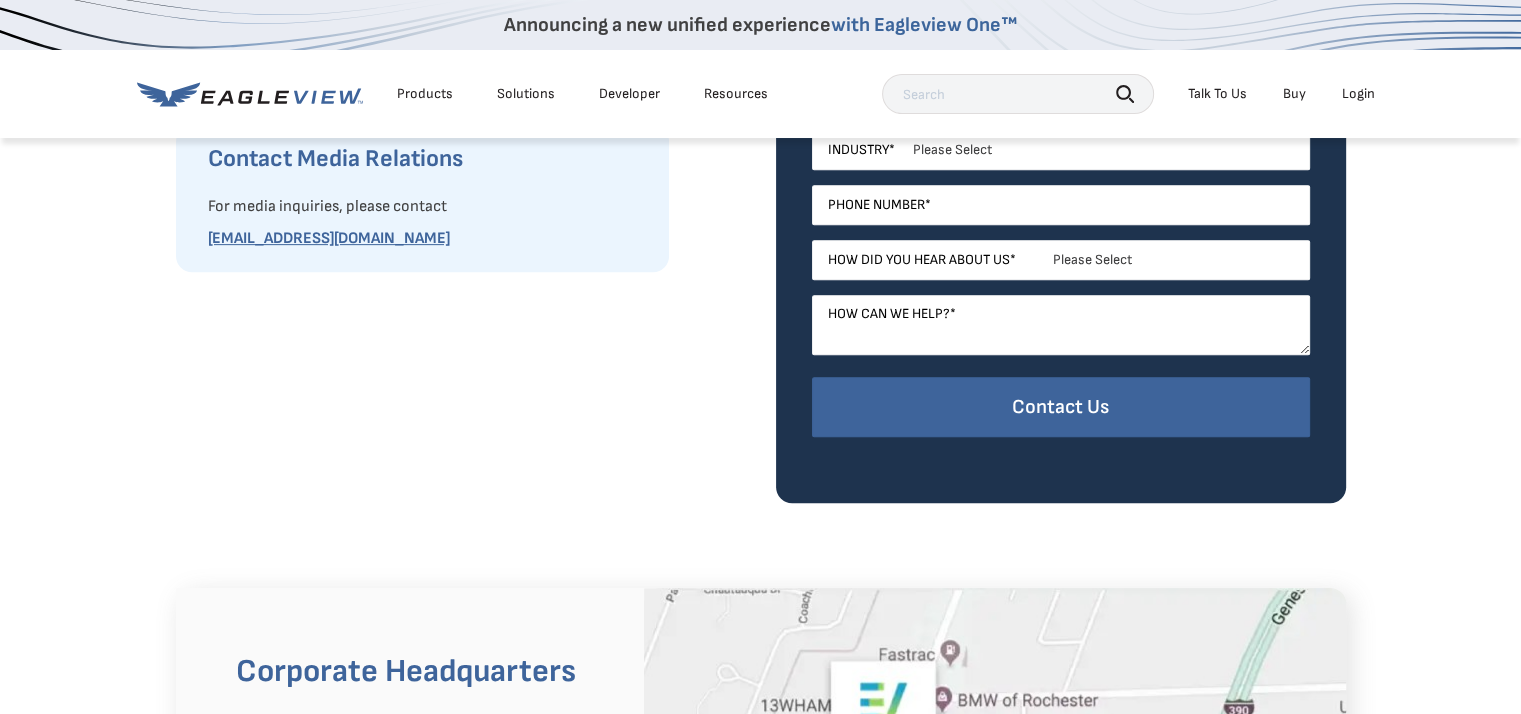 click on "Request Product Information
Fill out our request form to ask for product information or a product demonstration.
Contact Customer Service
For current EagleView customers, visit our support page to get help with a reports order, the CONNECT platform, your account access or other issues.
Visit EagleView Support Page
Access Training Videos and Webinars
Access training videos, webinars, and FAQs.
Visit Resource Hub
Contact Media Relations
For media inquiries, please contact
[EMAIL_ADDRESS][DOMAIN_NAME]" at bounding box center (461, 39) 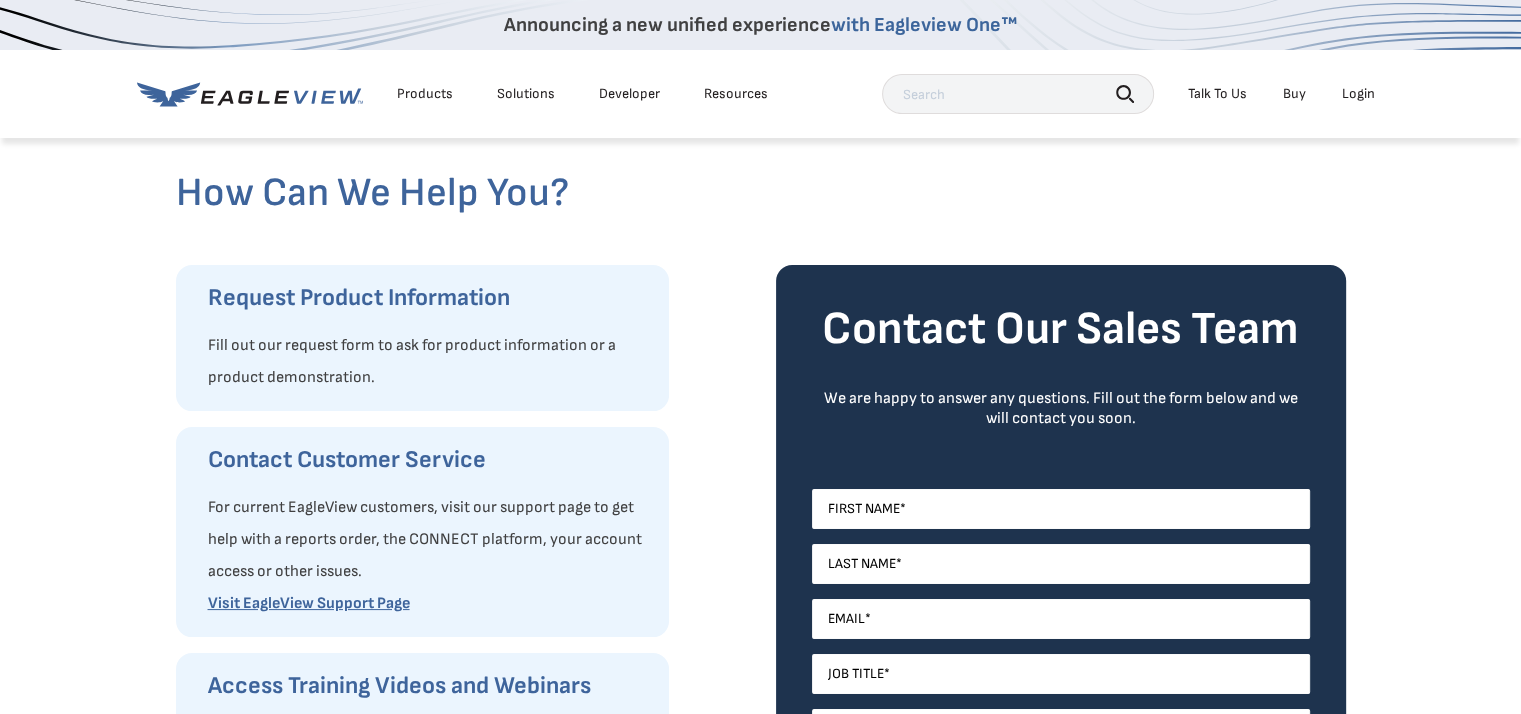 scroll, scrollTop: 0, scrollLeft: 0, axis: both 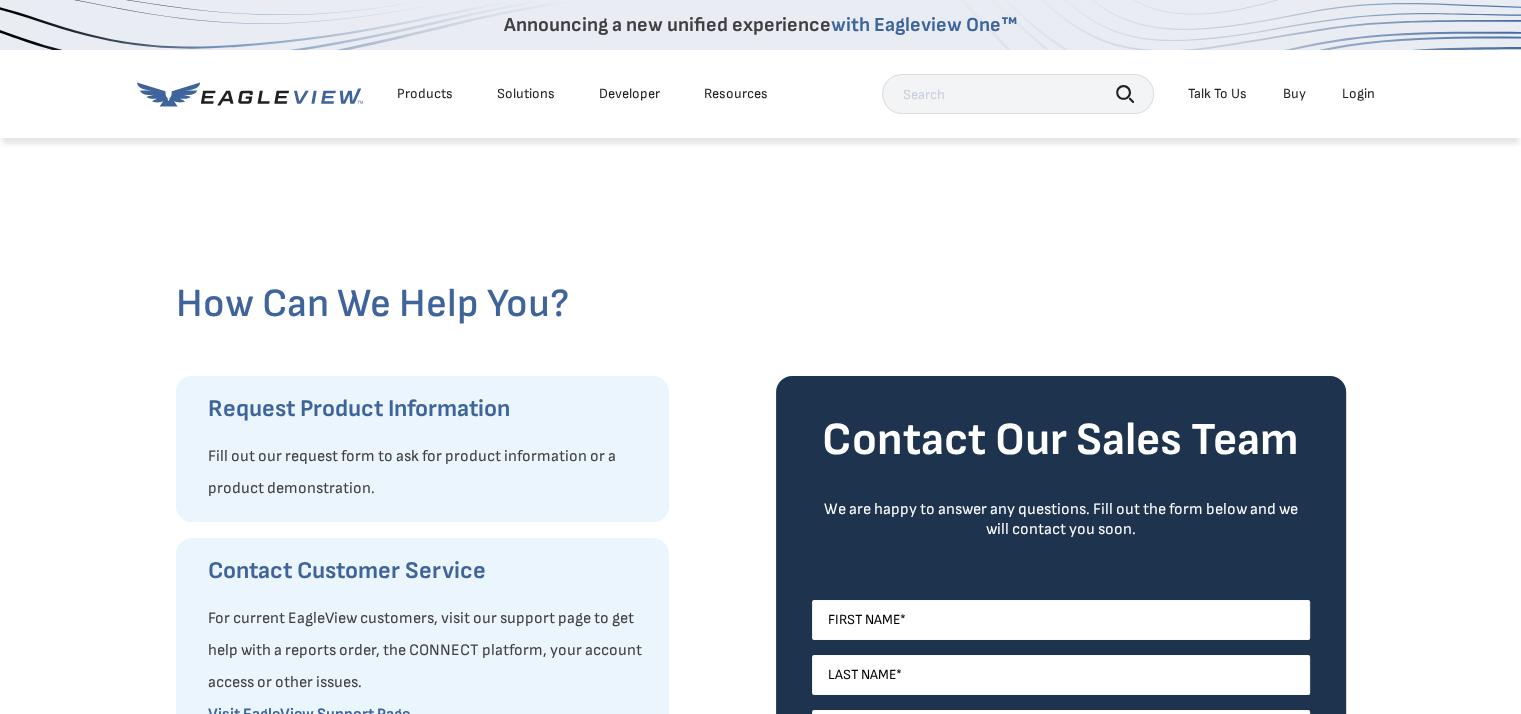 click on "Login" at bounding box center (1358, 94) 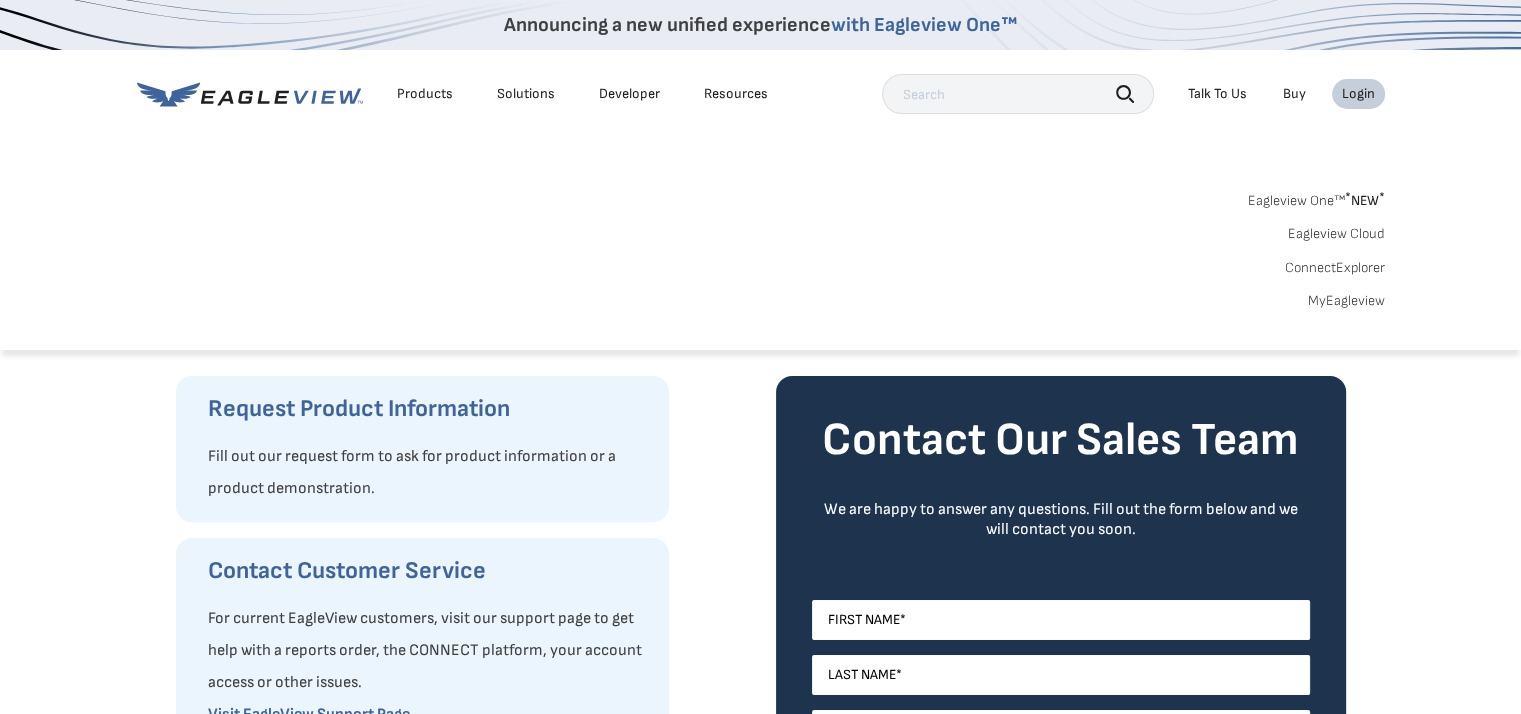 click on "MyEagleview" at bounding box center [1346, 301] 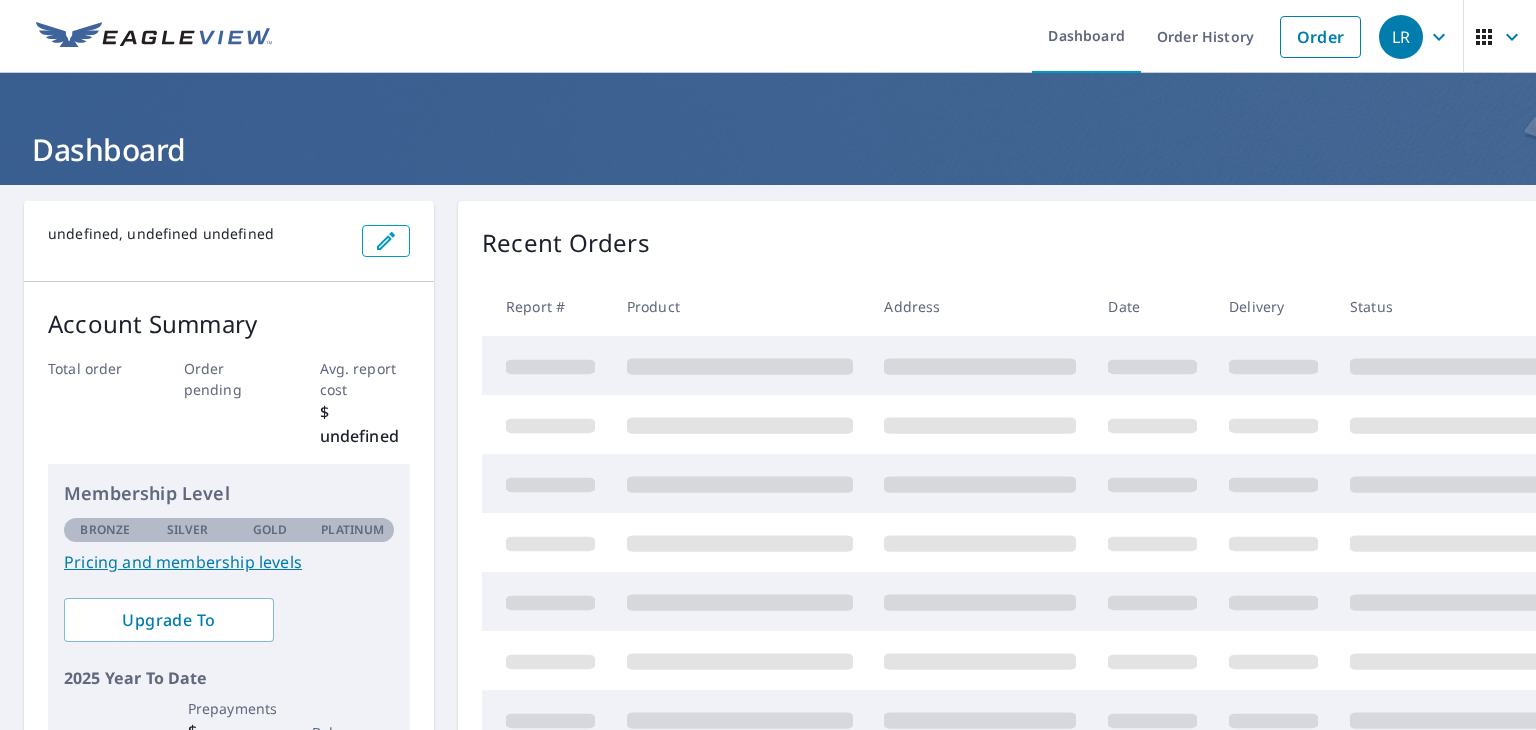 scroll, scrollTop: 0, scrollLeft: 0, axis: both 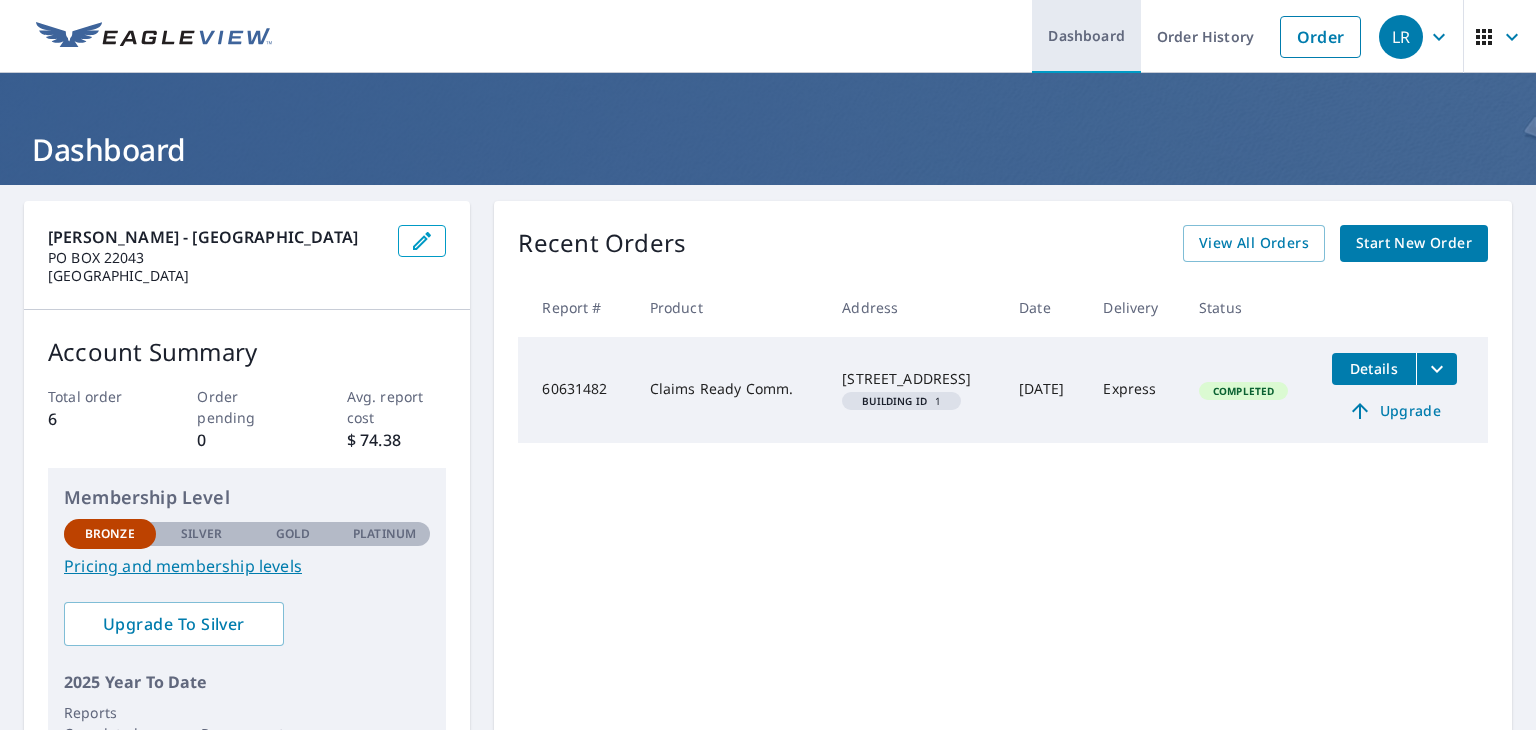 click on "Dashboard" at bounding box center [1086, 36] 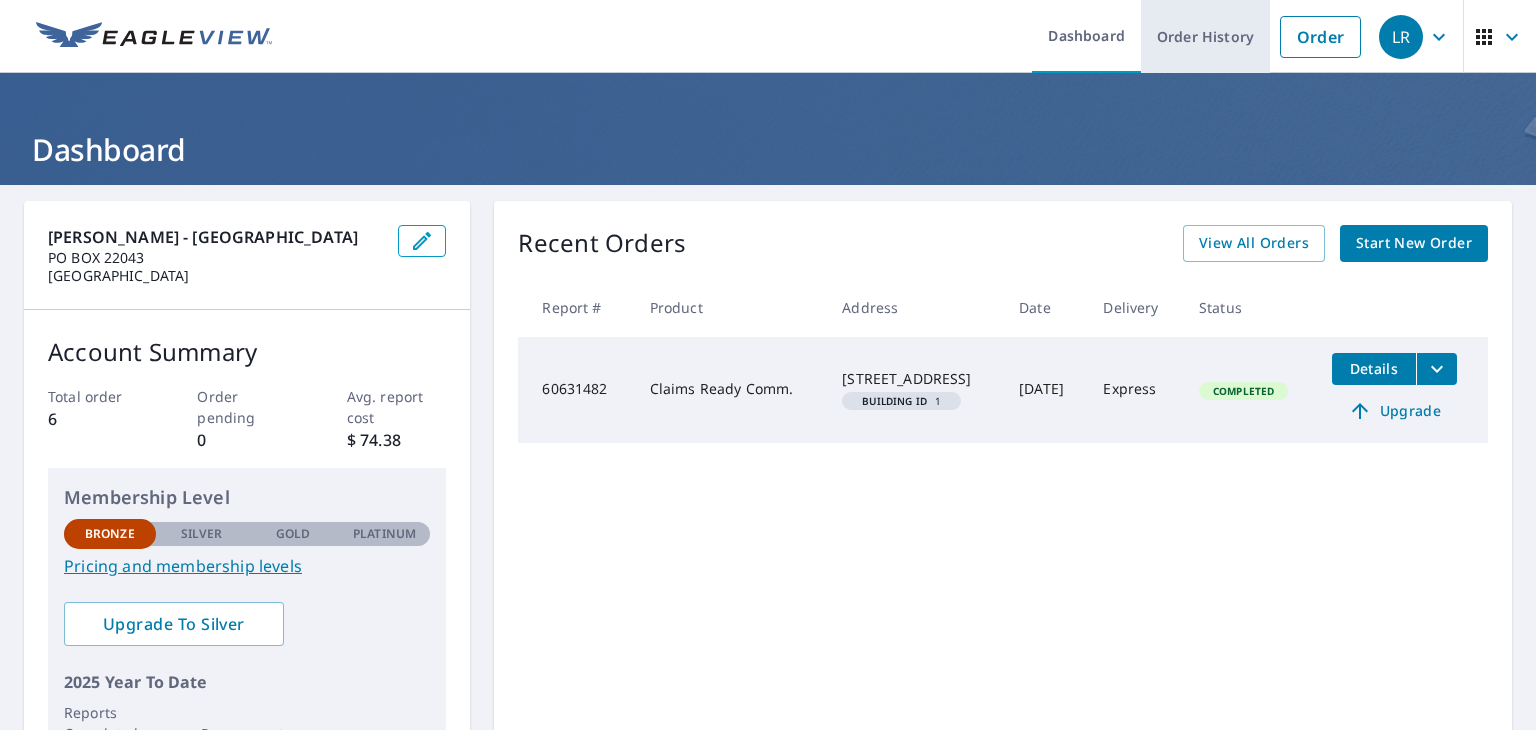 click on "Order History" at bounding box center [1205, 36] 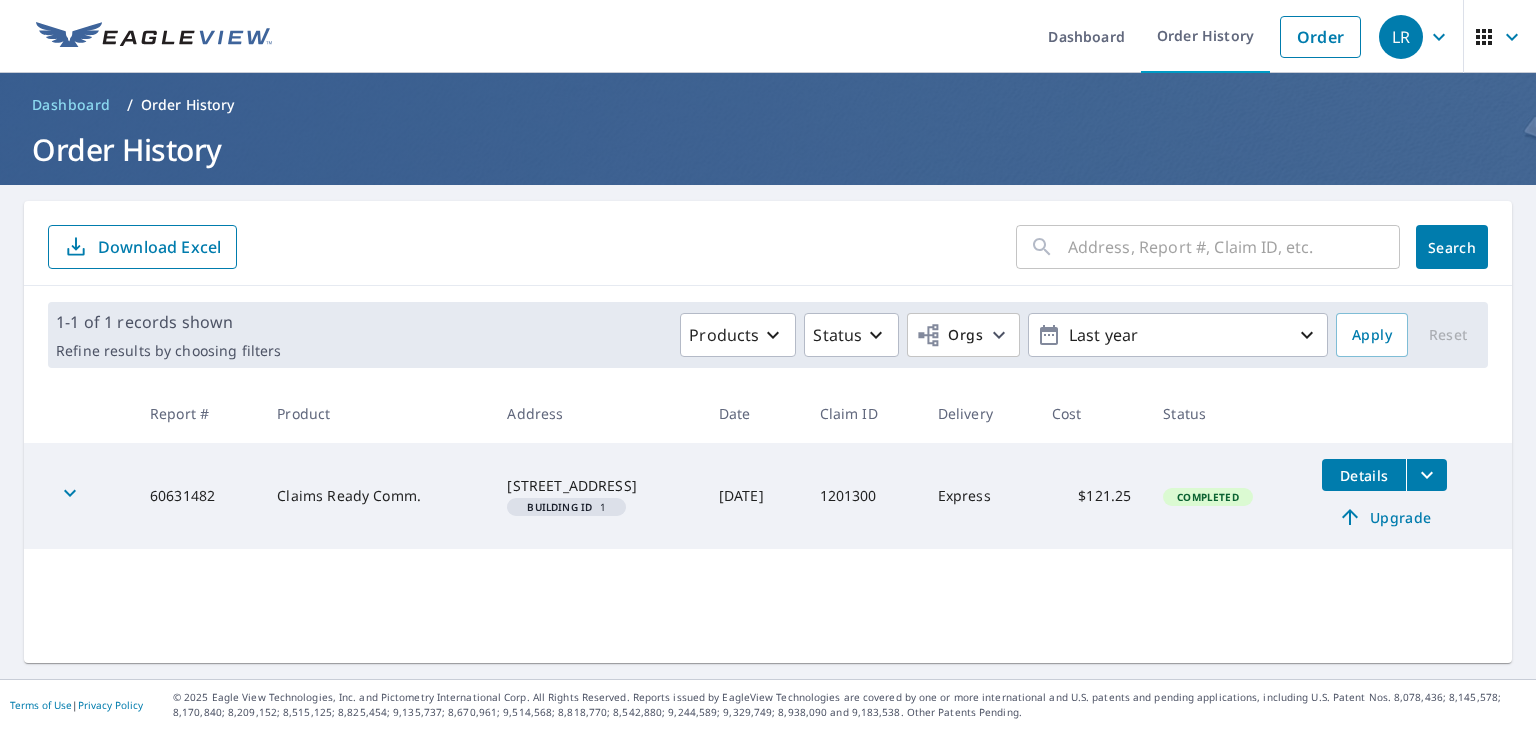 click on "LR" at bounding box center (1401, 37) 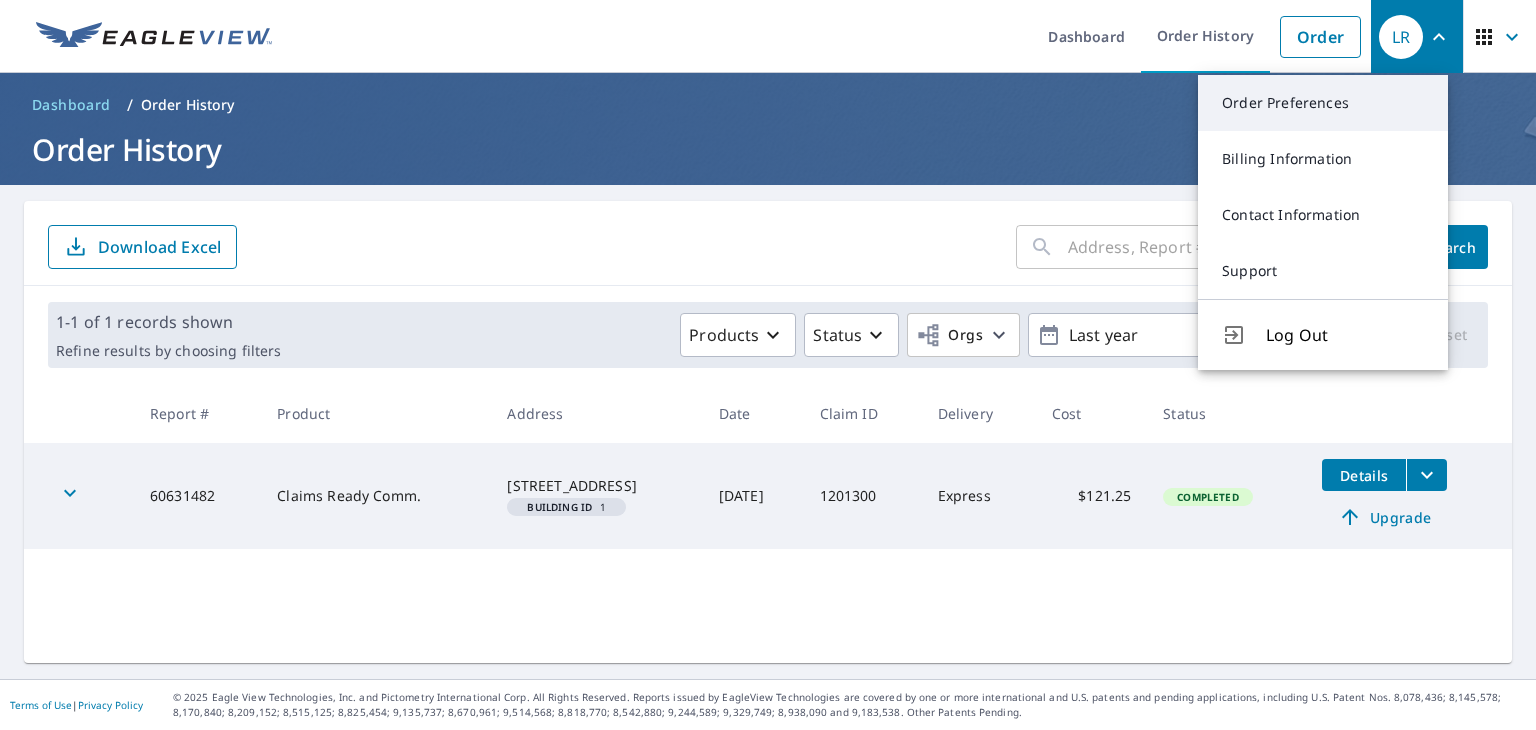 click on "Order Preferences" at bounding box center [1323, 103] 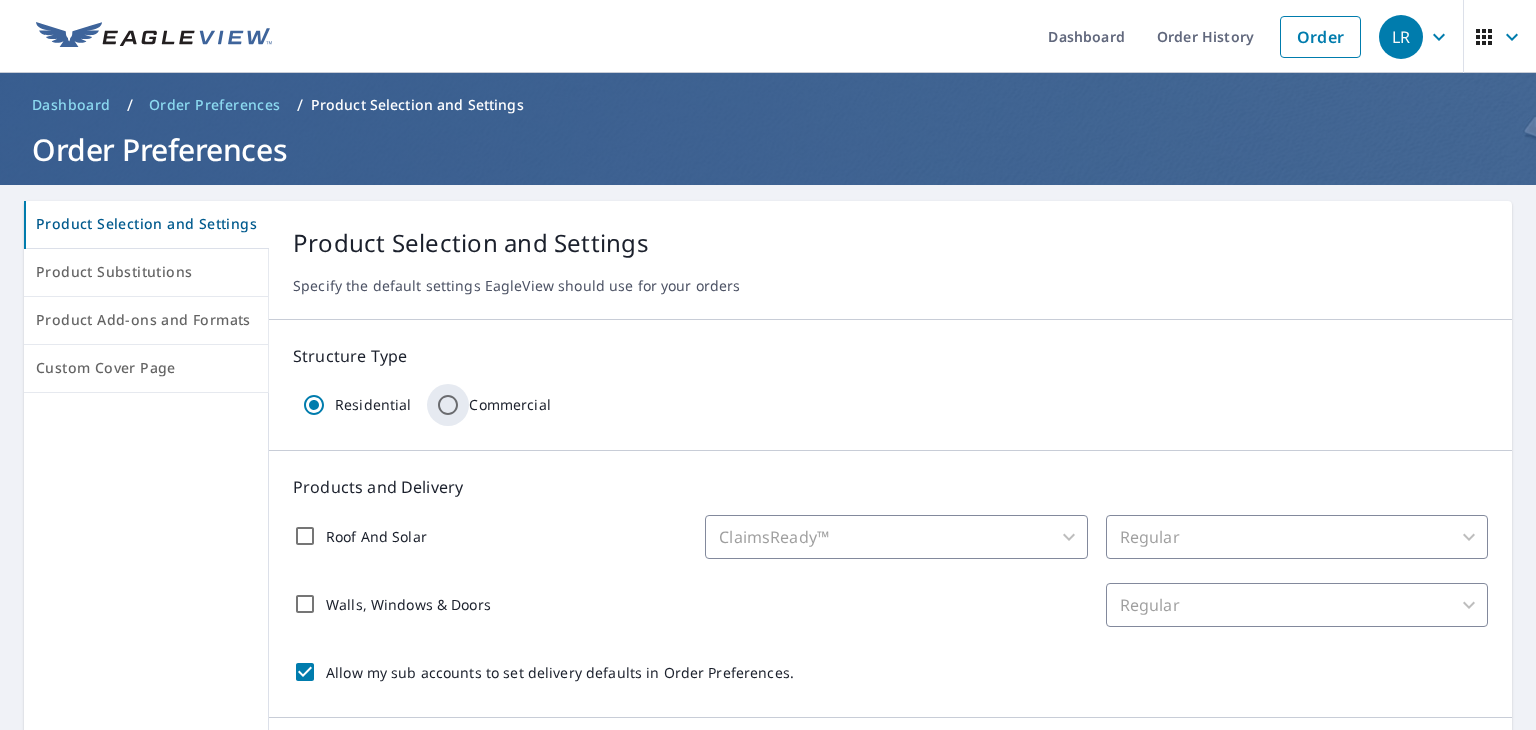 click on "Commercial" at bounding box center (448, 405) 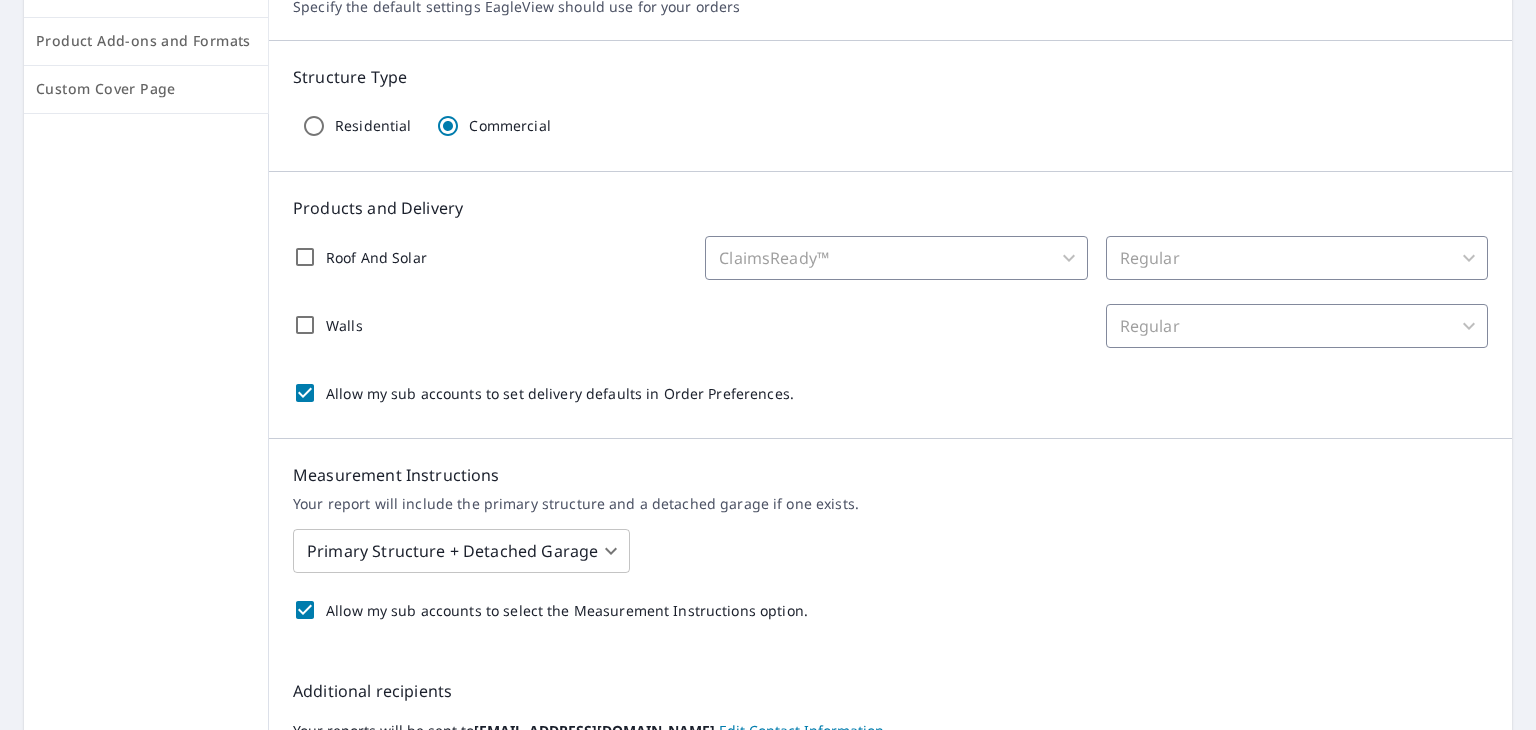 scroll, scrollTop: 400, scrollLeft: 0, axis: vertical 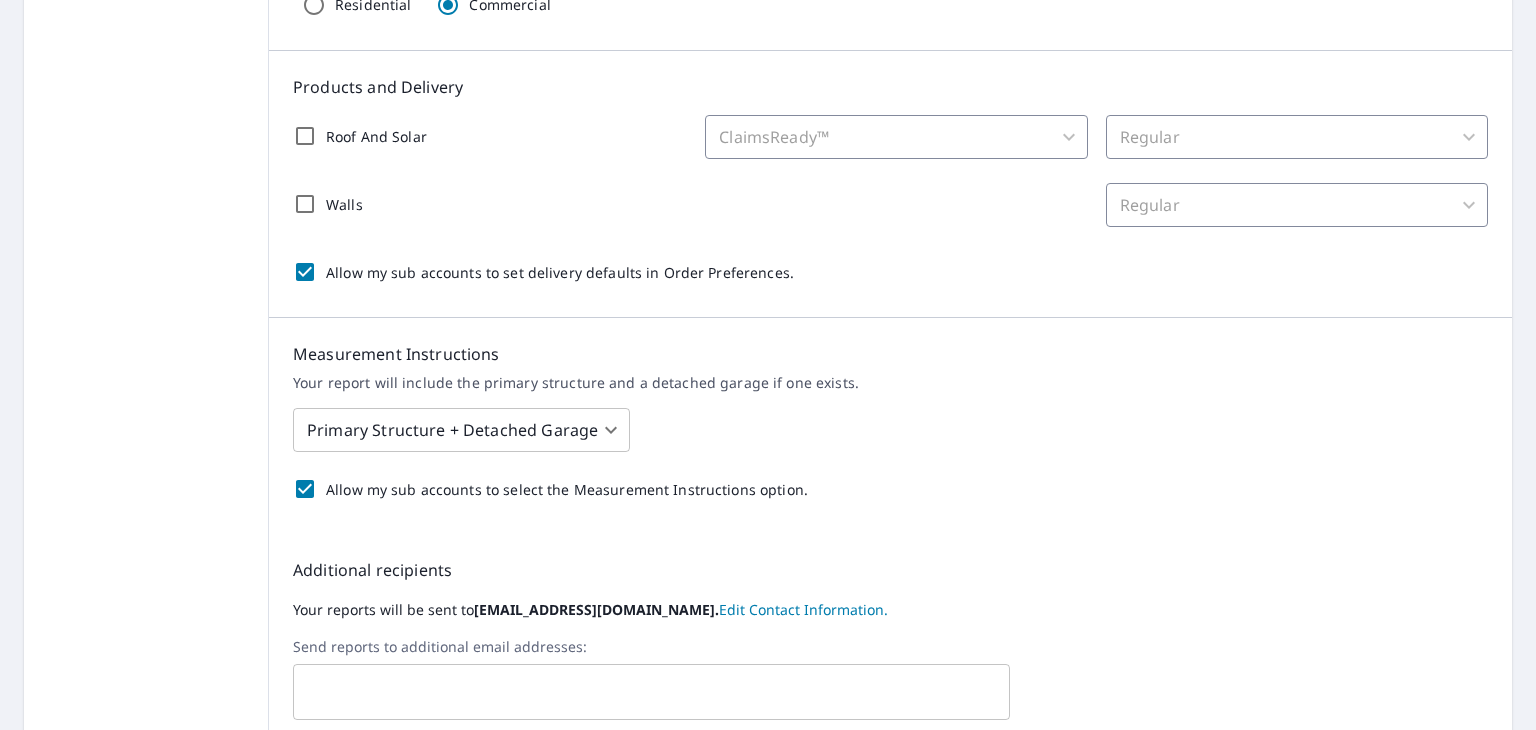 click on "LR LR
Dashboard Order History Order LR Dashboard / Order Preferences / Product Selection and Settings Order Preferences Product Selection and Settings Product Substitutions Product Add-ons and Formats Custom Cover Page Product Selection and Settings Specify the default settings EagleView should use for your orders Structure Type Residential Commercial Products and Delivery Roof And Solar ClaimsReady™ 14 ​ Regular 8 ​ Walls Regular 8 ​ Allow my sub accounts to set delivery defaults in Order Preferences. Measurement Instructions Your report will include the primary structure and a detached garage if one exists. Primary Structure + Detached Garage 1 ​ Allow my sub accounts to select the Measurement Instructions option. Additional recipients Your reports will be sent to  [EMAIL_ADDRESS][DOMAIN_NAME].  Edit Contact Information. Send reports to additional email addresses: ​ Include these additional recipients on all sub account orders. Save Cancel Terms of Use  |  Privacy Policy" at bounding box center (768, 365) 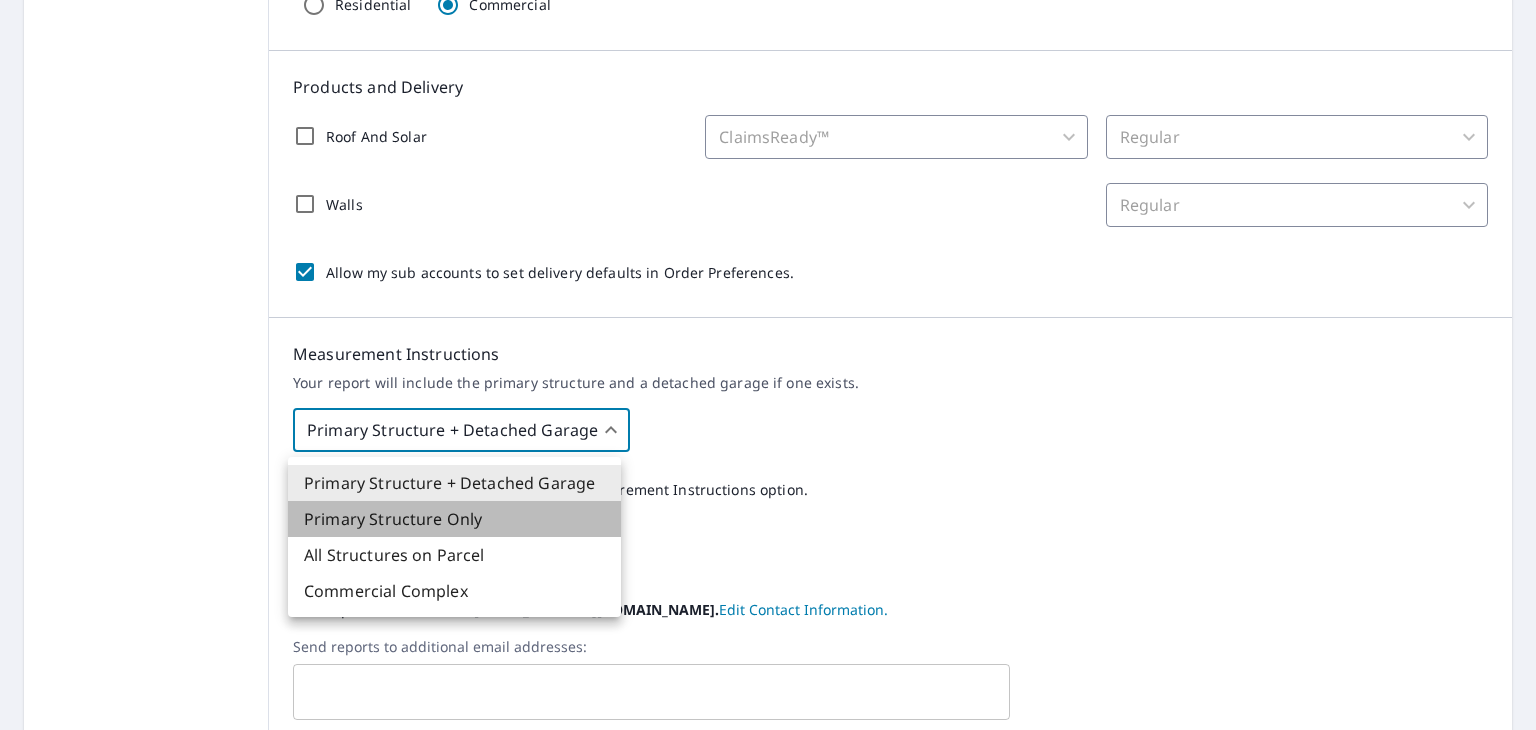 click on "Primary Structure Only" at bounding box center [454, 519] 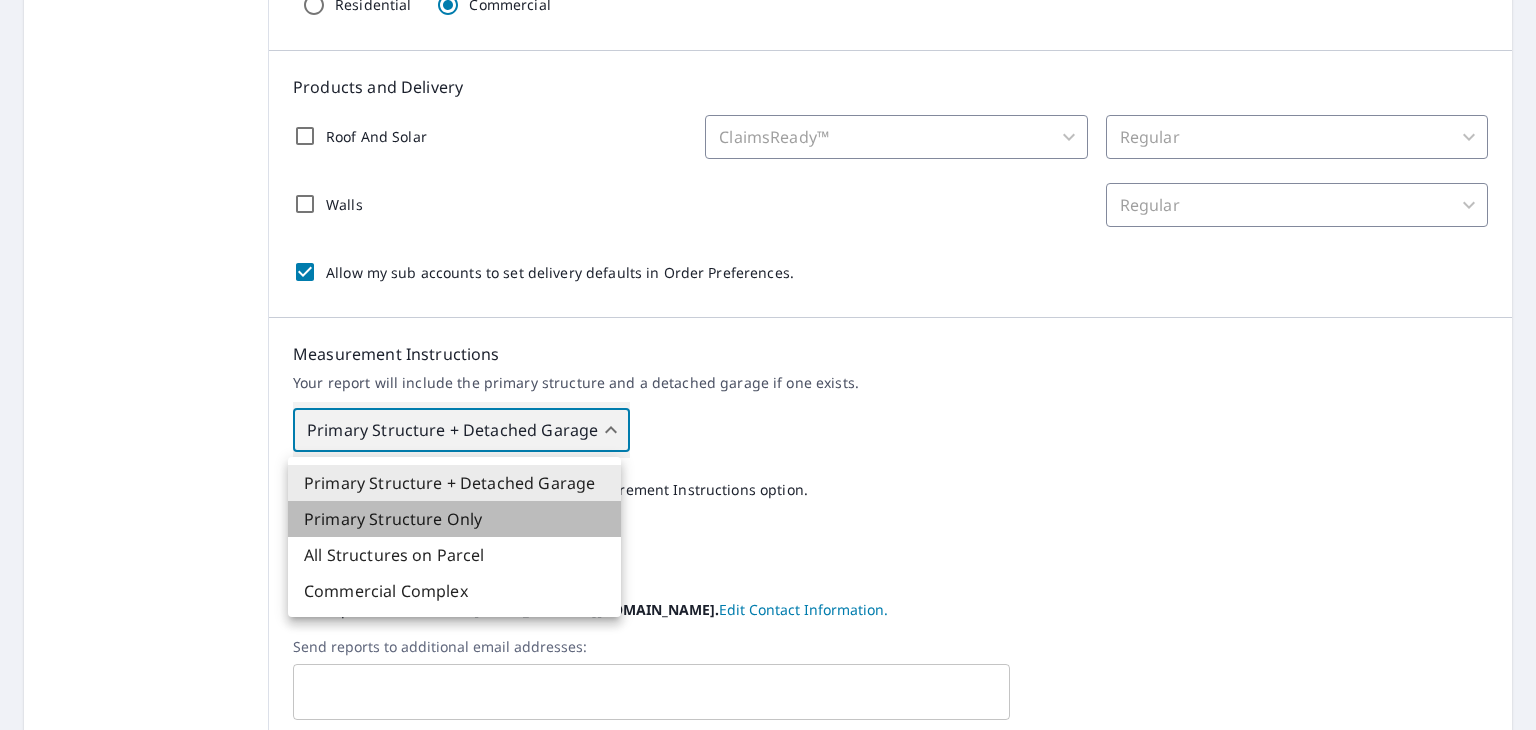 type on "2" 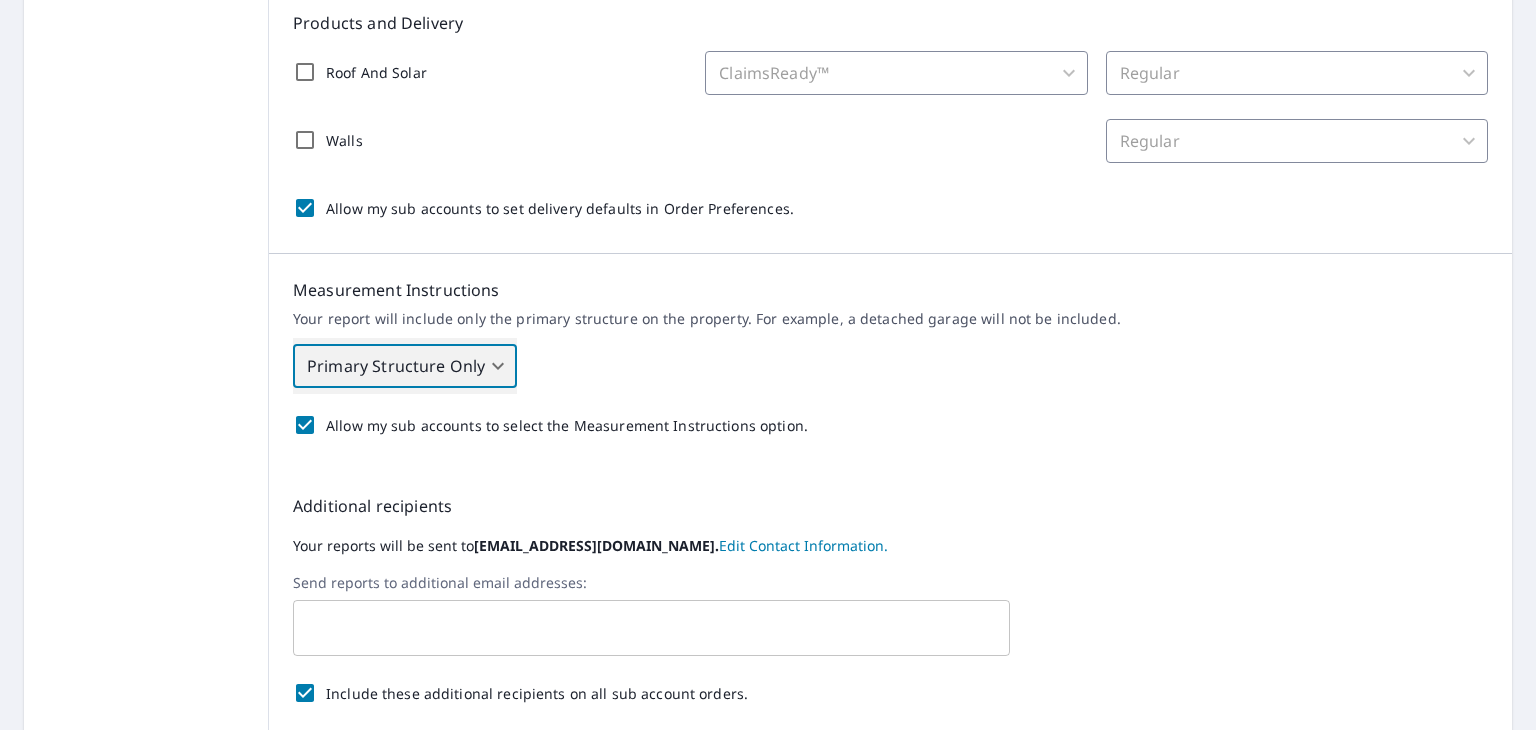 scroll, scrollTop: 500, scrollLeft: 0, axis: vertical 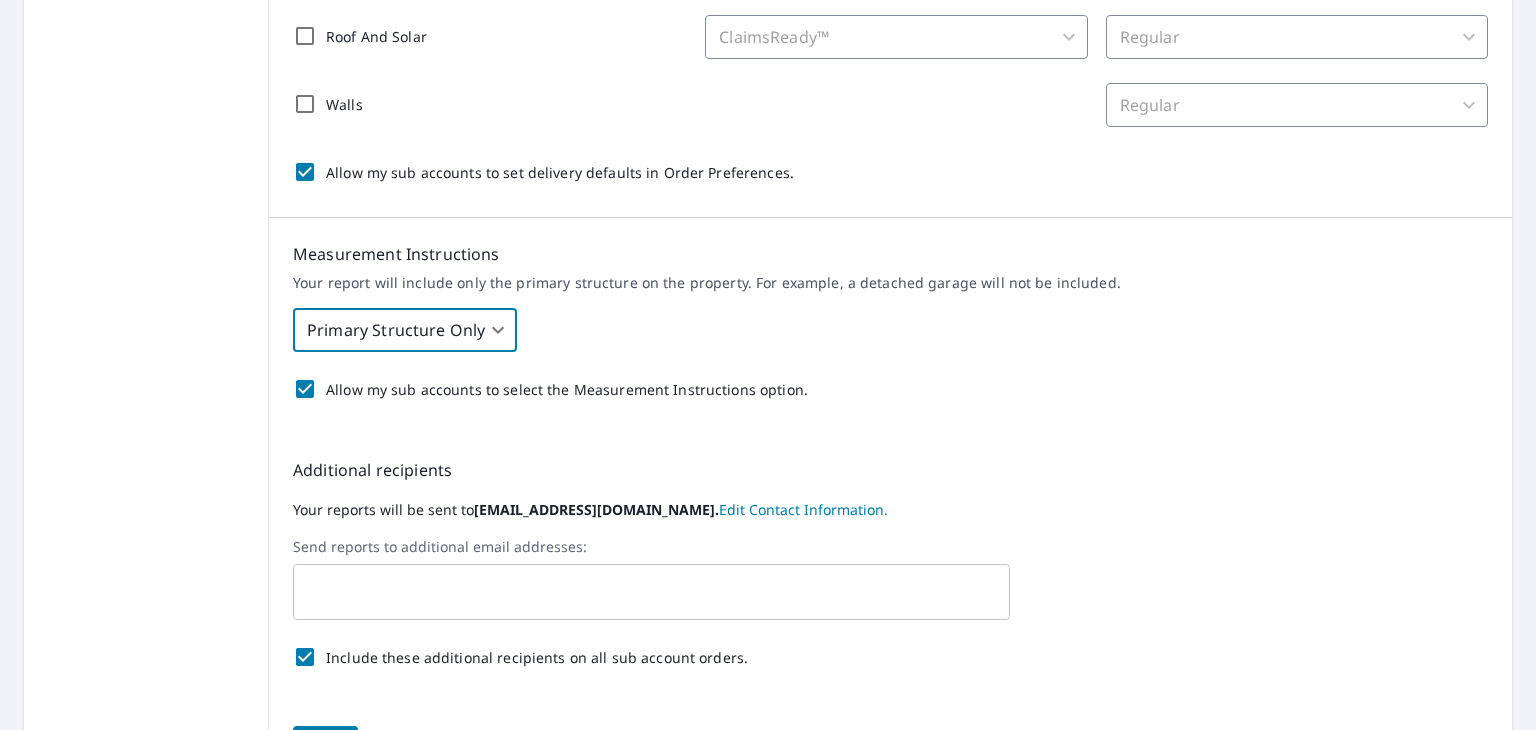 click on "Edit Contact Information." at bounding box center [803, 509] 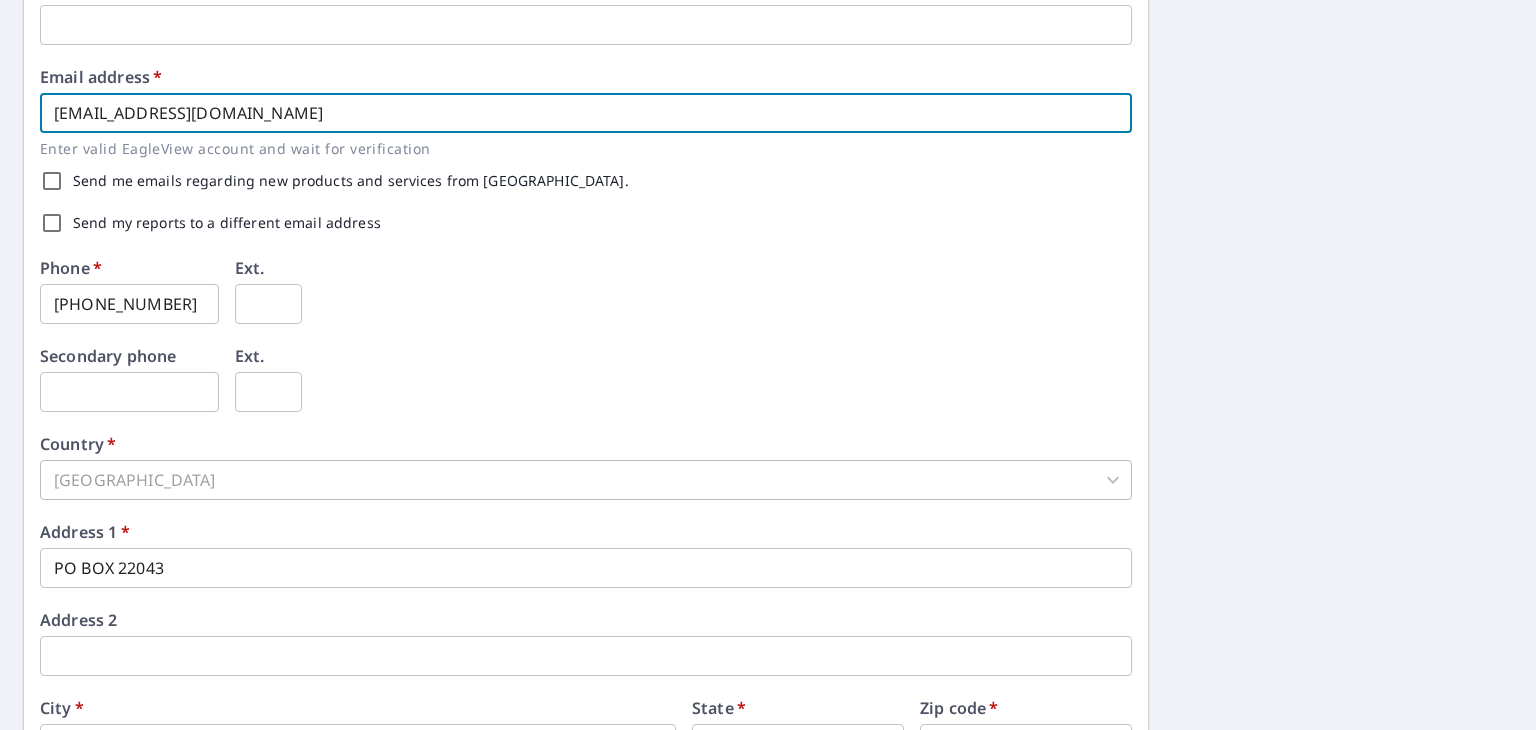 drag, startPoint x: 216, startPoint y: 118, endPoint x: -168, endPoint y: 145, distance: 384.94806 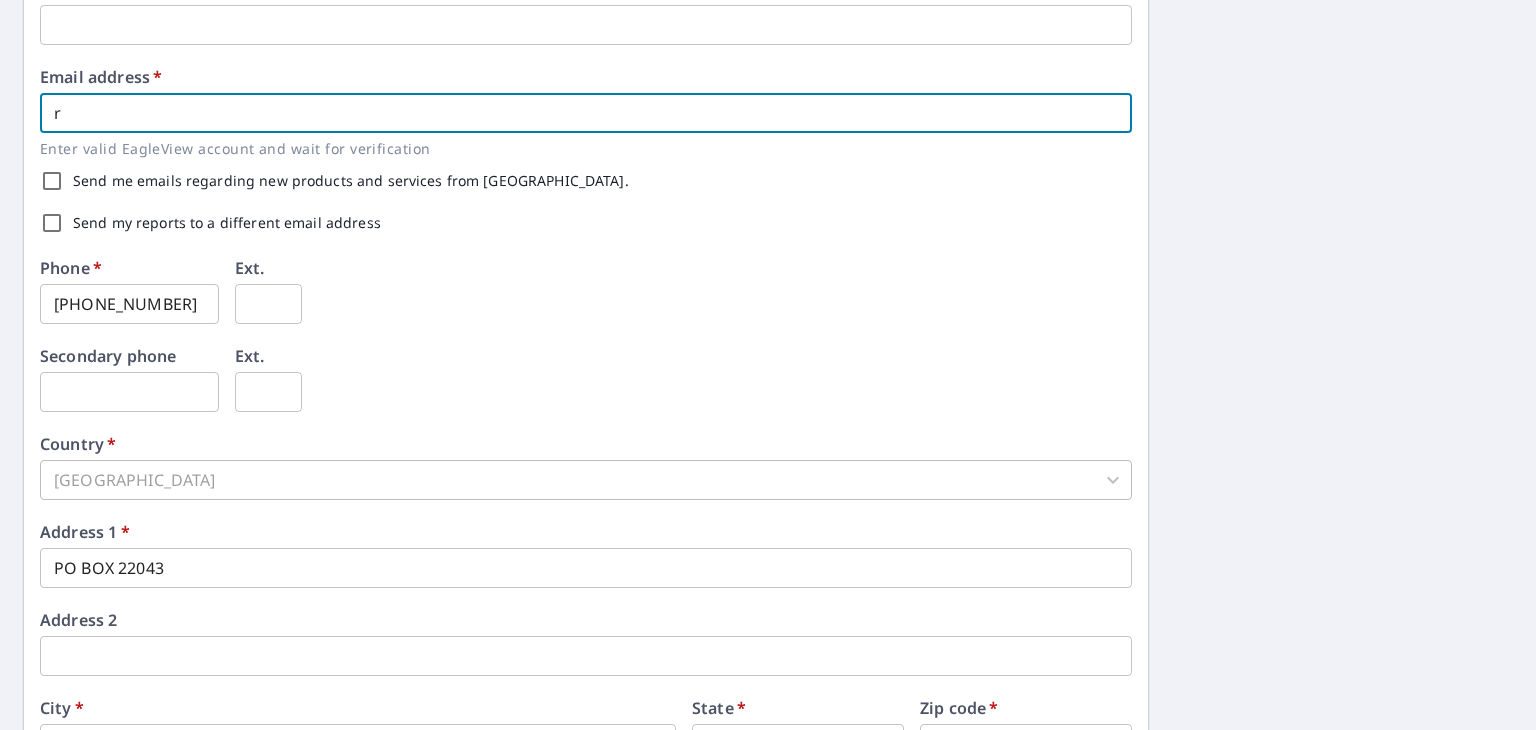 type on "[EMAIL_ADDRESS][DOMAIN_NAME]" 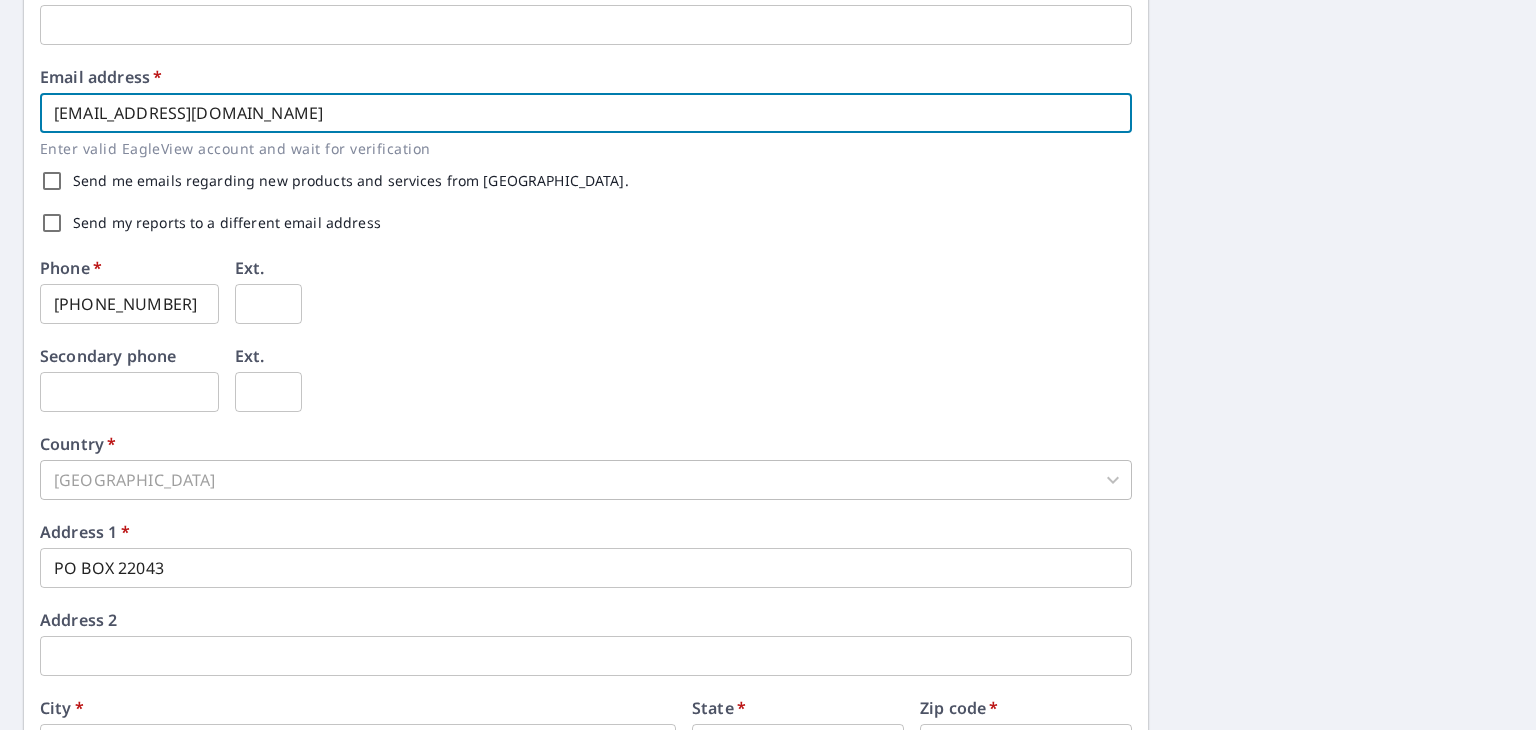 scroll, scrollTop: 677, scrollLeft: 0, axis: vertical 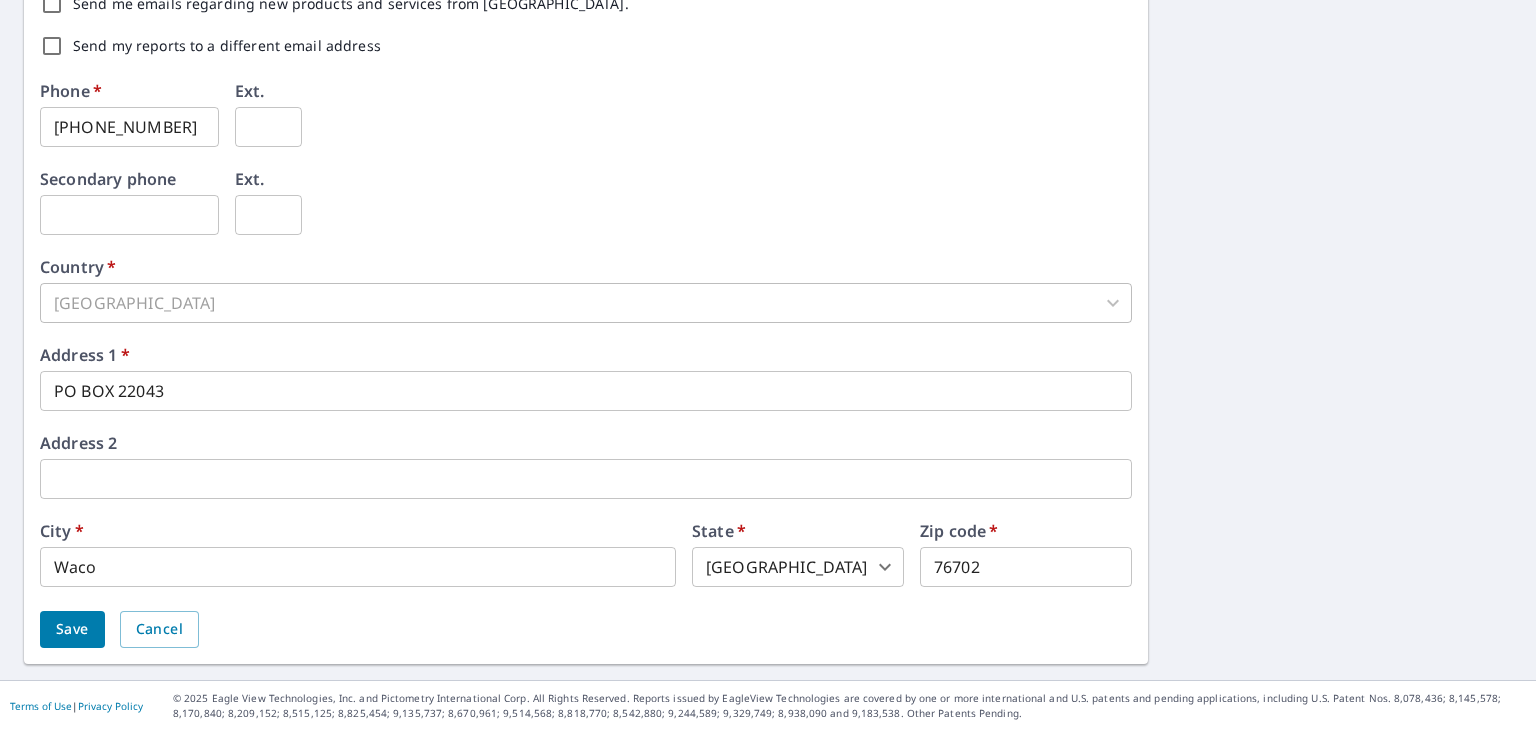 click on "PO BOX 22043" at bounding box center [586, 391] 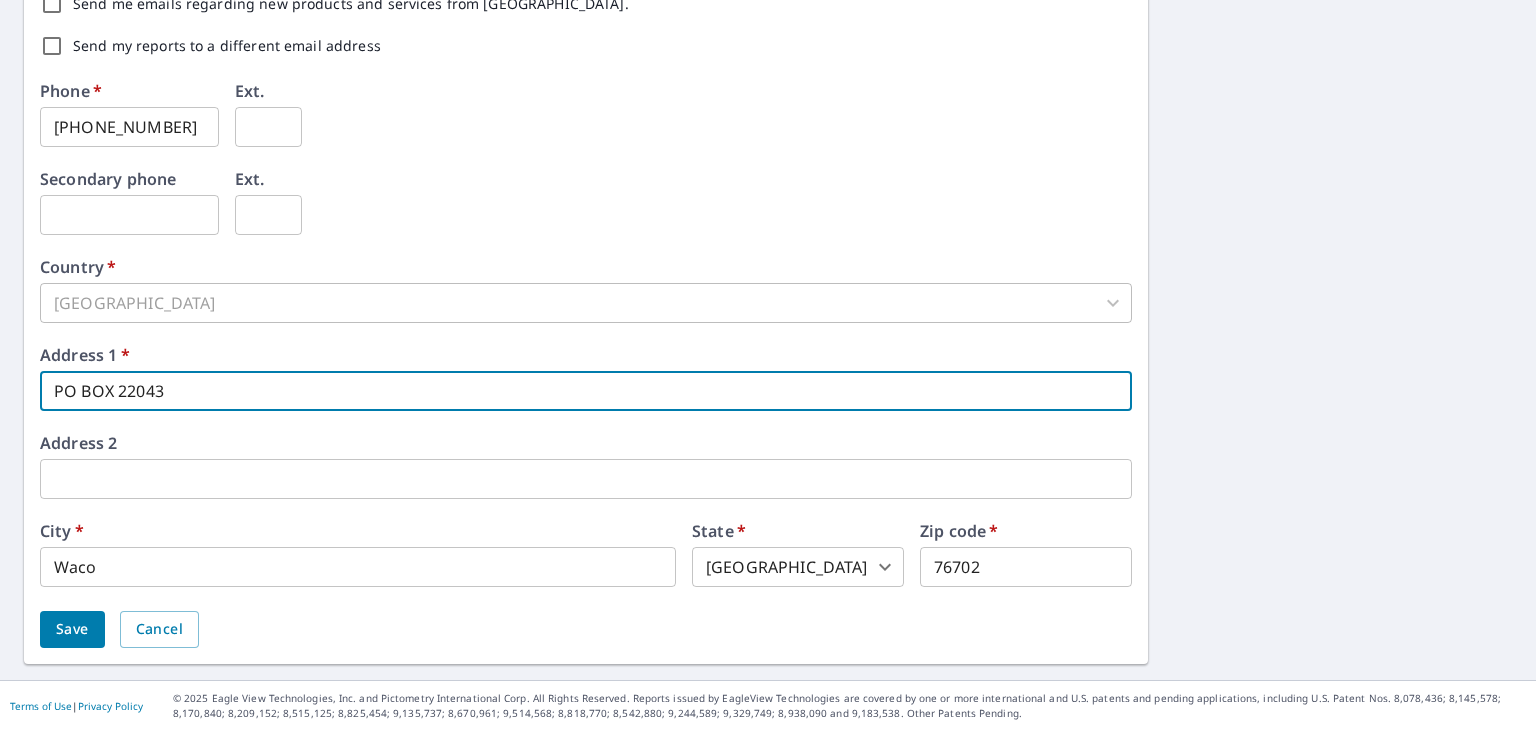 drag, startPoint x: 199, startPoint y: 397, endPoint x: -120, endPoint y: 417, distance: 319.62634 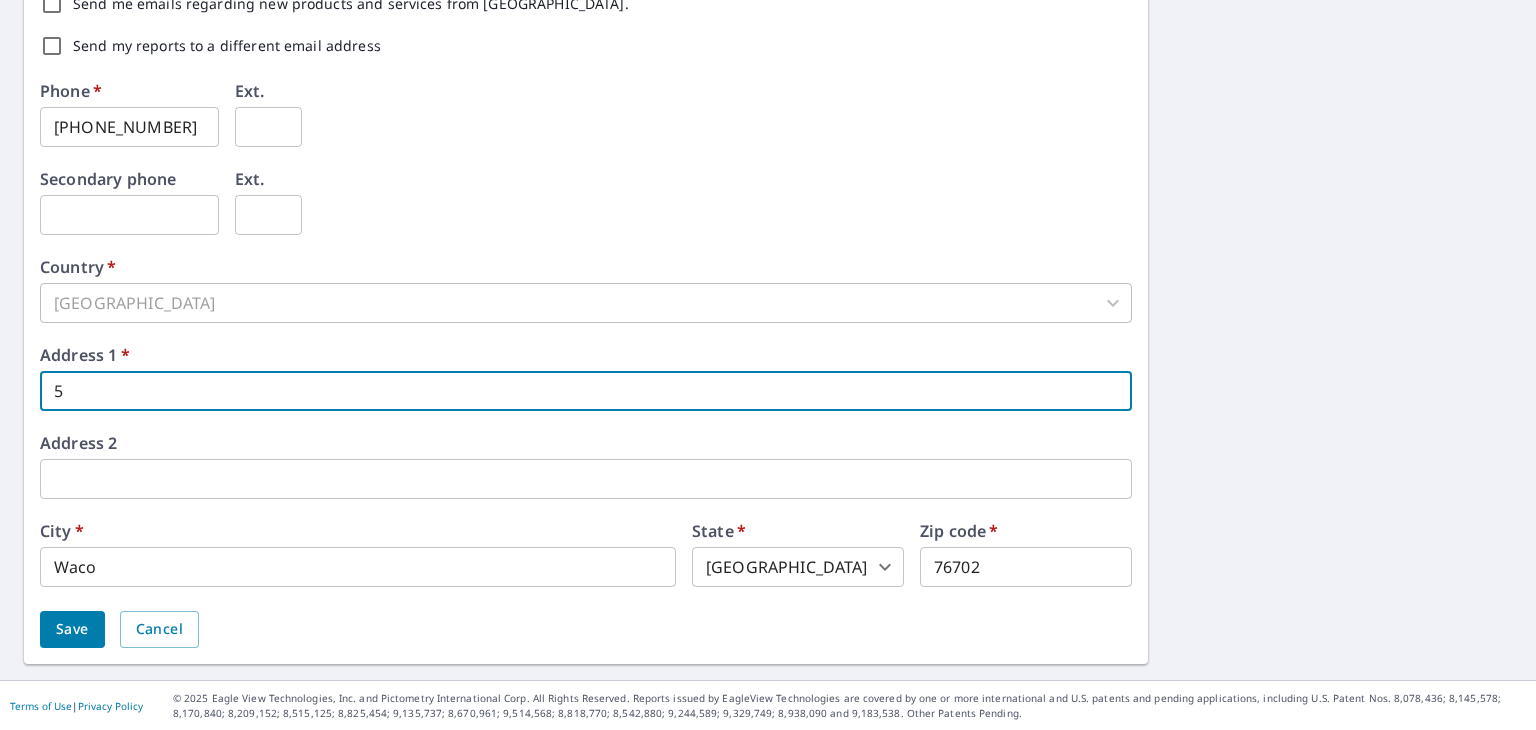 type on "[STREET_ADDRESS]" 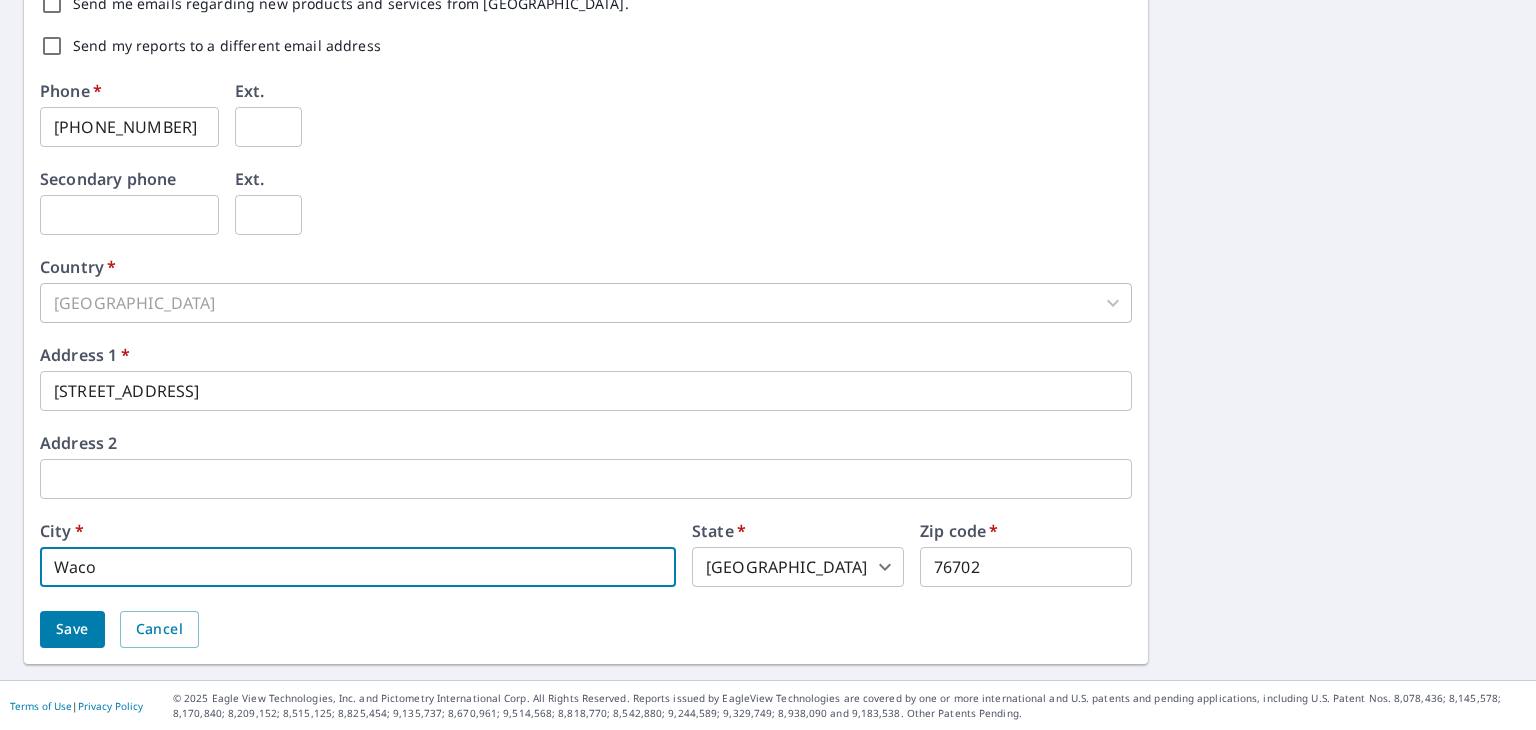 click on "Waco" at bounding box center (358, 567) 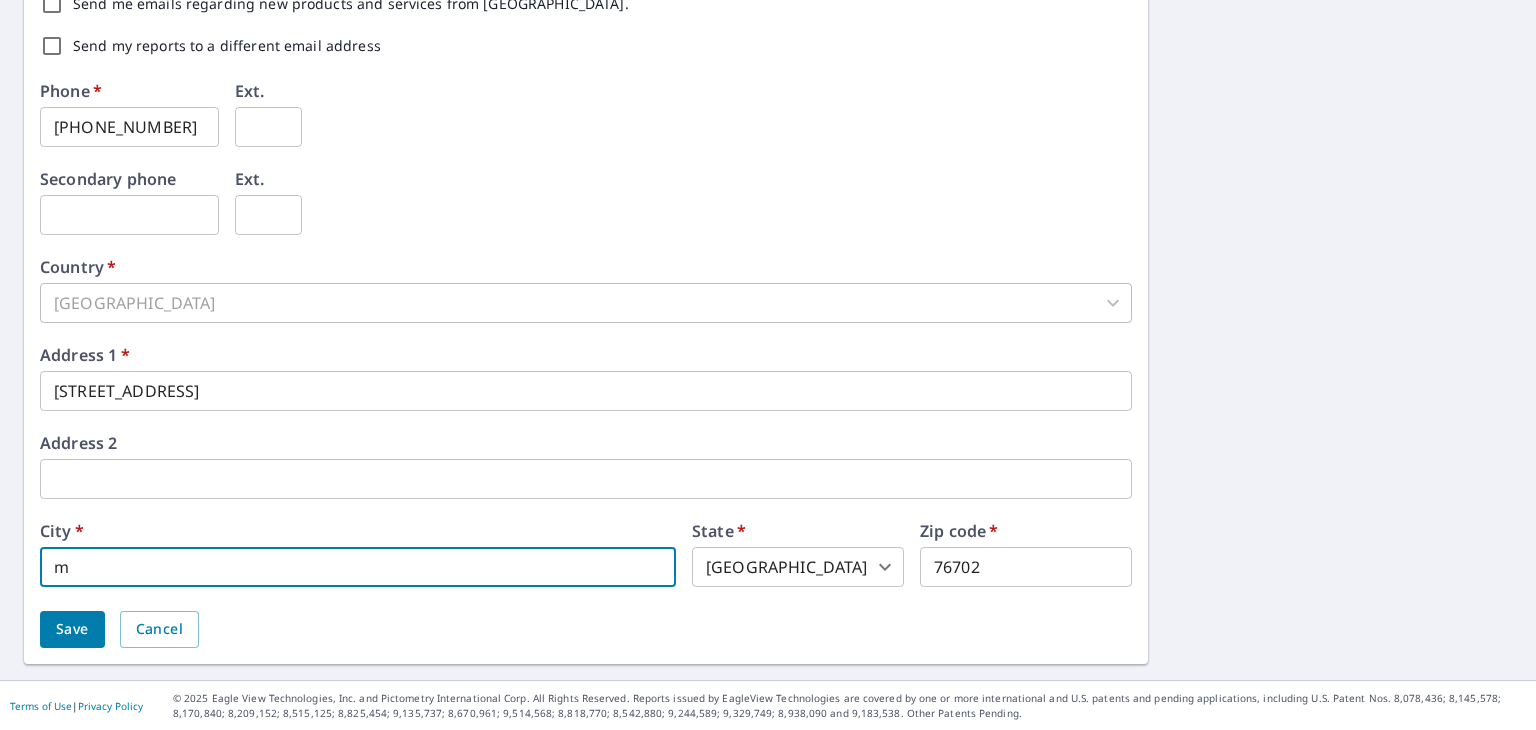 type on "[PERSON_NAME]" 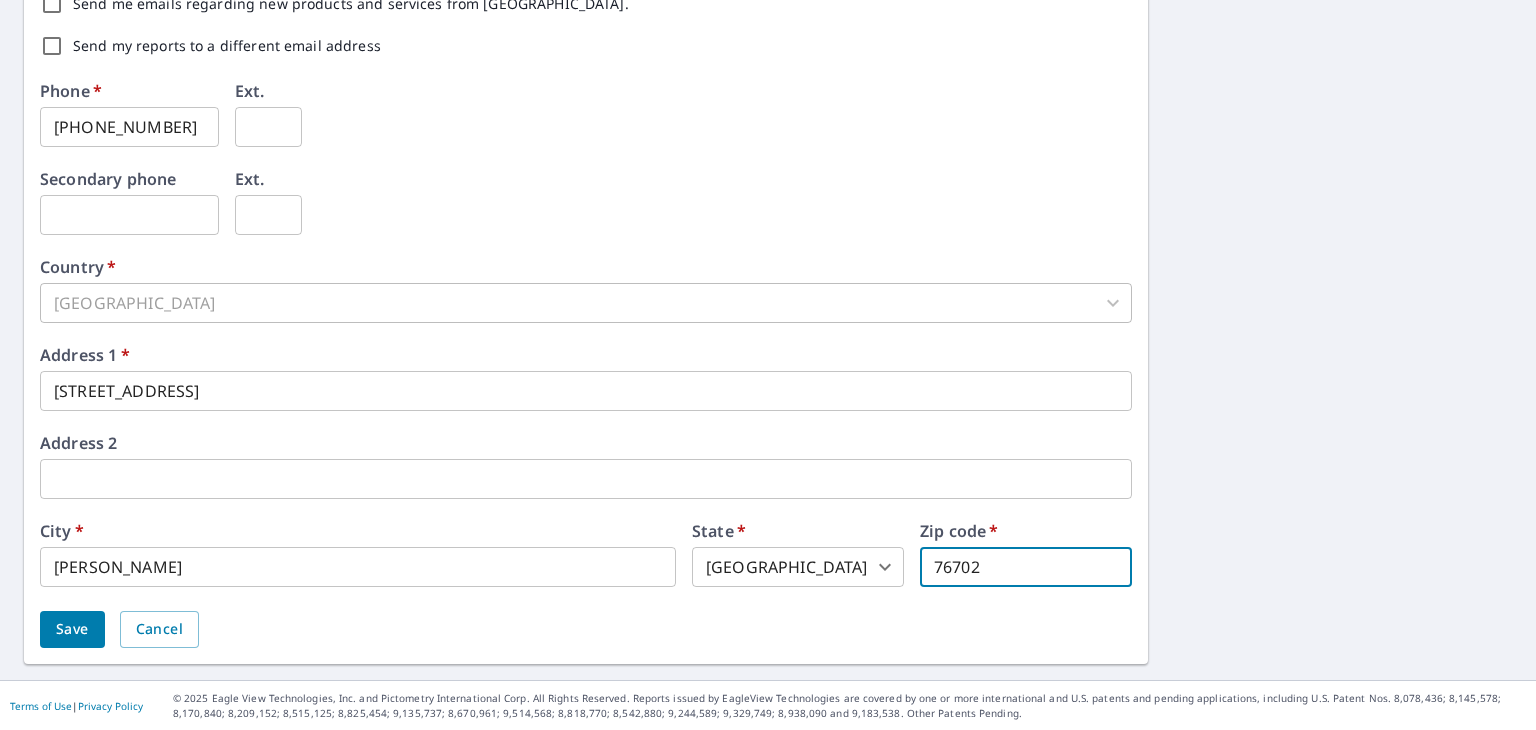 click on "76702" at bounding box center [1026, 567] 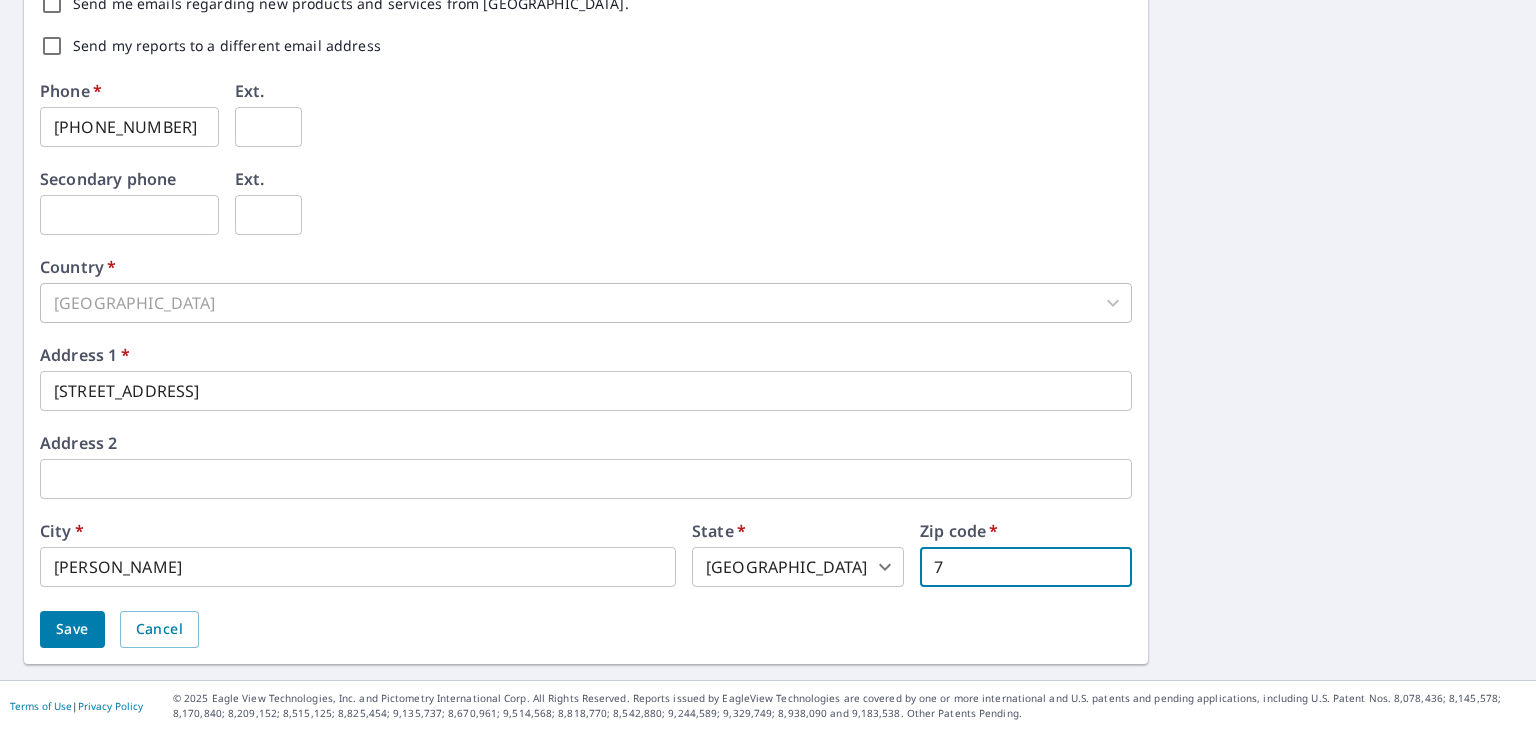 type on "76657" 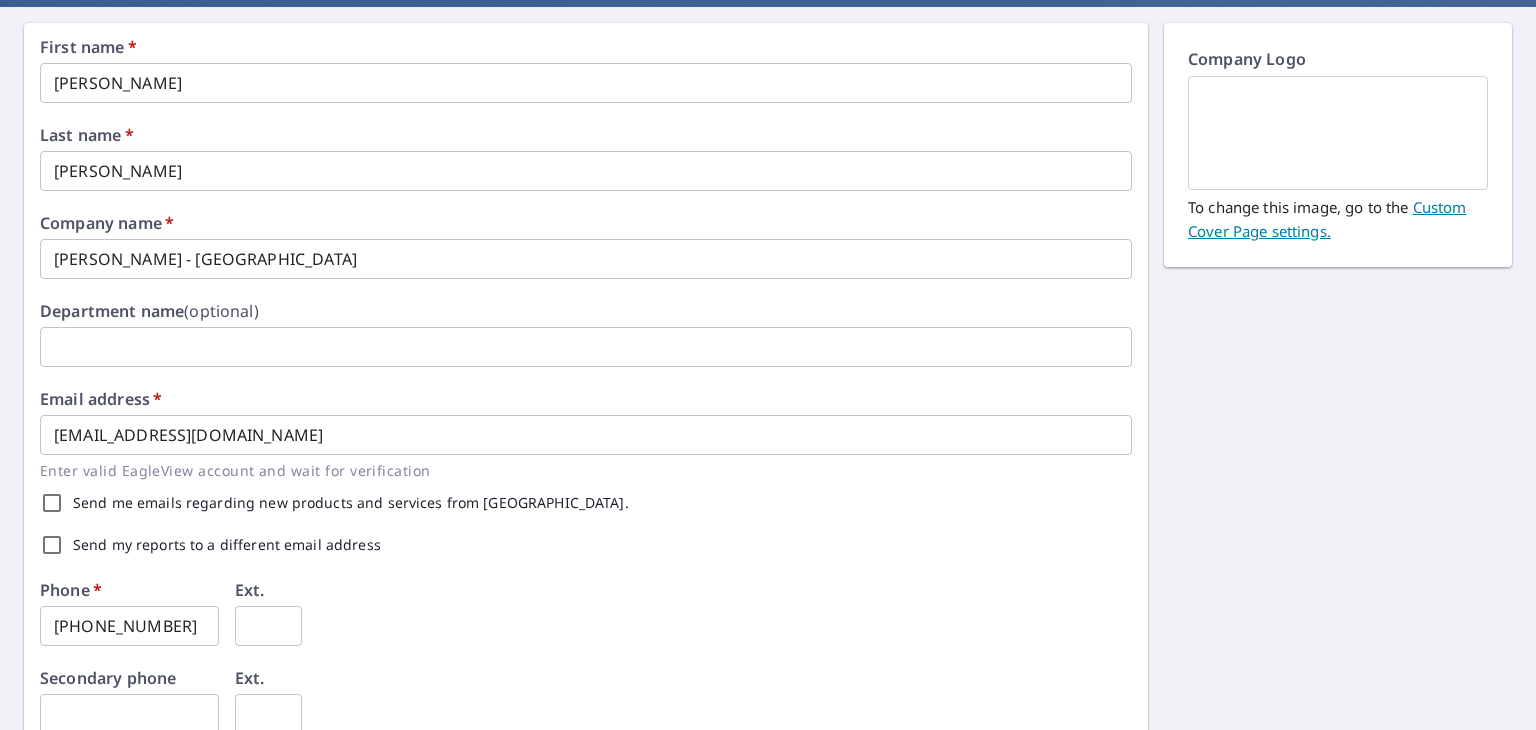 scroll, scrollTop: 177, scrollLeft: 0, axis: vertical 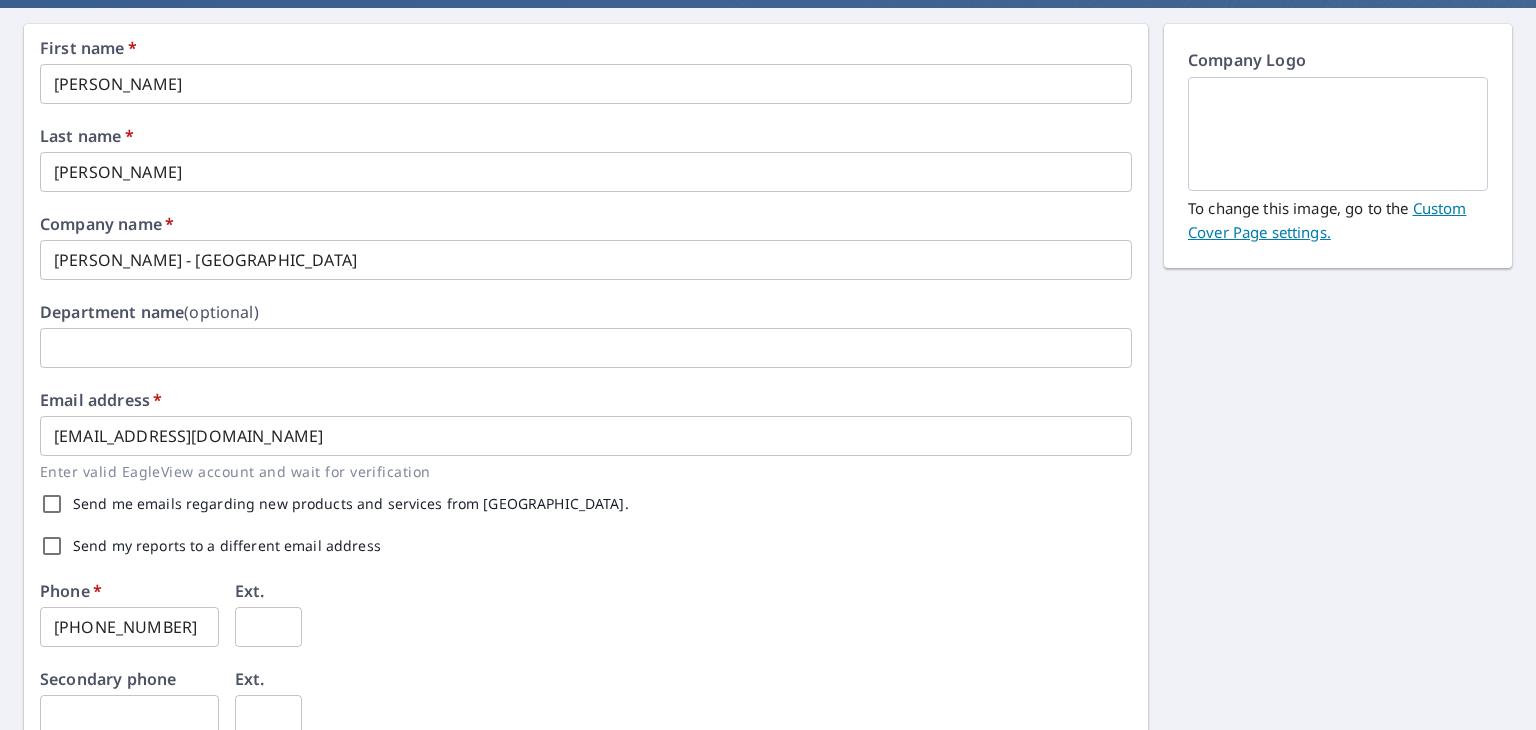 click on "[EMAIL_ADDRESS][DOMAIN_NAME]" at bounding box center (586, 436) 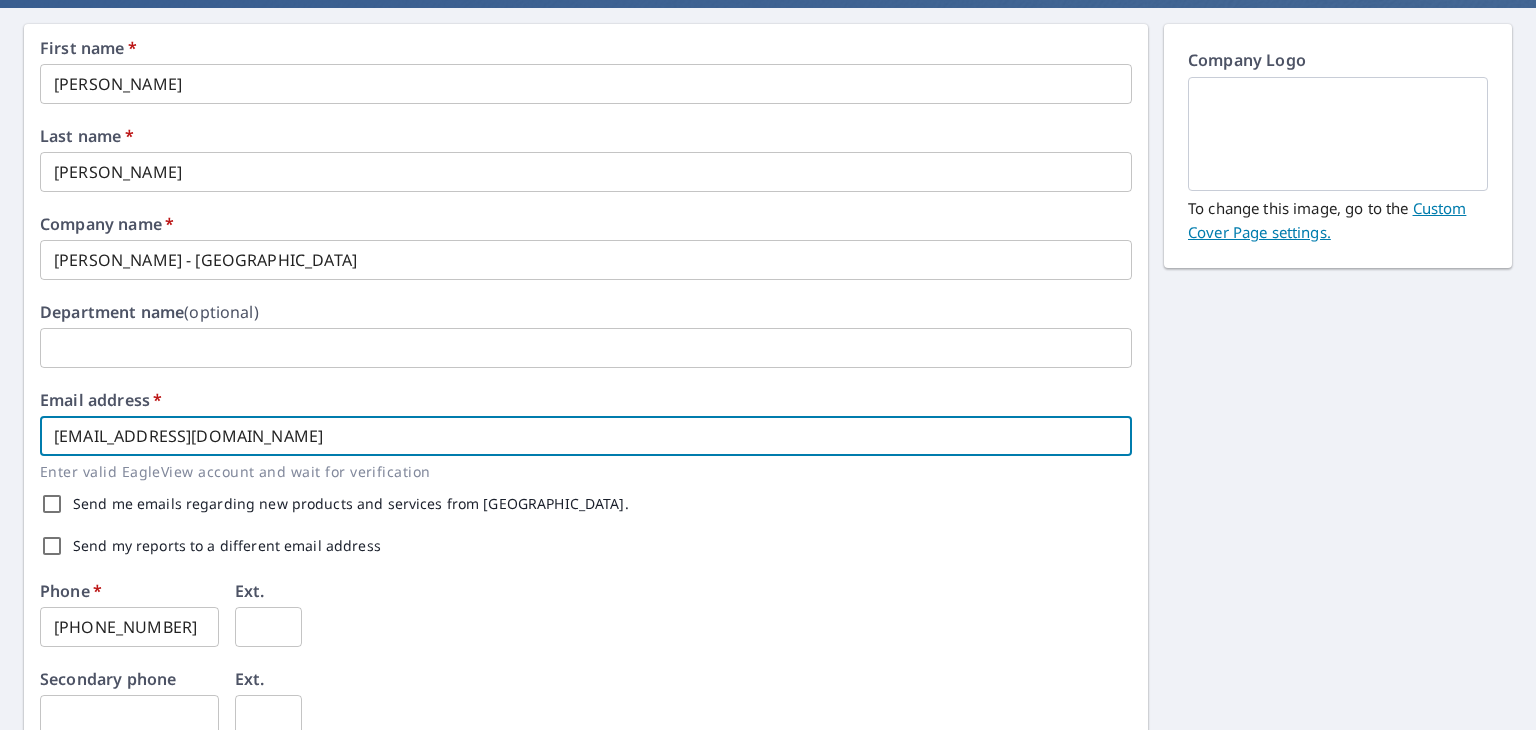 drag, startPoint x: 280, startPoint y: 436, endPoint x: -104, endPoint y: 453, distance: 384.37613 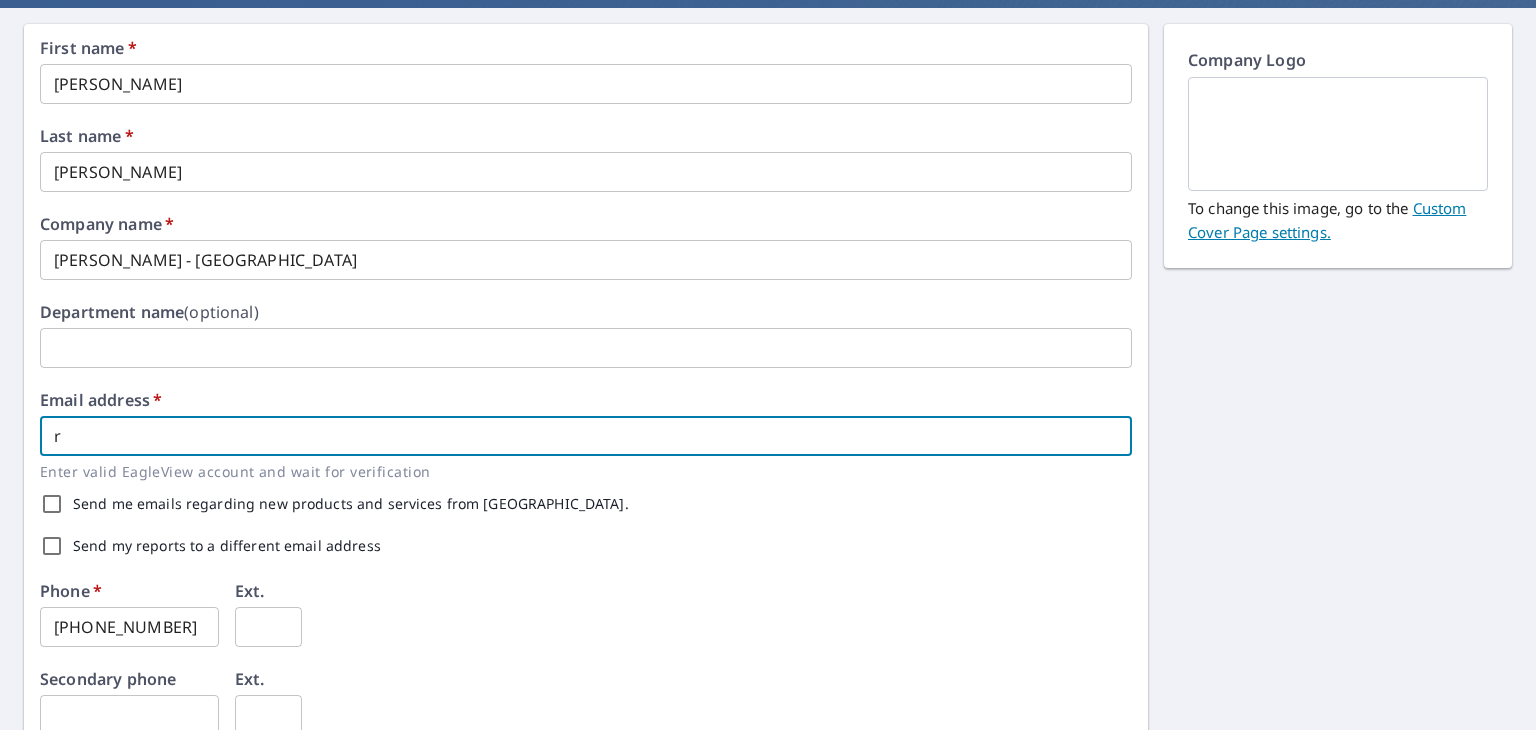 type on "[EMAIL_ADDRESS][DOMAIN_NAME]" 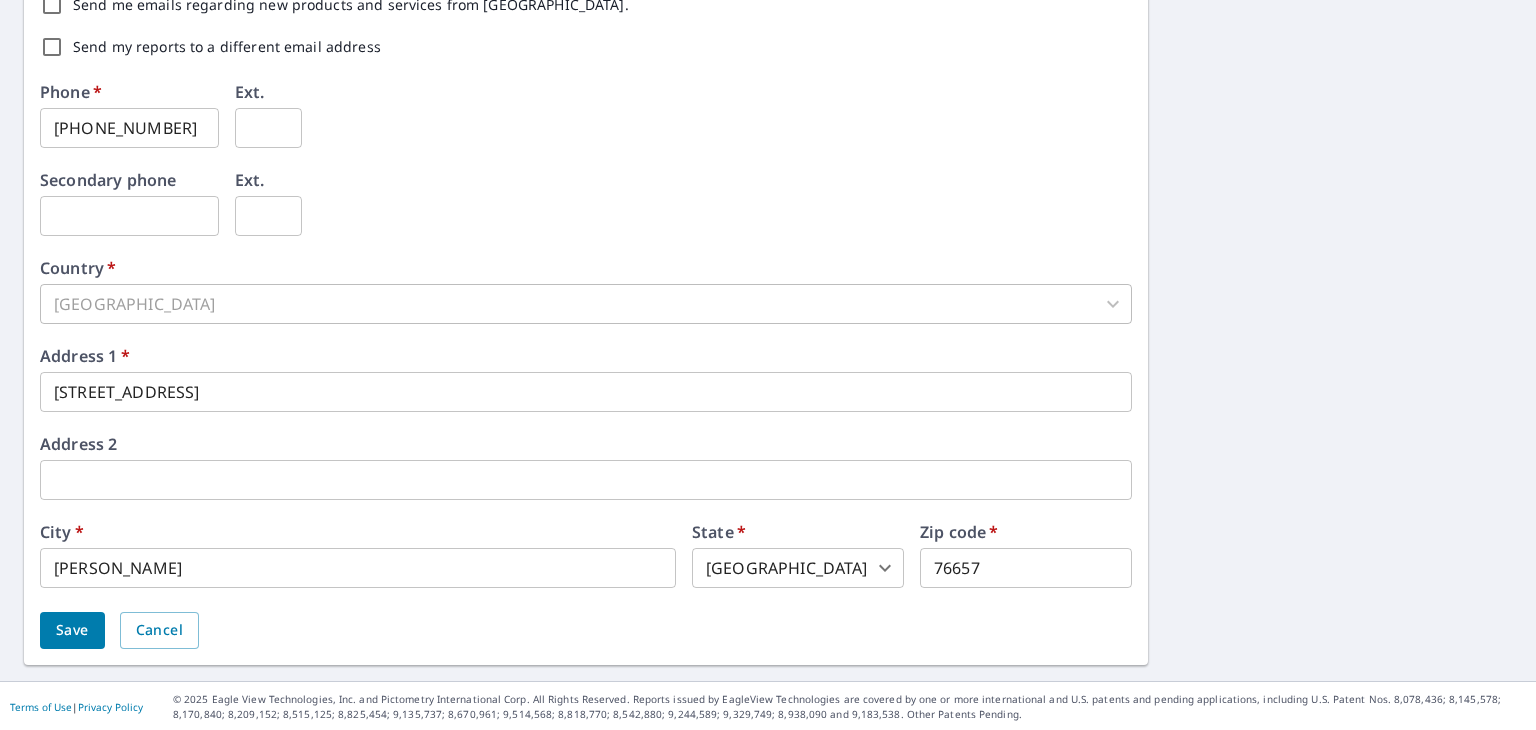 scroll, scrollTop: 677, scrollLeft: 0, axis: vertical 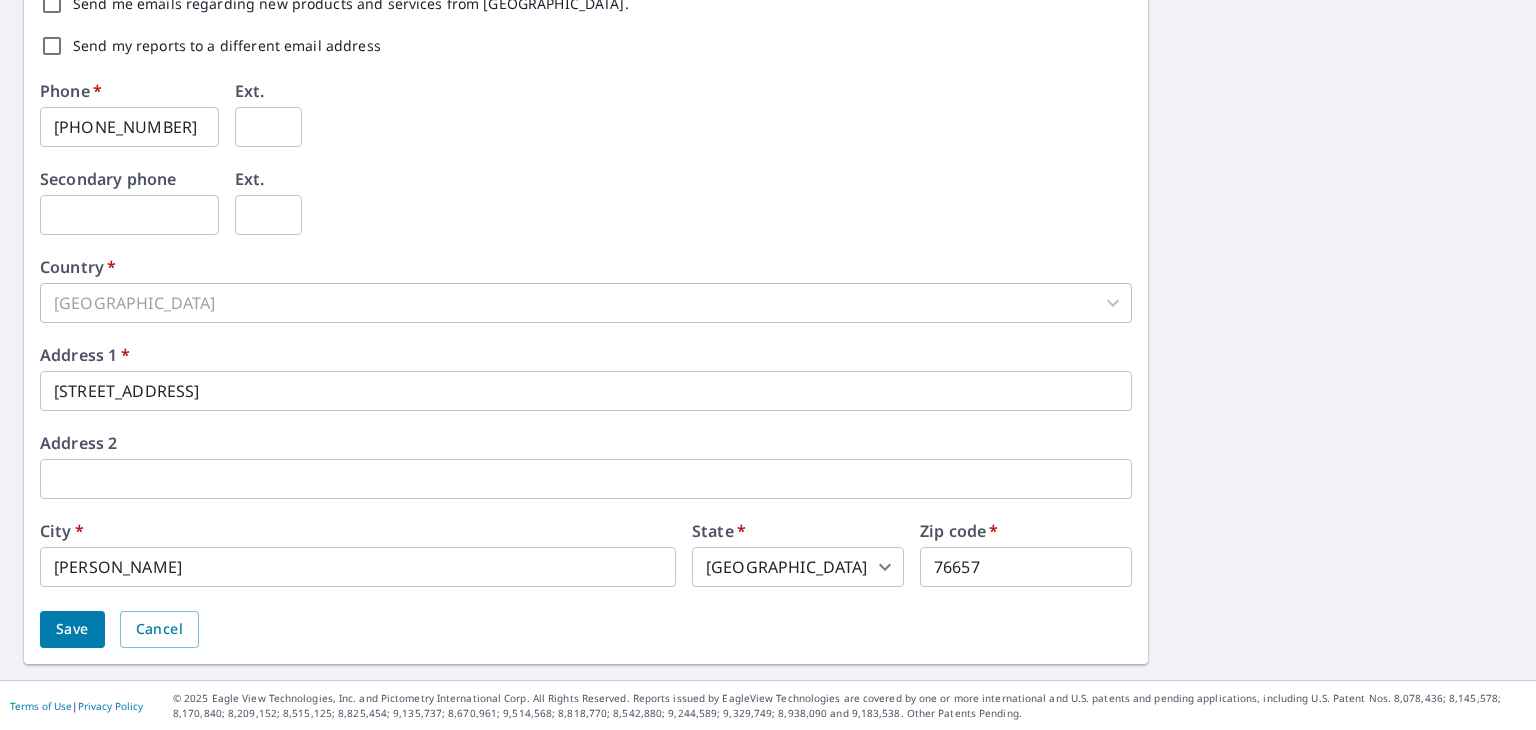 click on "Save" at bounding box center [72, 629] 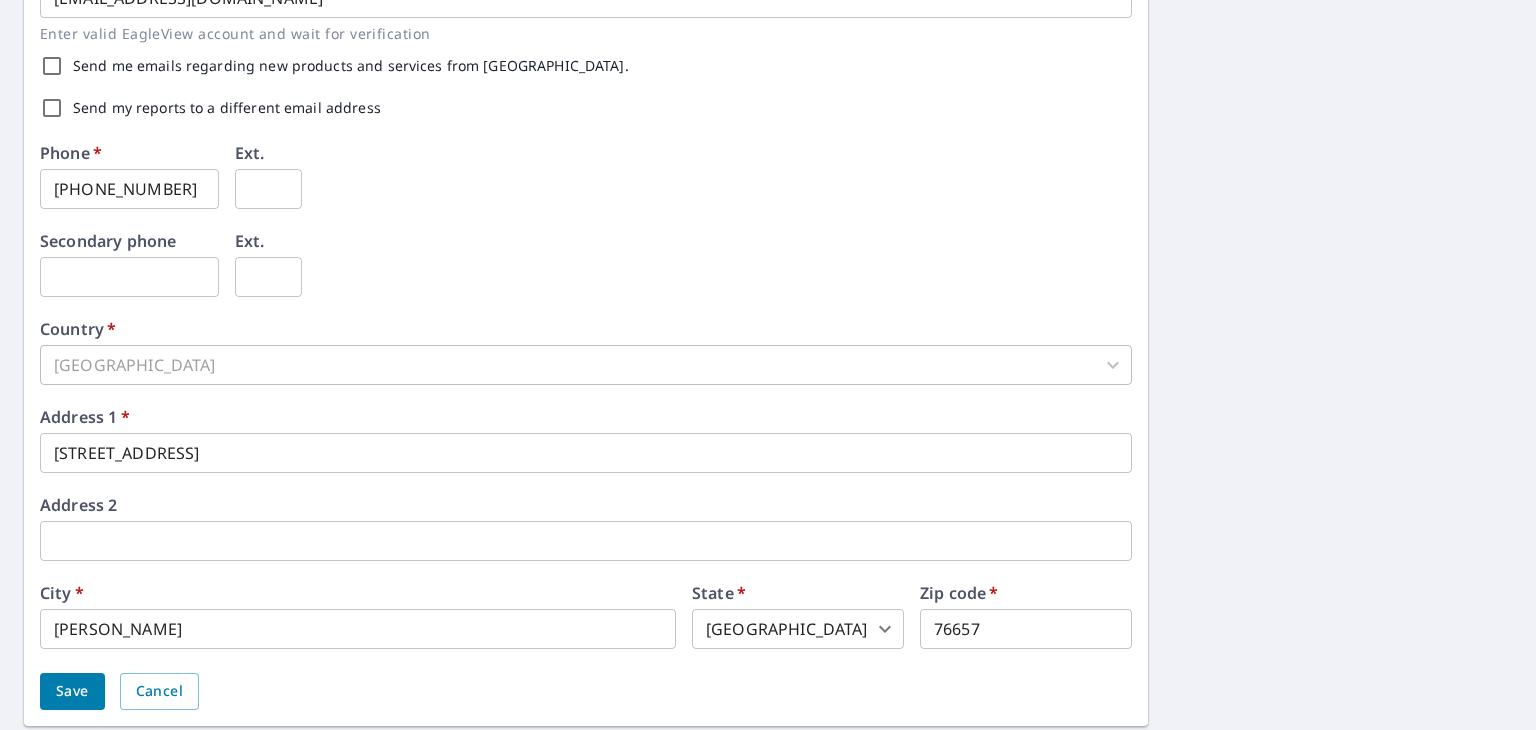 scroll, scrollTop: 726, scrollLeft: 0, axis: vertical 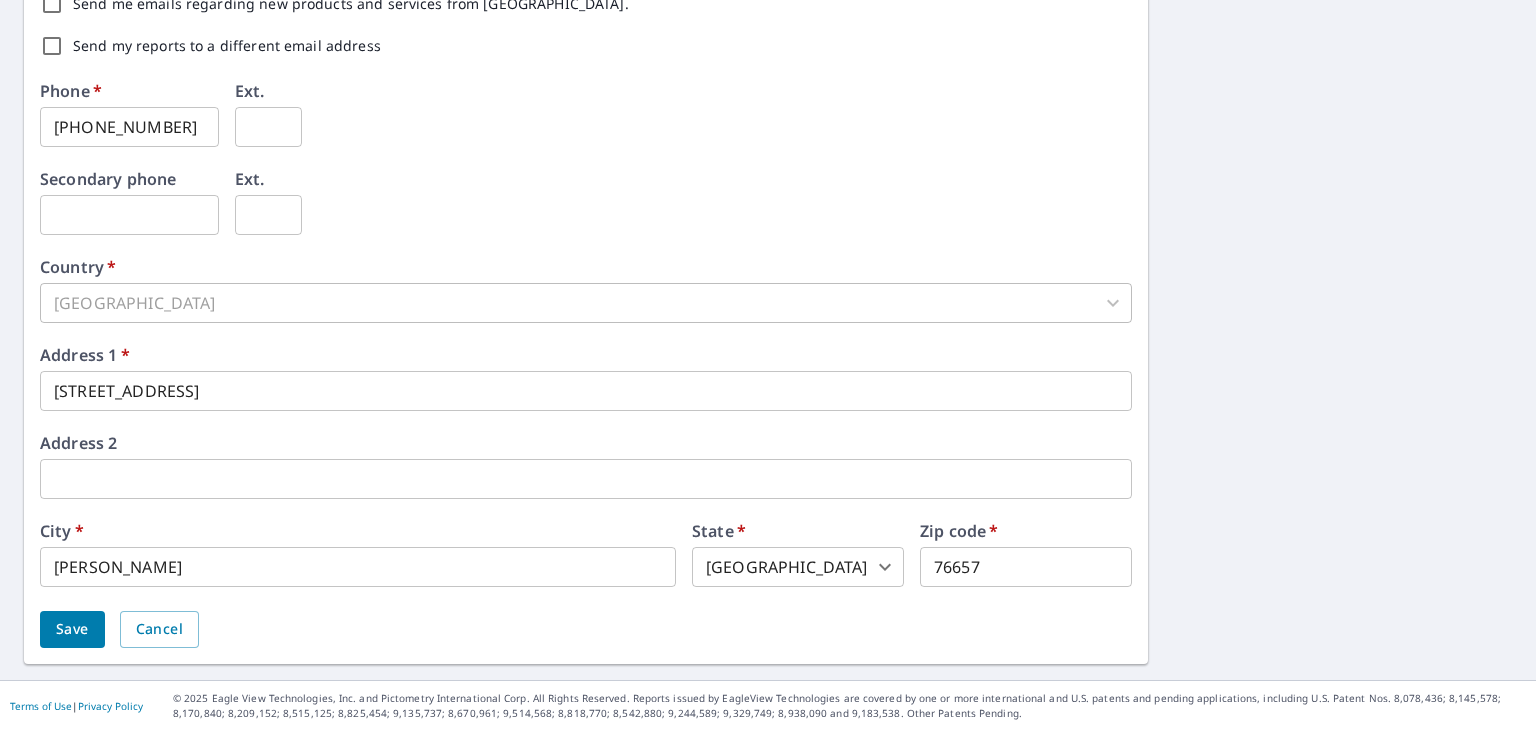 click on "Save" at bounding box center (72, 629) 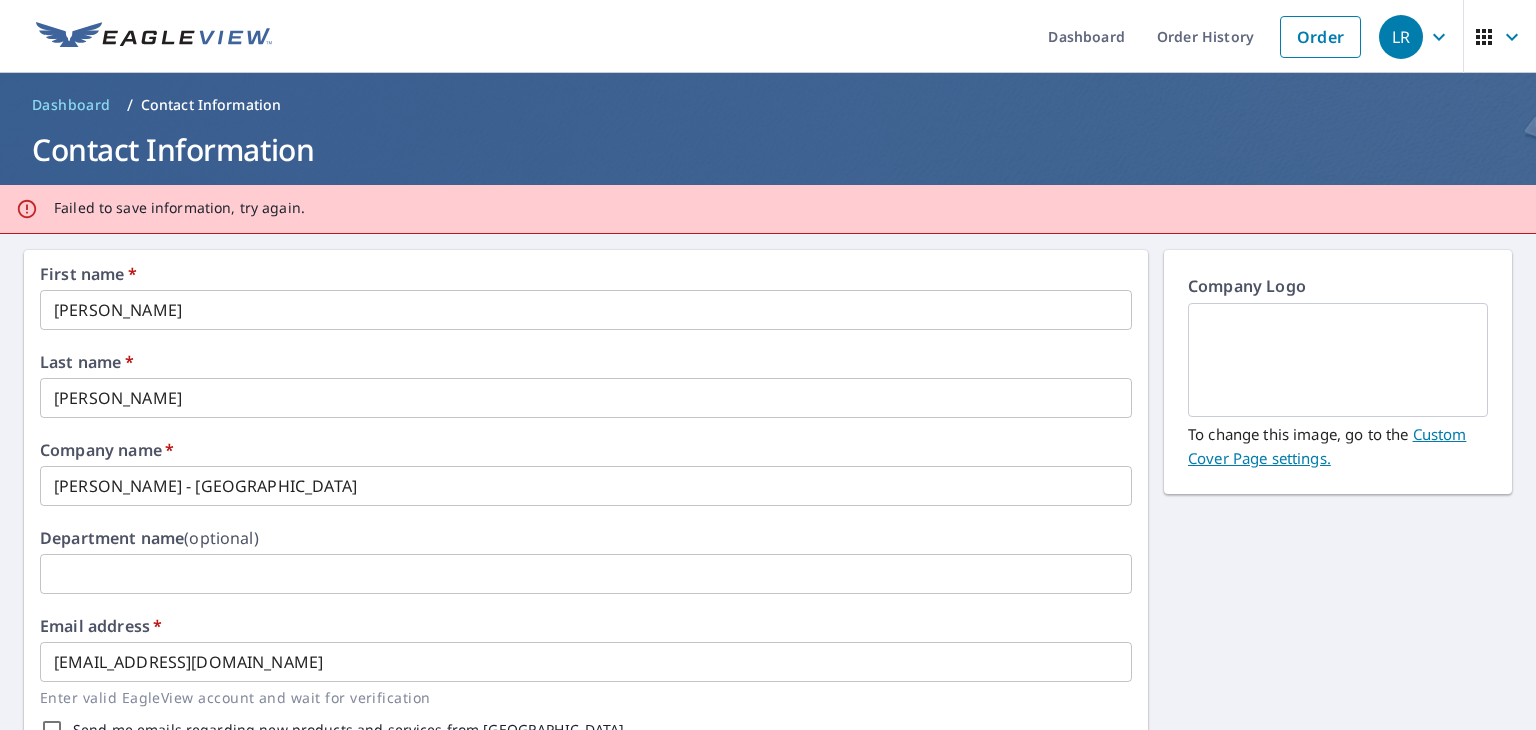 scroll, scrollTop: 0, scrollLeft: 0, axis: both 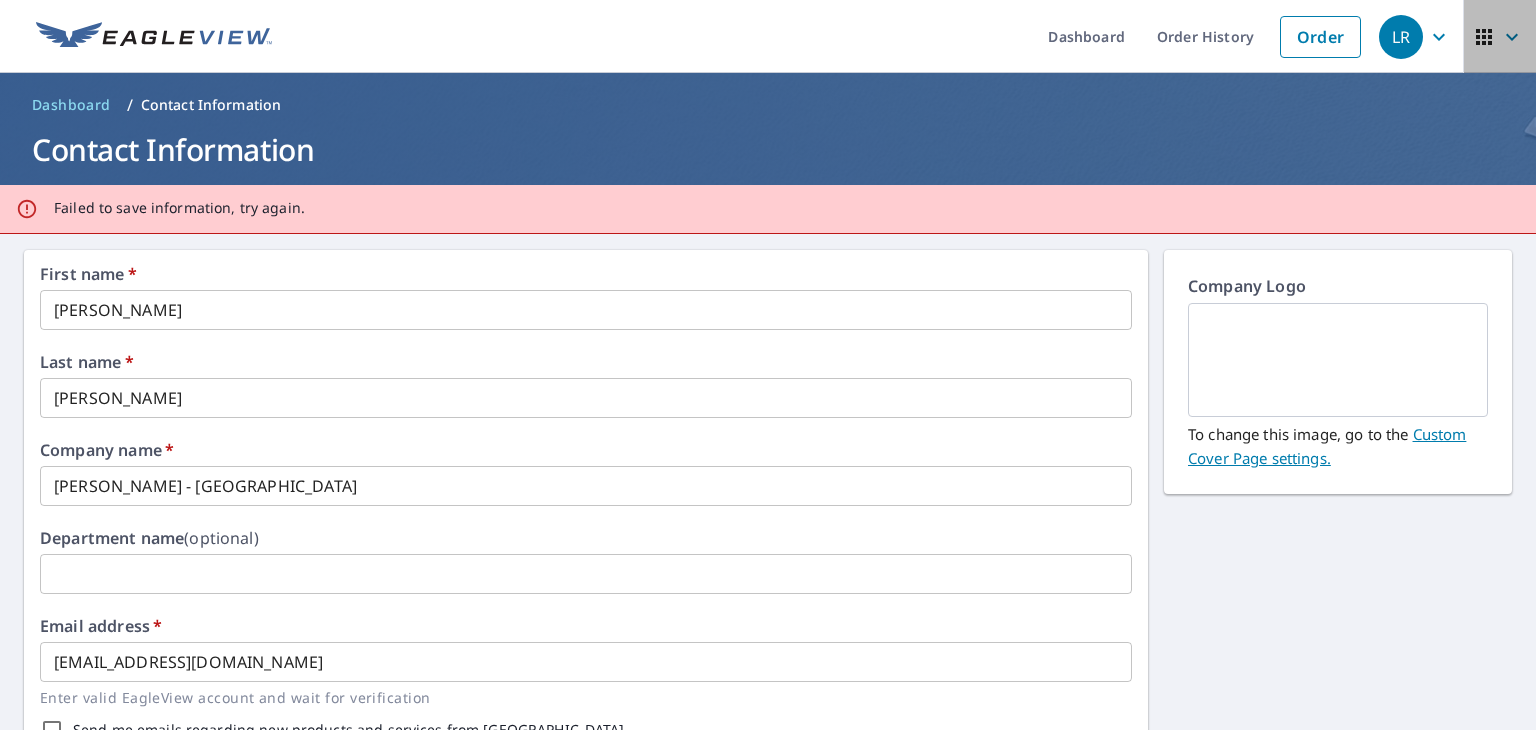 click 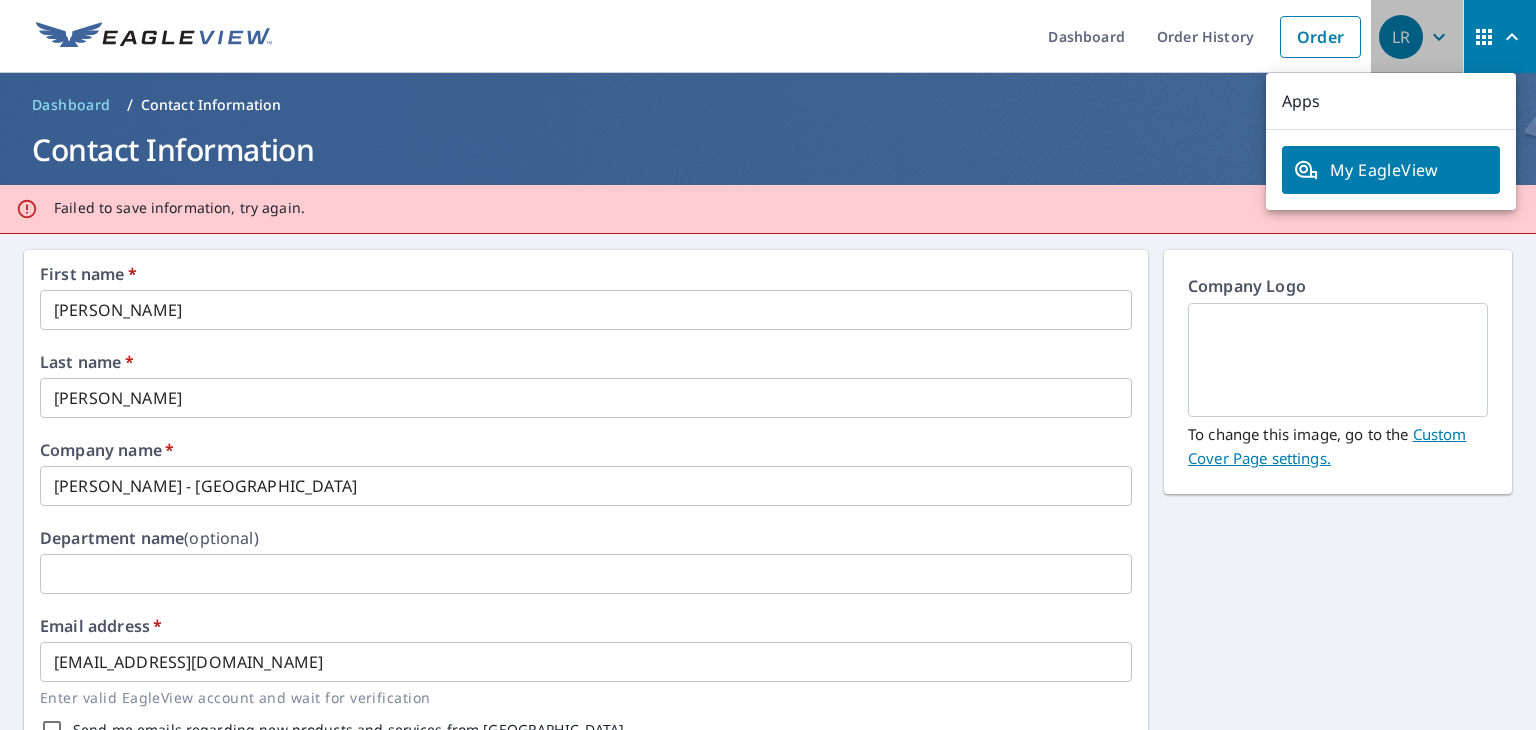 click 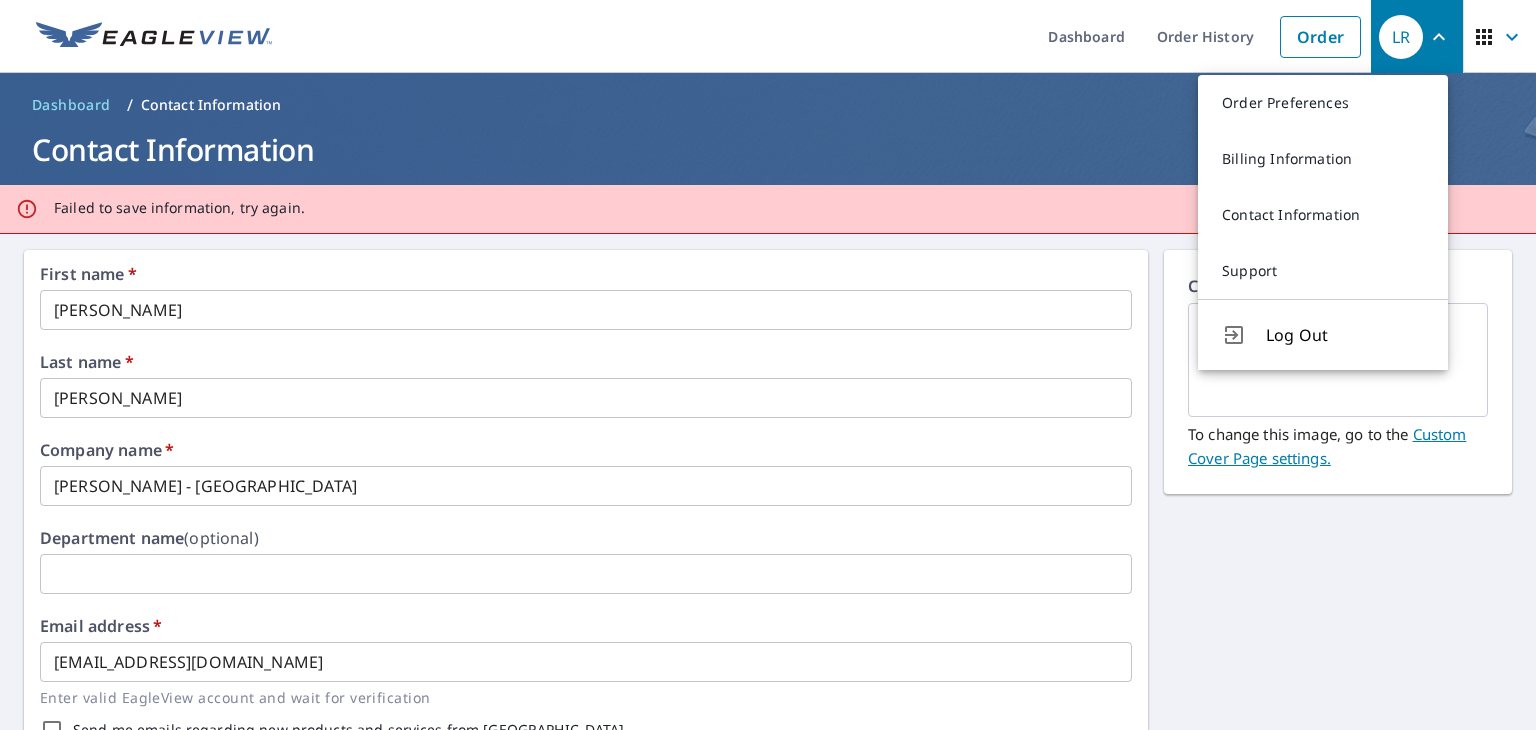 click on "Contact Information" at bounding box center (211, 105) 